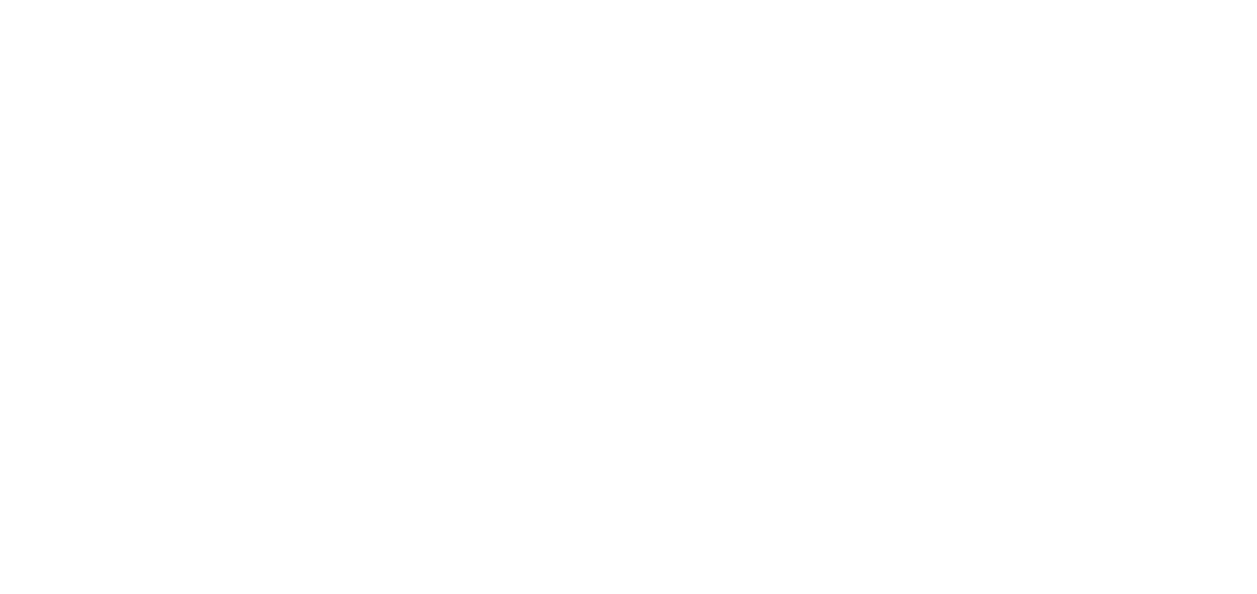 scroll, scrollTop: 0, scrollLeft: 0, axis: both 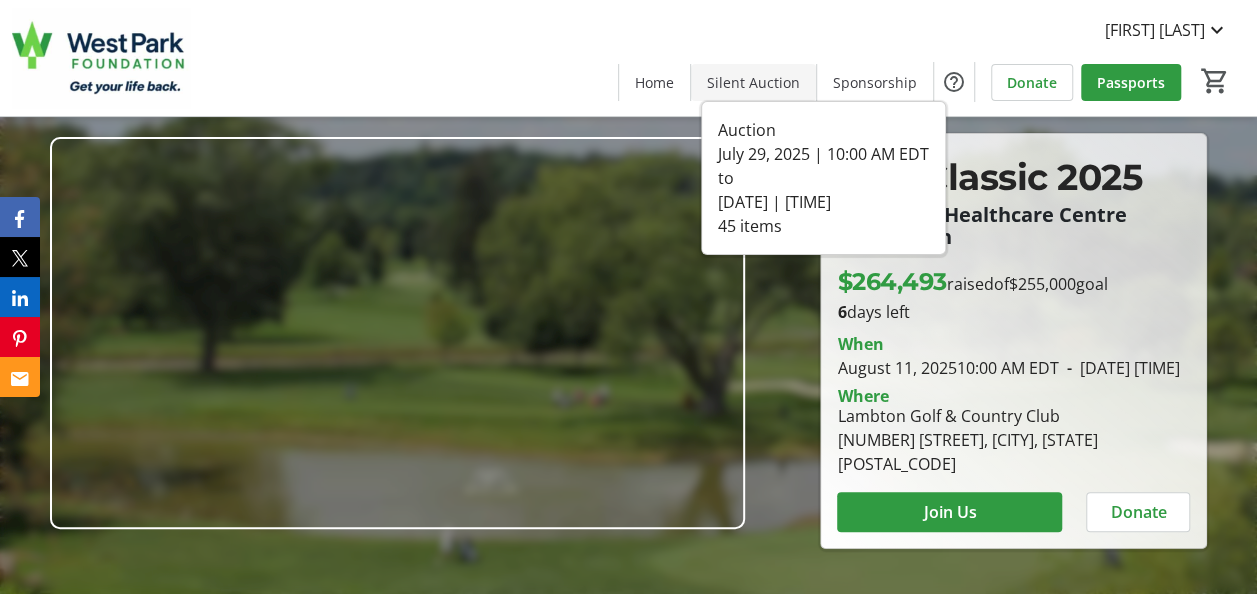click on "Silent Auction" 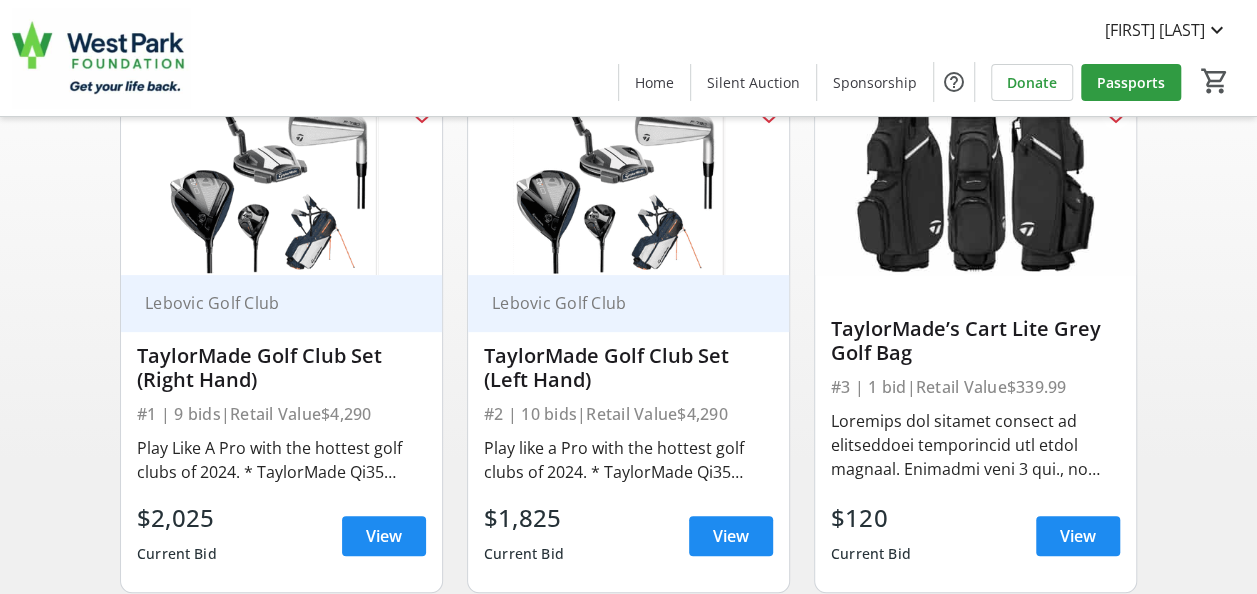 scroll, scrollTop: 300, scrollLeft: 0, axis: vertical 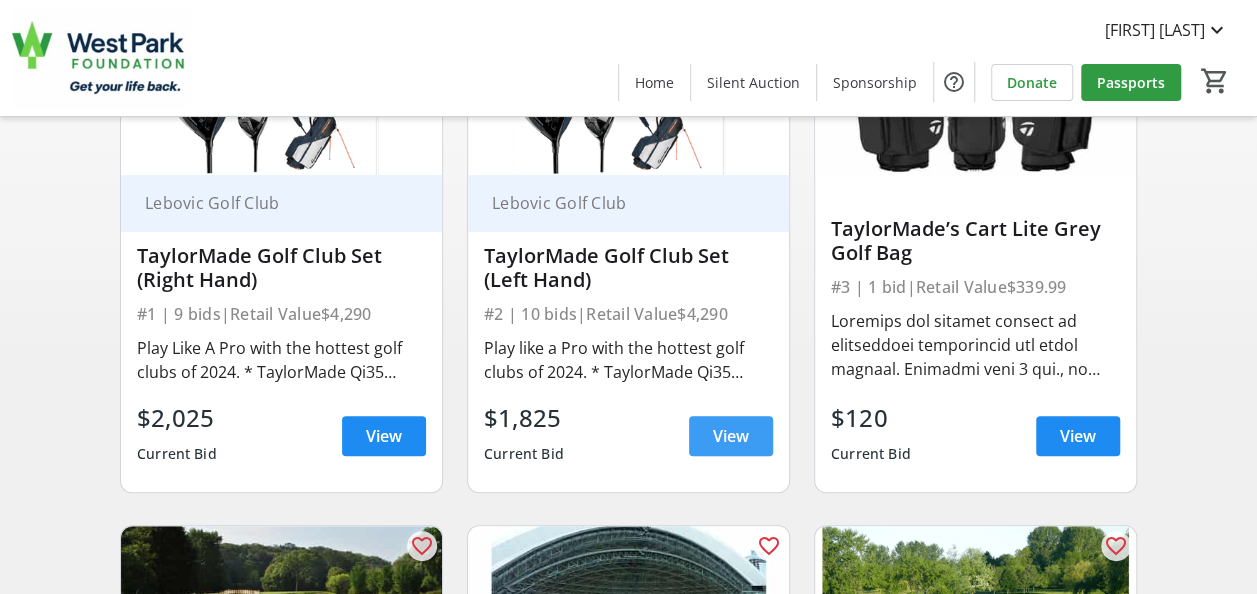 click on "View" at bounding box center [731, 436] 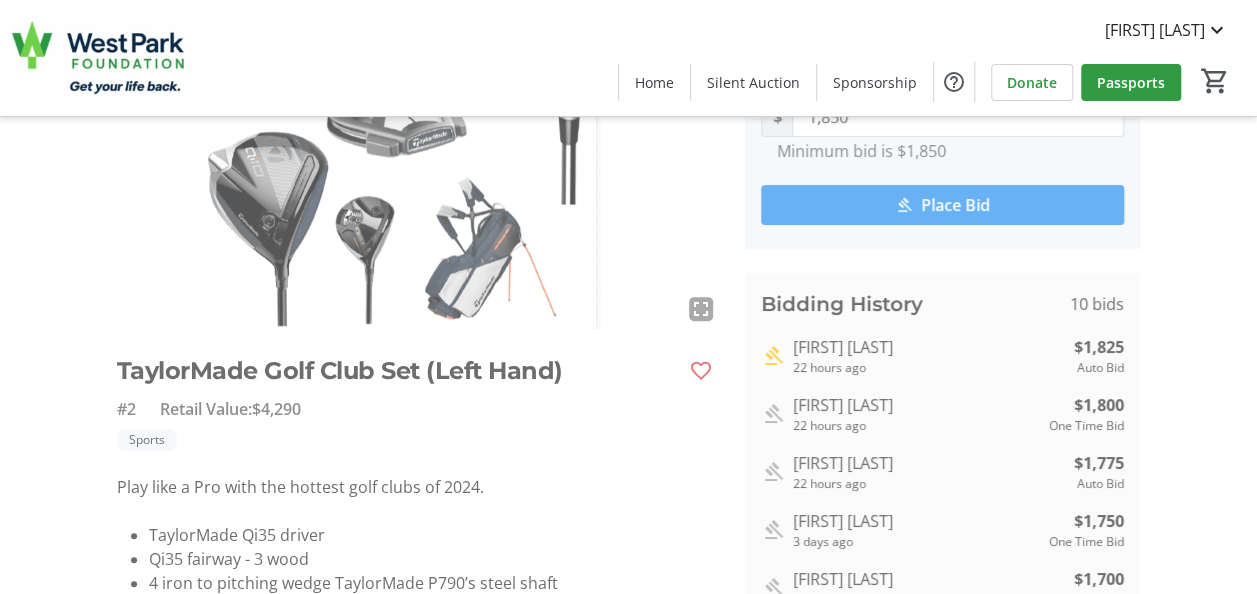 scroll, scrollTop: 0, scrollLeft: 0, axis: both 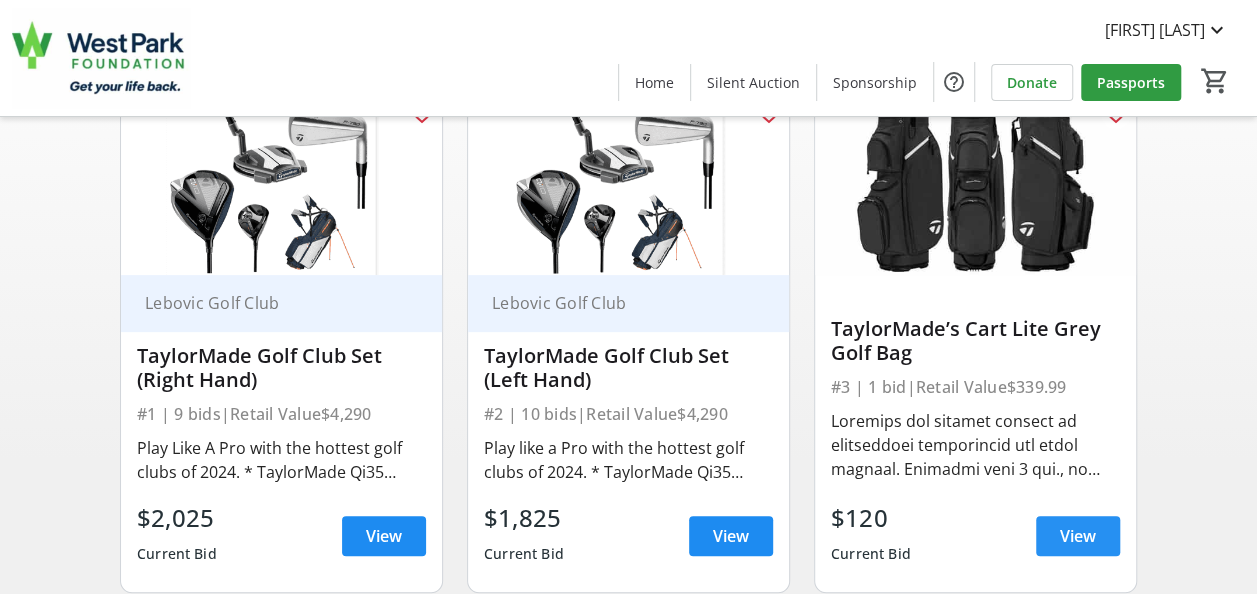 click at bounding box center [1078, 536] 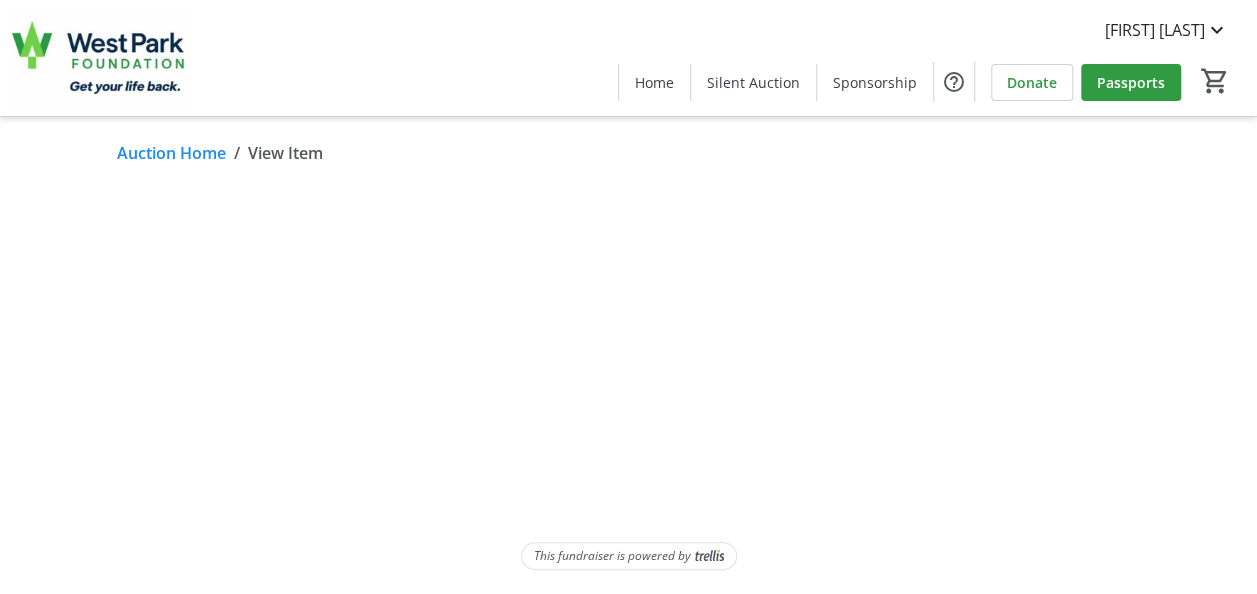 scroll, scrollTop: 0, scrollLeft: 0, axis: both 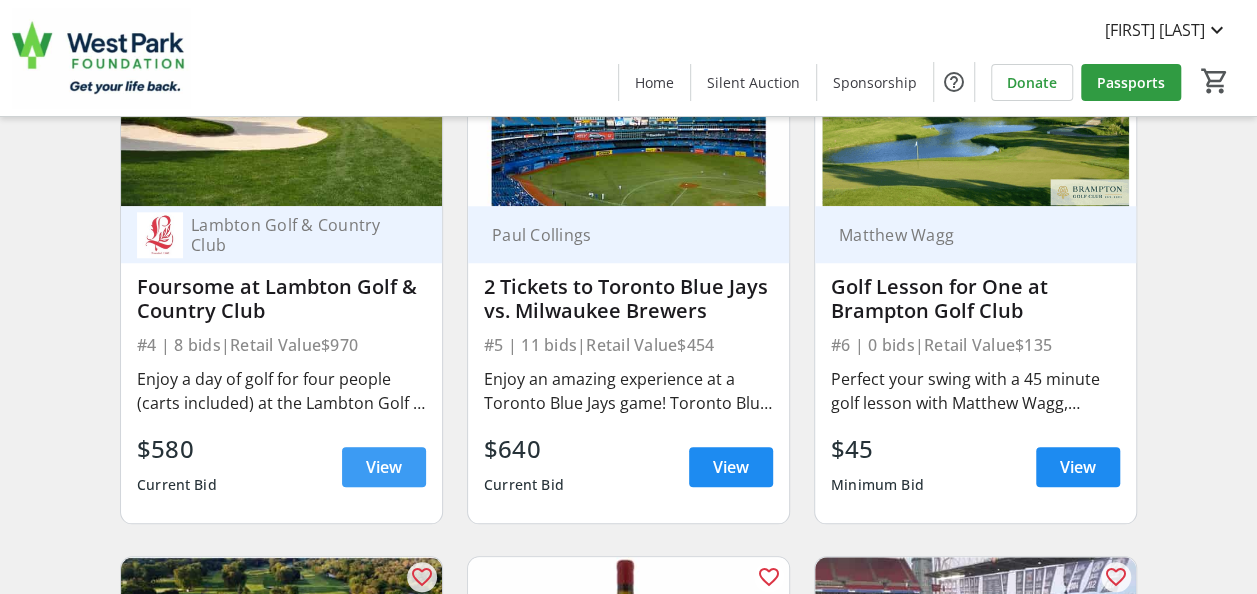 click at bounding box center (384, 467) 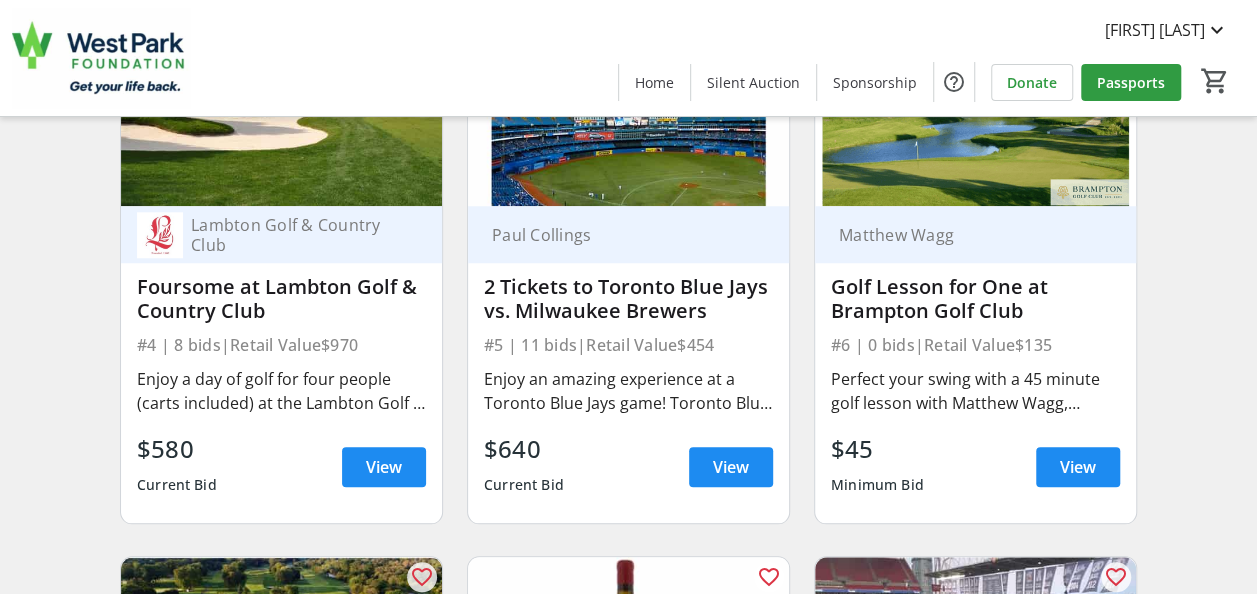 scroll, scrollTop: 0, scrollLeft: 0, axis: both 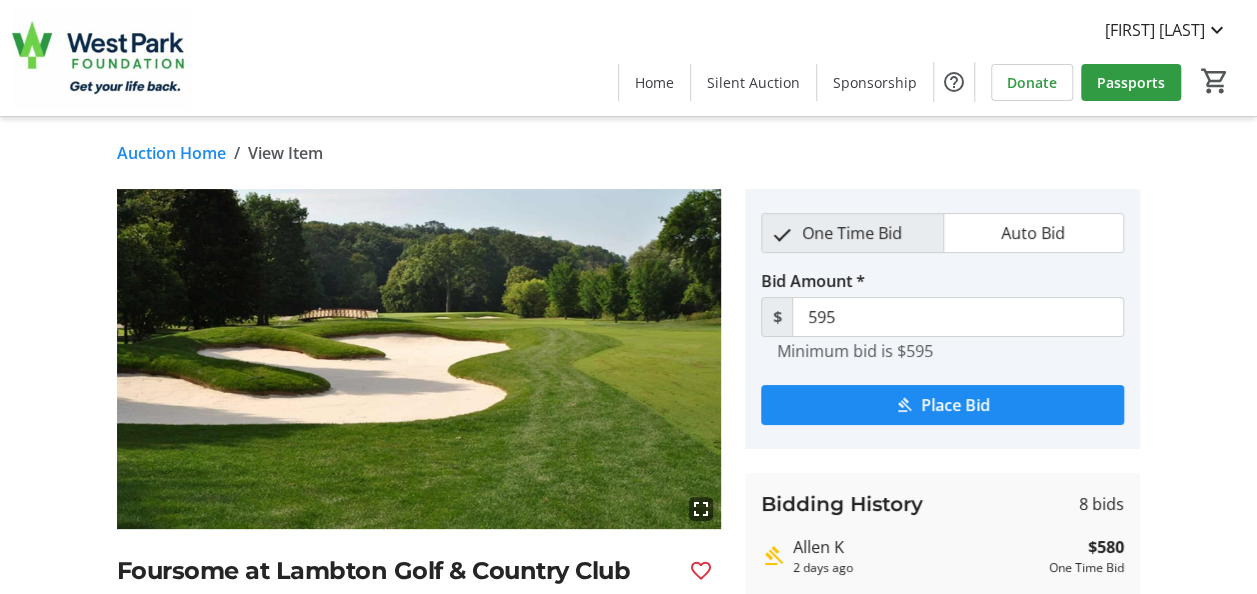 click on "fullscreen Foursome at Lambton Golf & Country Club #4  Retail Value:   $970   Experiences  Enjoy a day of golf for four people (carts included) at the Lambton Golf & Country Club   one of Toronto’s premier clubs. This course offers a scenic experience for golfers of all levels. Please note, food and beverage are not included.  This is a physical item. Most physical items will be on-site at the Golf Classic event with some exceptions. Auction winners attending the event will be able to pick up their items/certificates following the close of the auction on August 11th at 7:30 pm.  If you are not attending the Golf Classic or need to leave prior to the close of the auction at 7:30 pm but have won an auction lot, you can schedule a time for pick-up at West Park Healthcare Centre, 170 Emmett Ave, Toronto. Alternatively, mailing or delivery can be arranged at the winner's expense.  Donated By: Lambton Golf & Country Club One Time Bid Auto Bid Bid Amount * $ 595  Minimum bid is $595   Place Bid  Bidding History" 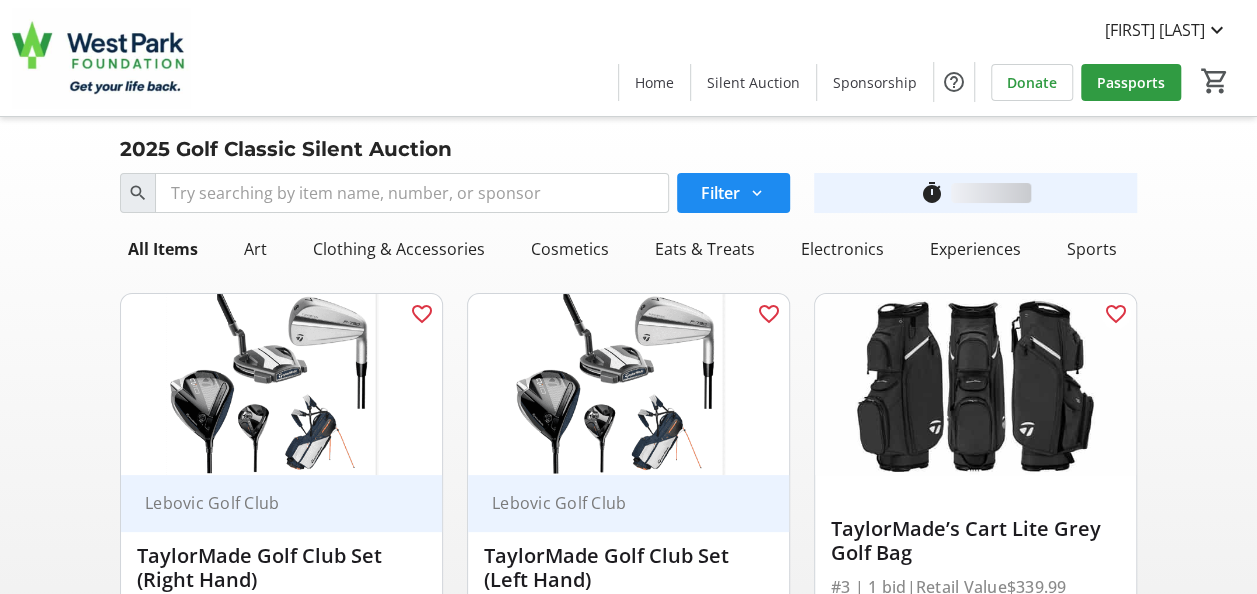 scroll, scrollTop: 800, scrollLeft: 0, axis: vertical 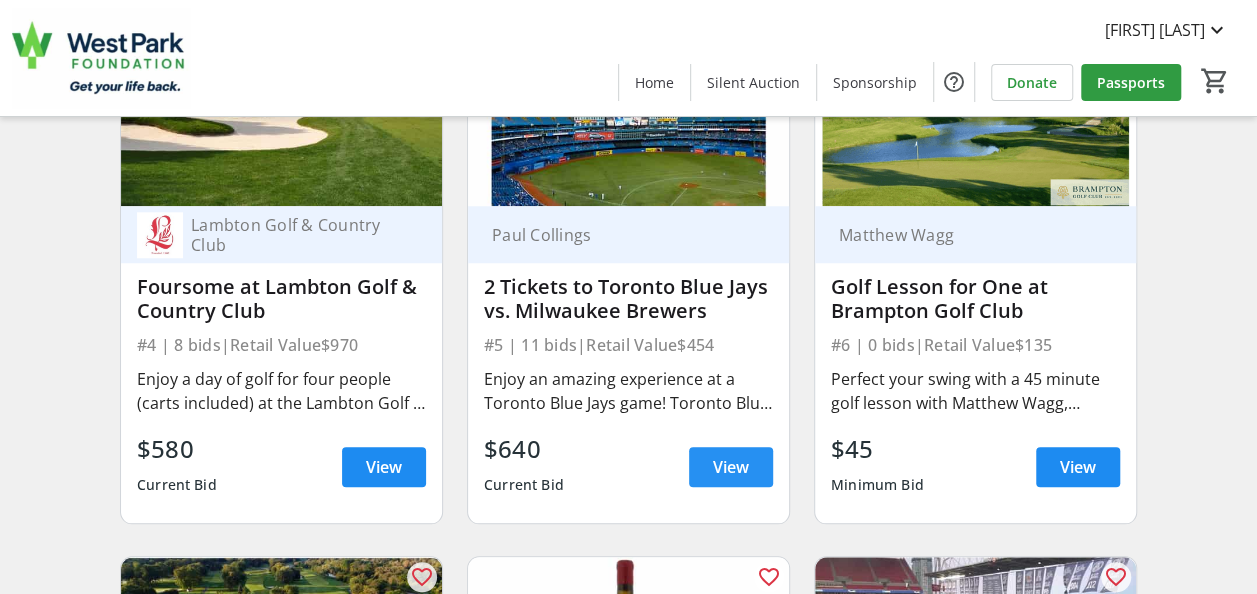 click on "View" at bounding box center [731, 467] 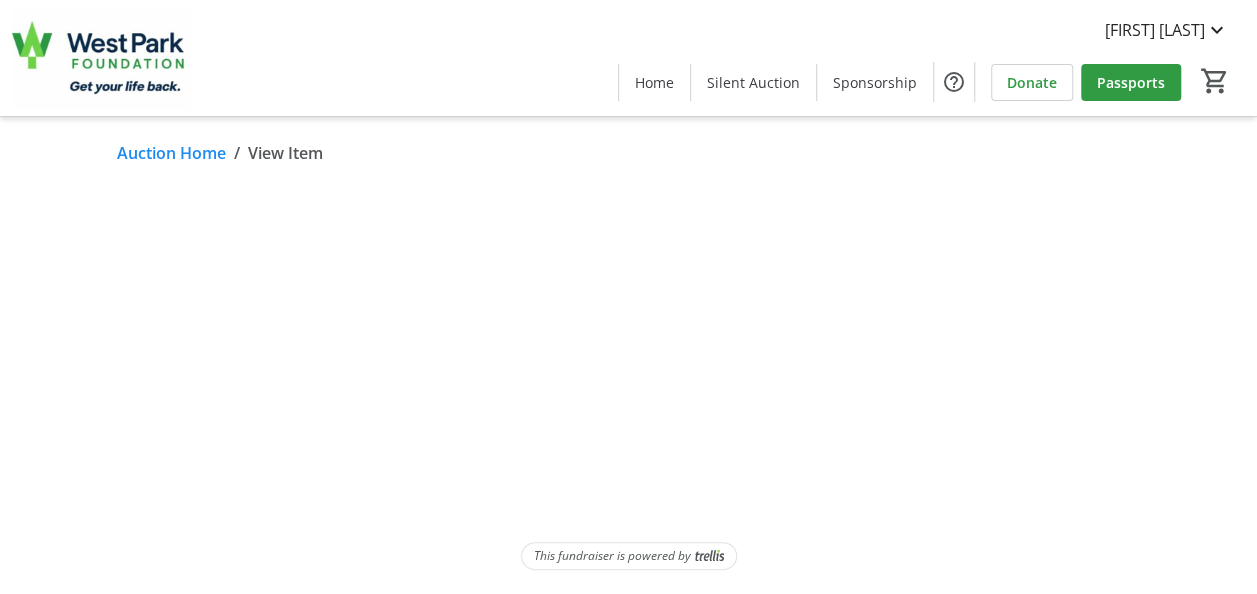 scroll, scrollTop: 0, scrollLeft: 0, axis: both 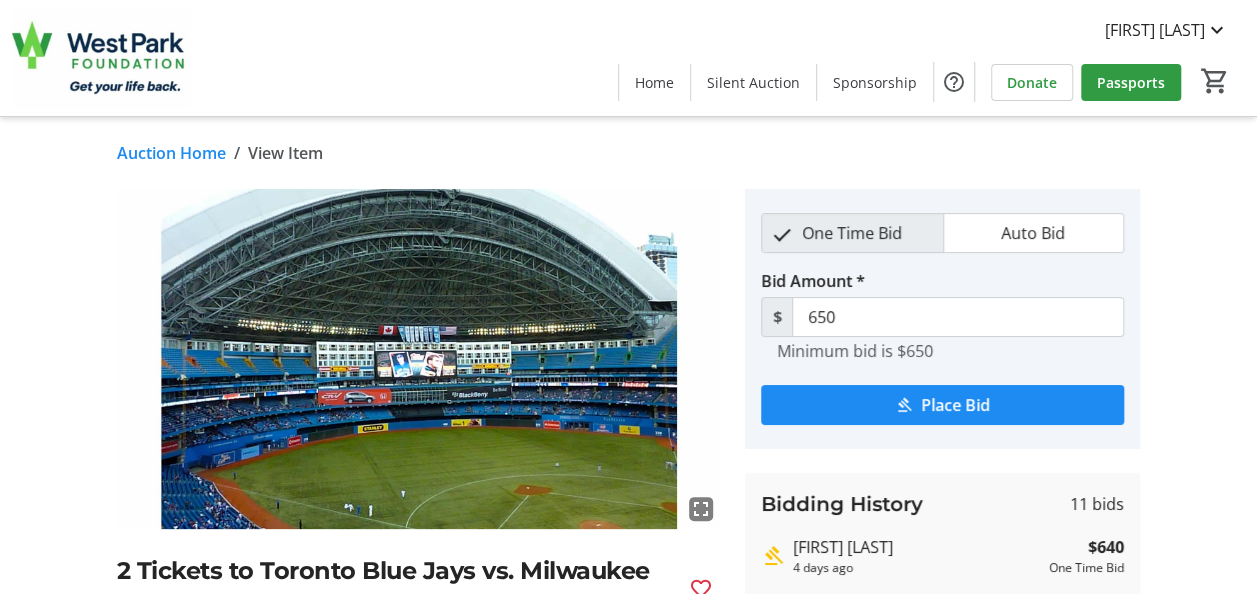 drag, startPoint x: 1171, startPoint y: 328, endPoint x: 224, endPoint y: 128, distance: 967.8889 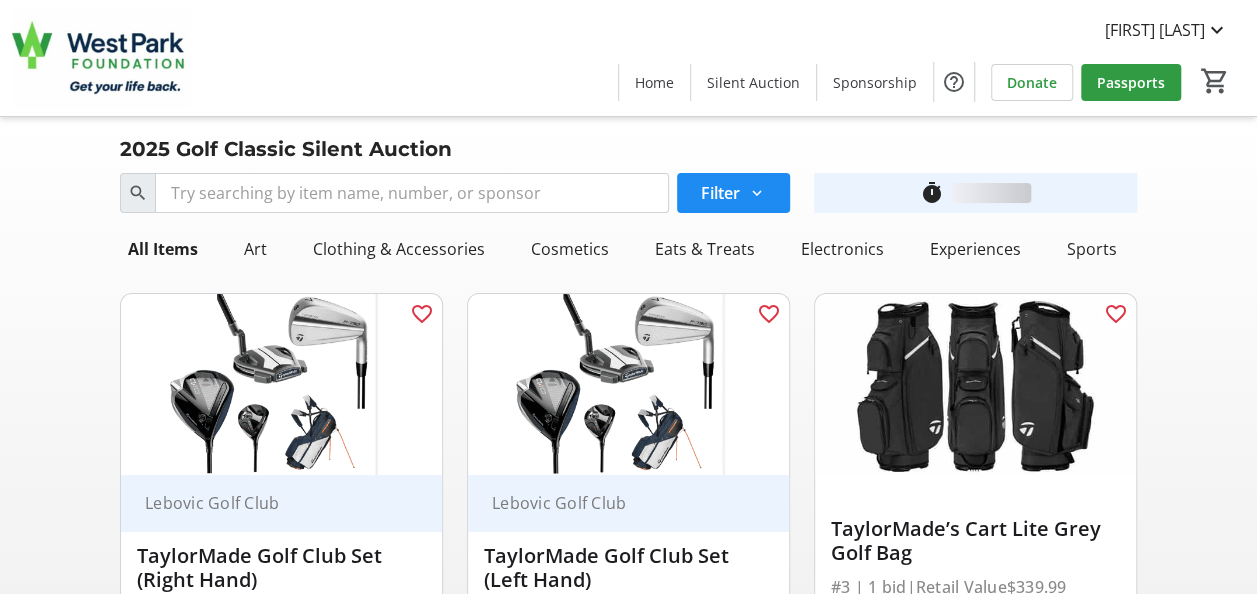 scroll, scrollTop: 800, scrollLeft: 0, axis: vertical 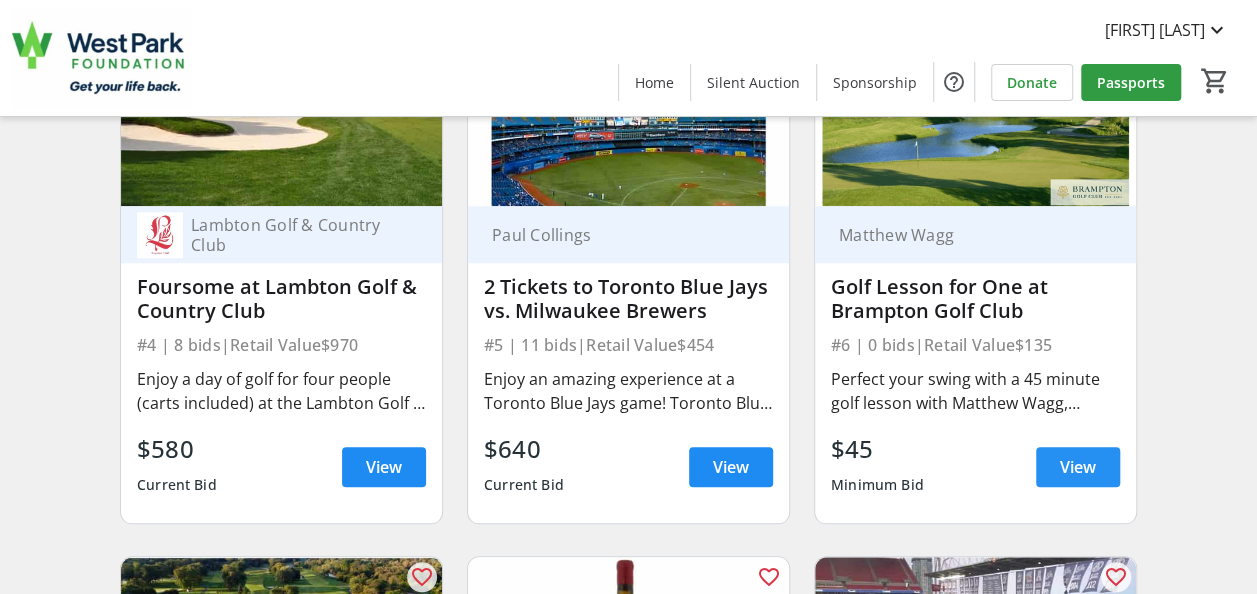click at bounding box center [1078, 467] 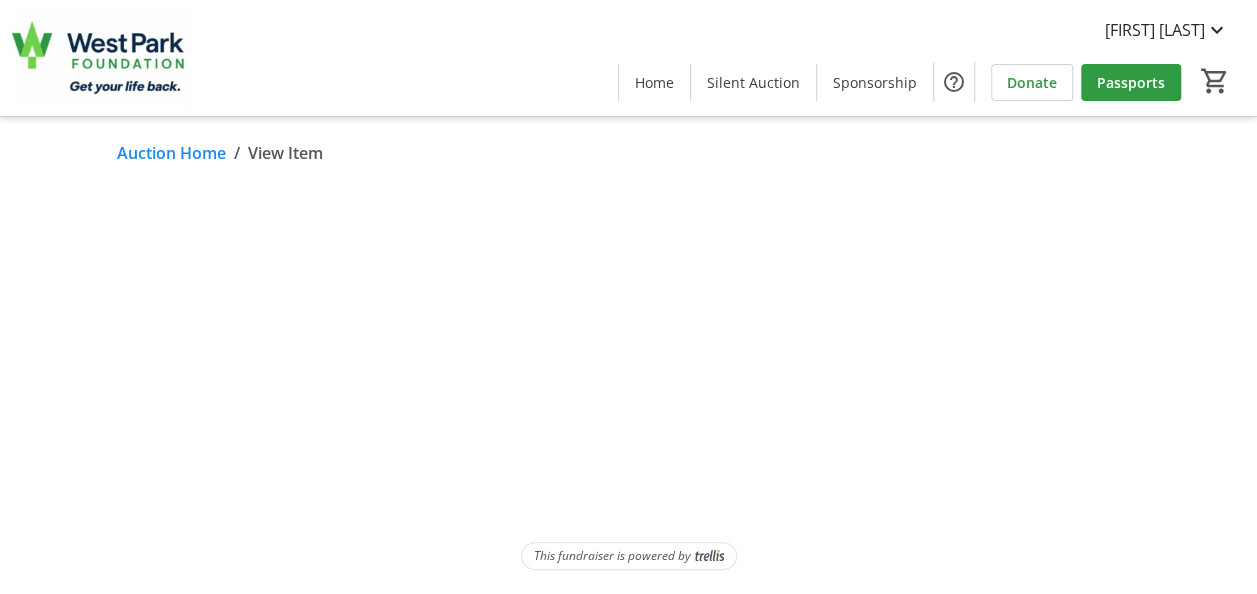 scroll, scrollTop: 0, scrollLeft: 0, axis: both 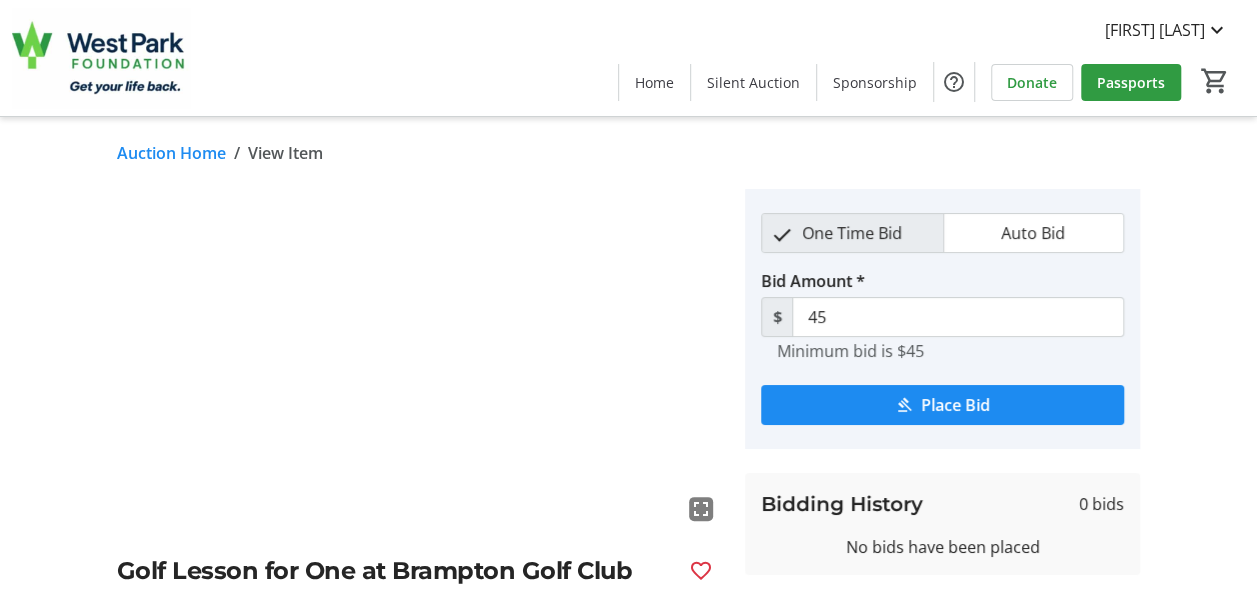 click on "fullscreen Golf Lesson for One at Brampton Golf Club #6  Retail Value:   $135   Experiences   Sports  Perfect your swing with a 45 minute golf lesson with Matthew Wagg, Associate Golf Professional, at Brampton Golf Club. This is a digital item. Following the event, West Park Foundation team will email the winner either the digital certificate or instructions on how to redeem the item. Auction will close on August 11th at 7:30 pm.  Donated By: Matthew Wagg One Time Bid Auto Bid Bid Amount * $ 45  Minimum bid is $45   Place Bid  Bidding History  0 bids  No bids have been placed" 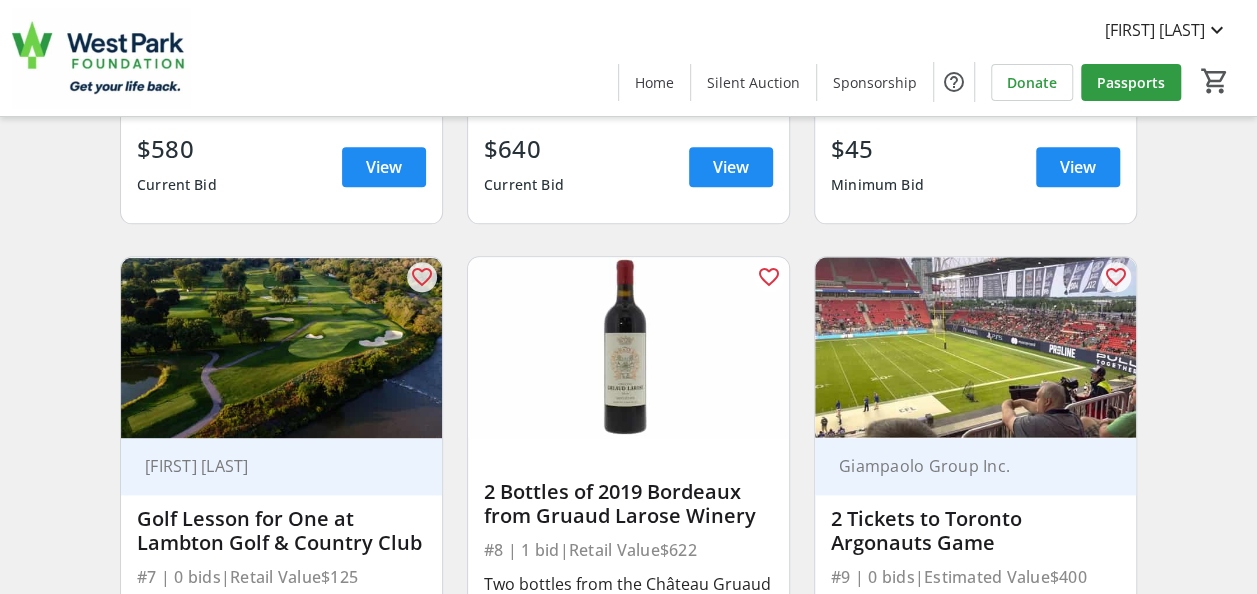 scroll, scrollTop: 1400, scrollLeft: 0, axis: vertical 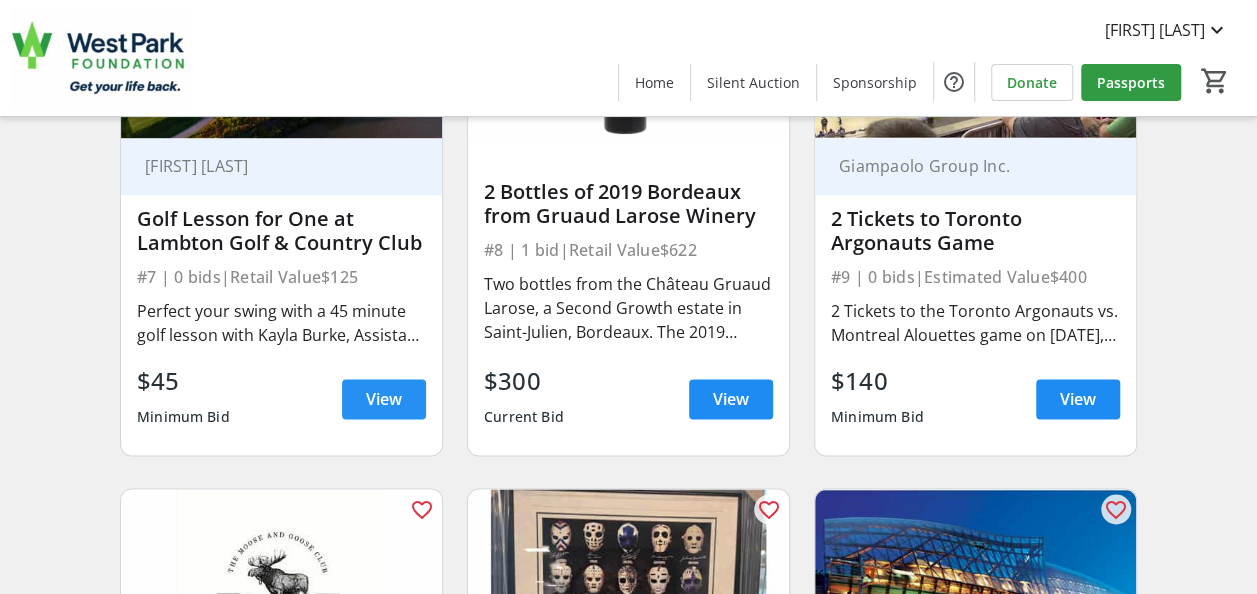 click on "View" at bounding box center [384, 399] 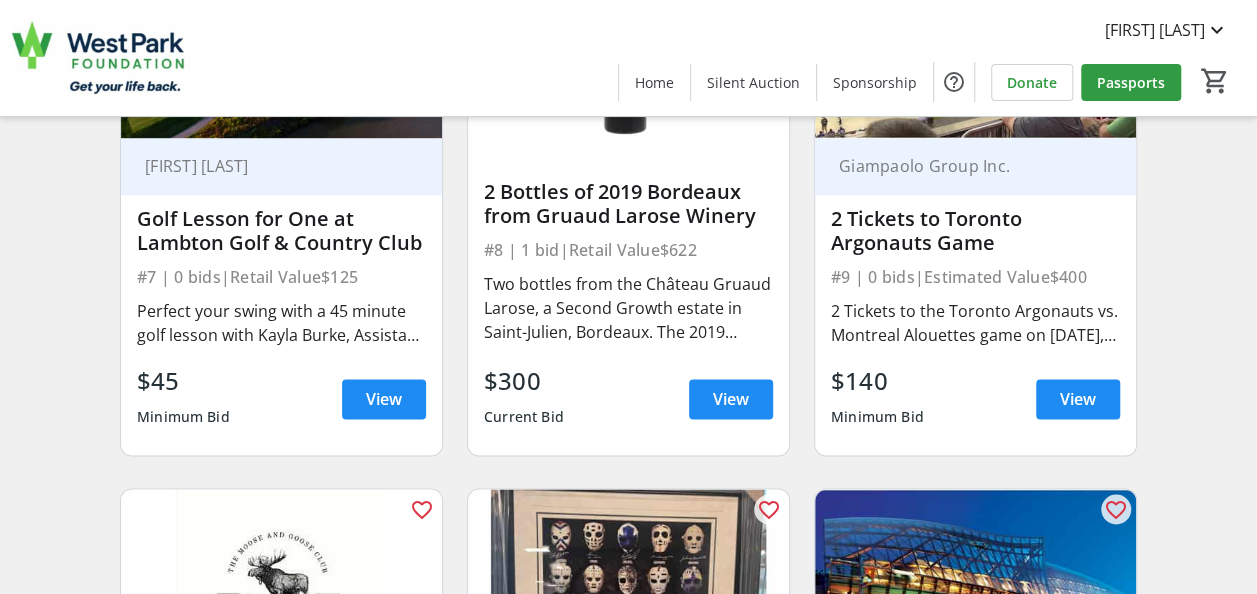 scroll, scrollTop: 0, scrollLeft: 0, axis: both 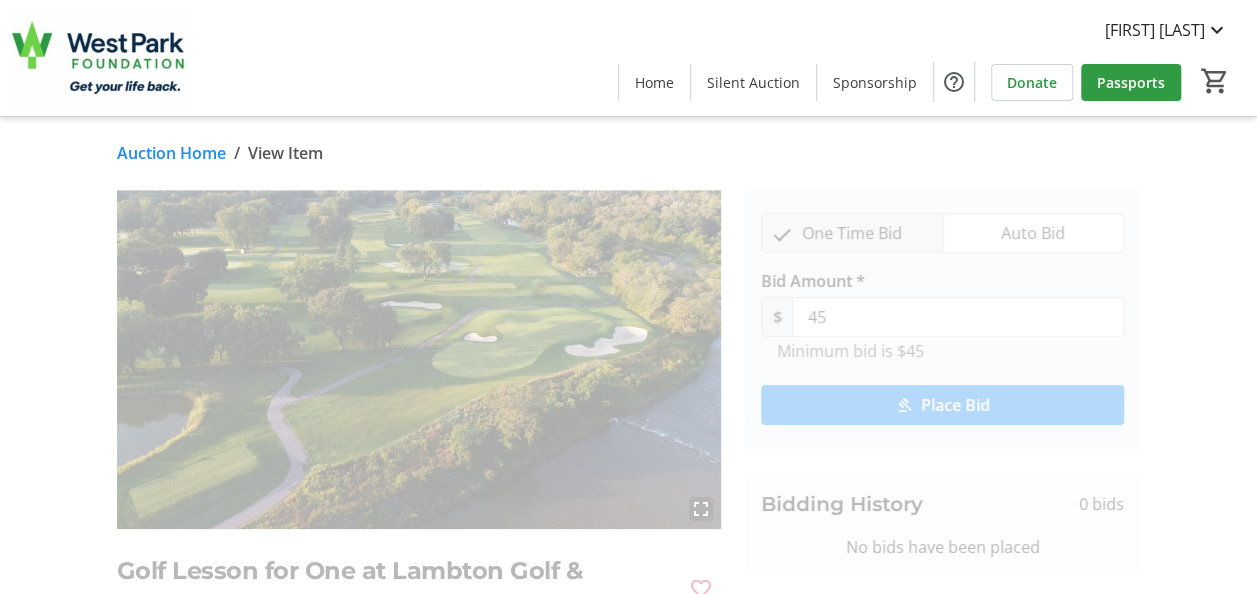 click on "Auction Home" 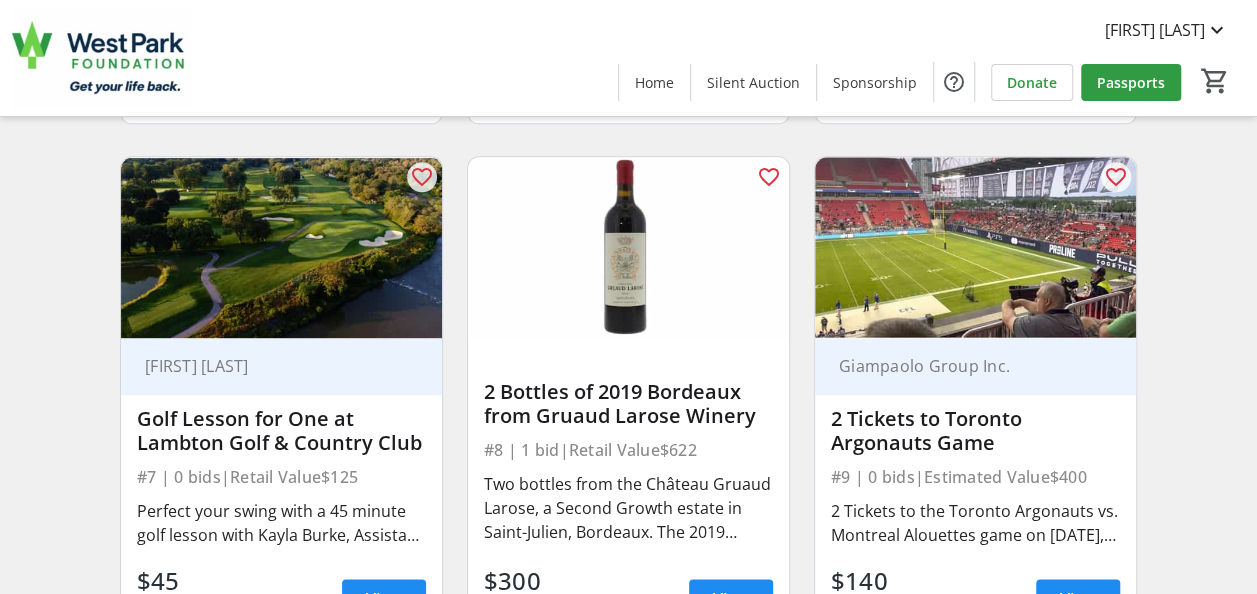 scroll, scrollTop: 1400, scrollLeft: 0, axis: vertical 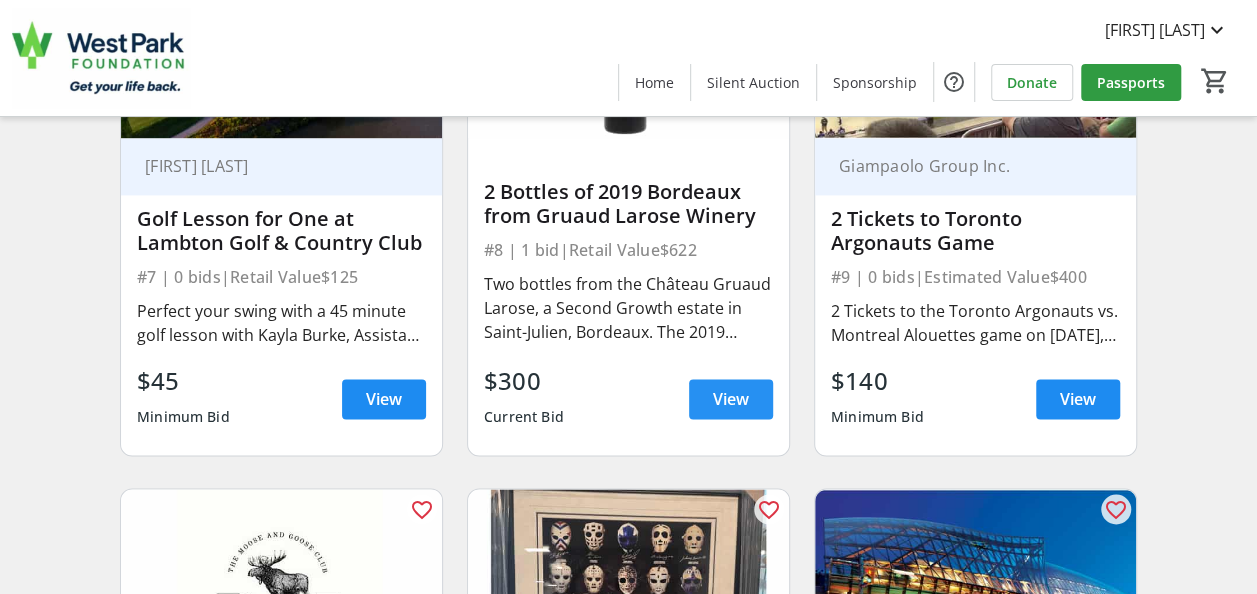 click on "View" at bounding box center (731, 399) 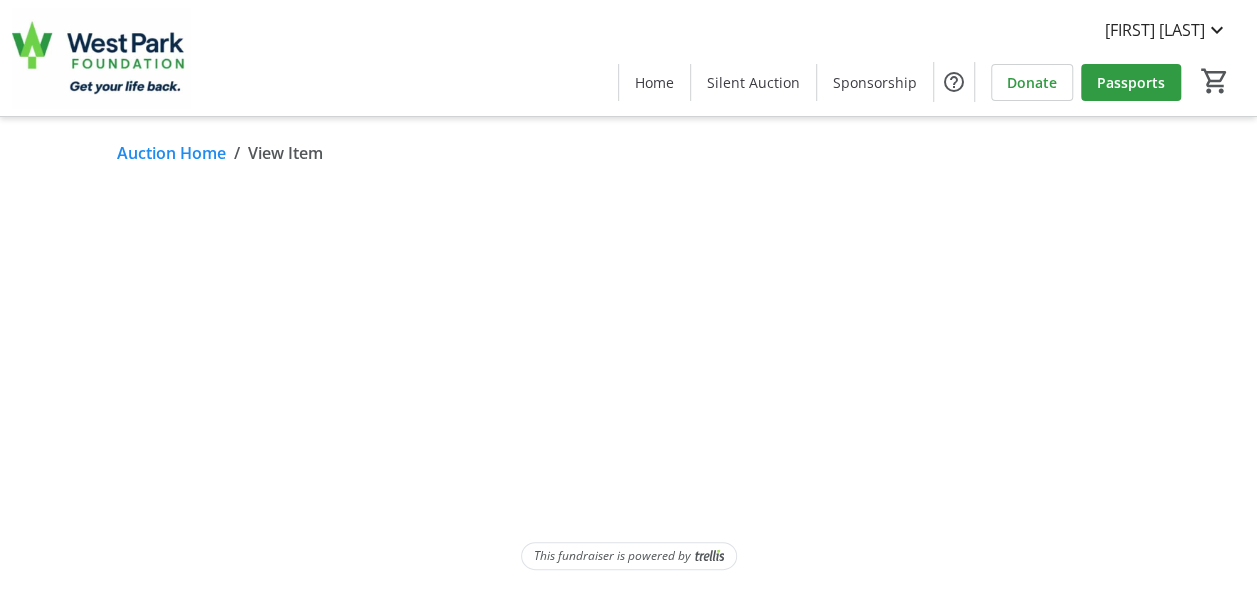 scroll, scrollTop: 0, scrollLeft: 0, axis: both 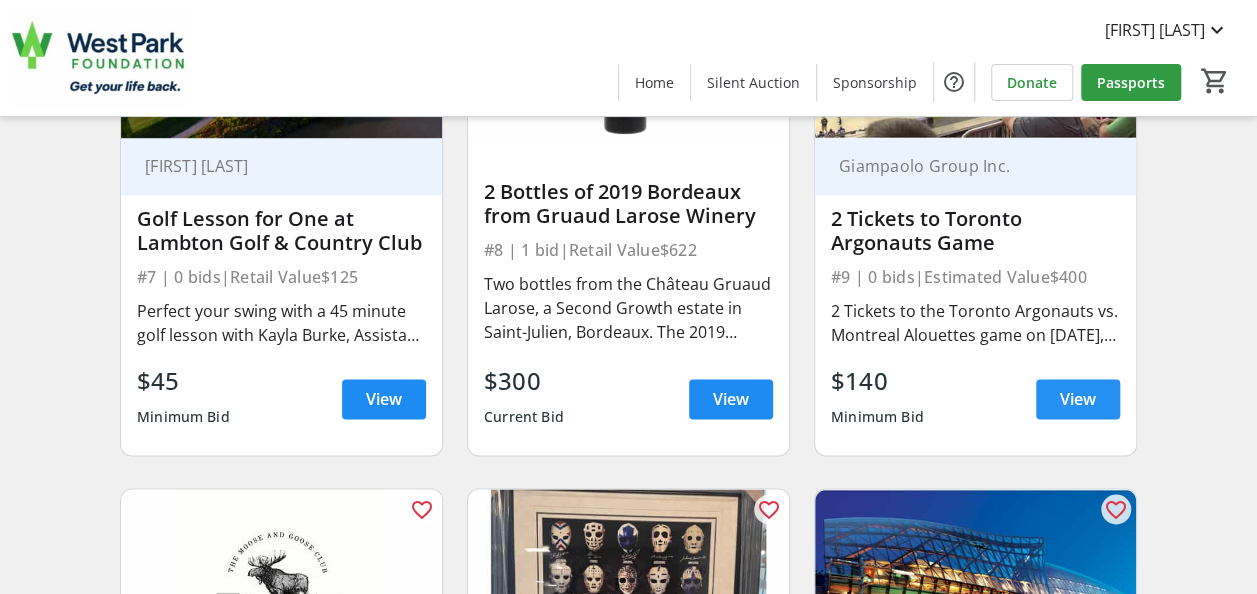 click at bounding box center [1078, 399] 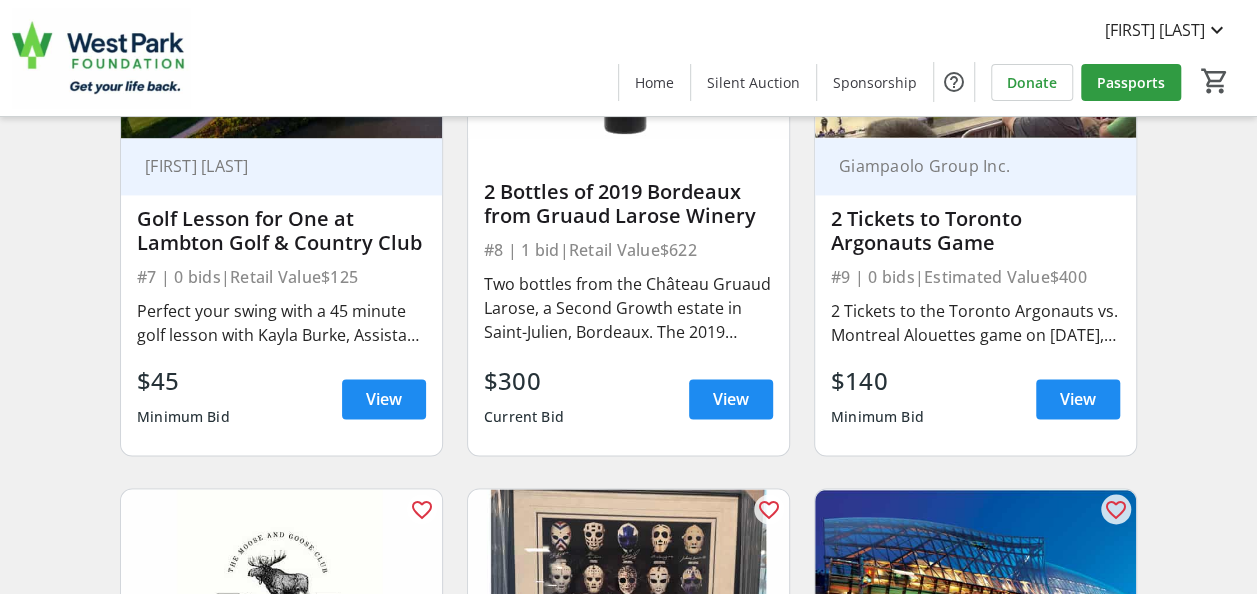 scroll, scrollTop: 0, scrollLeft: 0, axis: both 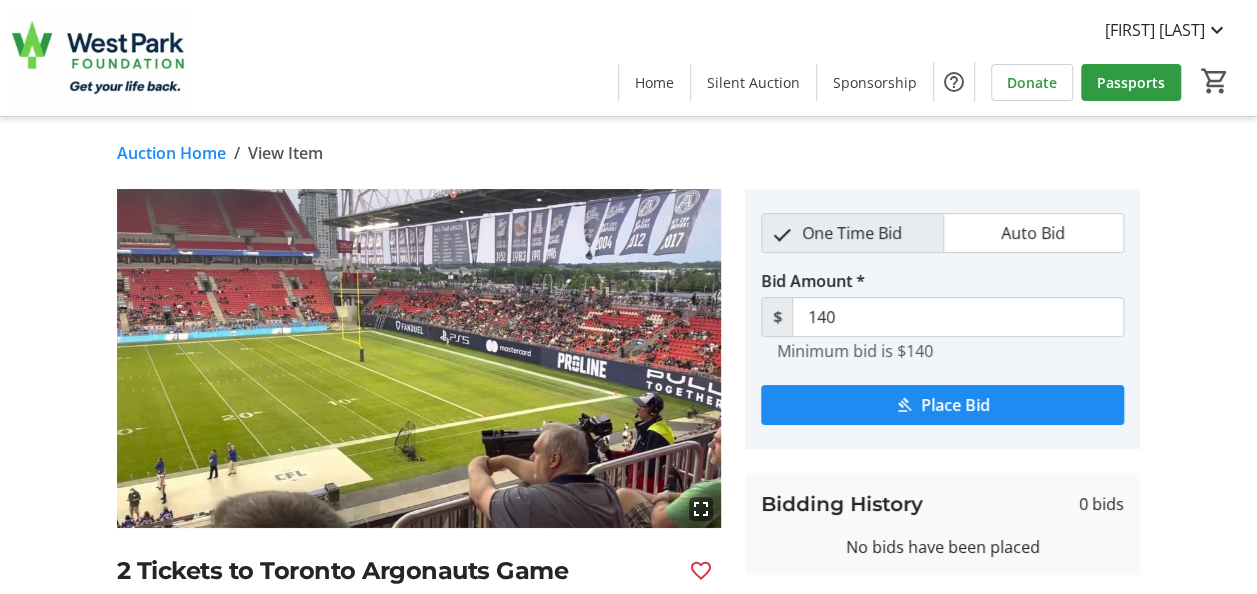 click on "fullscreen 2 Tickets to Toronto Argonauts Game #9  Estimated Value:   $400   Experiences  2 Tickets to the Toronto Argonauts vs. Montreal Alouettes game on September 19, 2025, in the Coinbase Lounge. Auction winners will be able to pick up their items/certificates following the close of the Golf Classic auction on August 11th at 7:30 pm. Most items will be on-site with some exceptions.  If you are not attending the Golf Classic but have won an auction lot, you can schedule a time for pick-up at West Park Healthcare Centre, 170 Emmett Ave, Toronto. Alternatively, mailing or delivery can be arranged at the winner's expense. Digital certificates will be emailed to winners, if applicable. Donated By: Giampaolo Group Inc. One Time Bid Auto Bid Bid Amount * $ 140  Minimum bid is $140   Place Bid  Bidding History  0 bids  No bids have been placed" 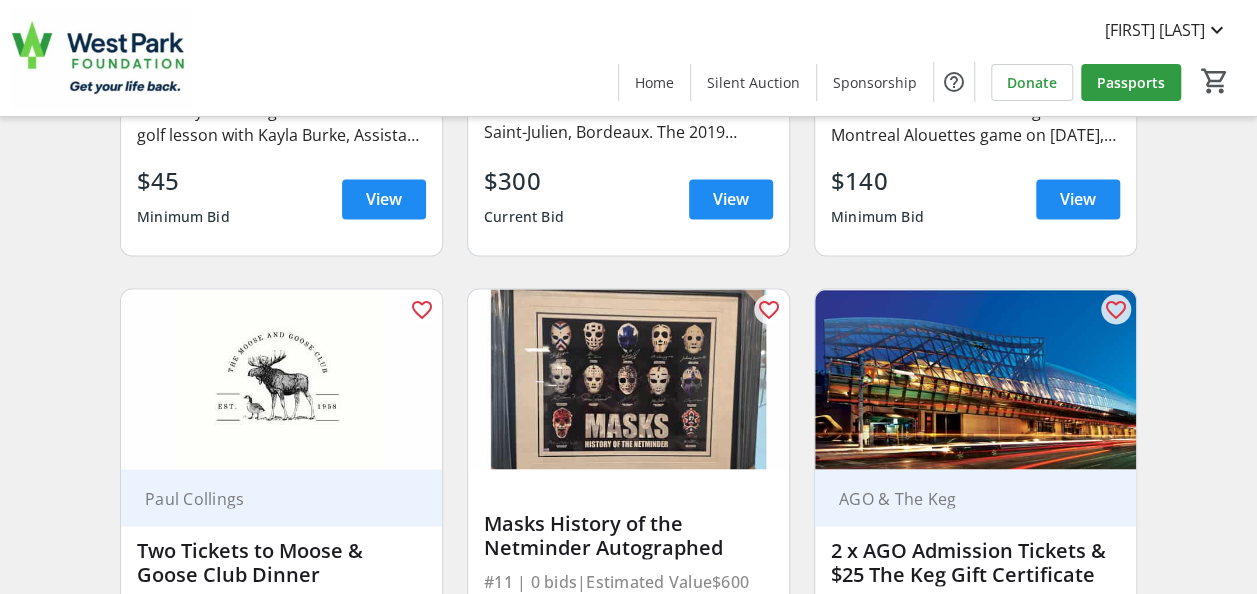 scroll, scrollTop: 1900, scrollLeft: 0, axis: vertical 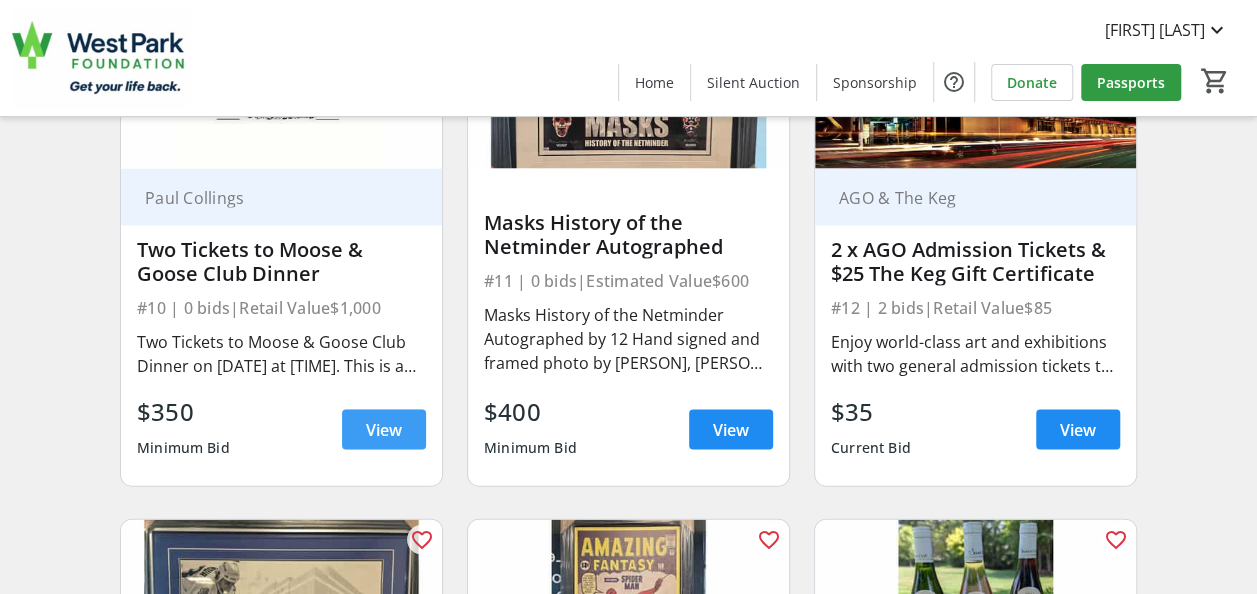 click at bounding box center [384, 430] 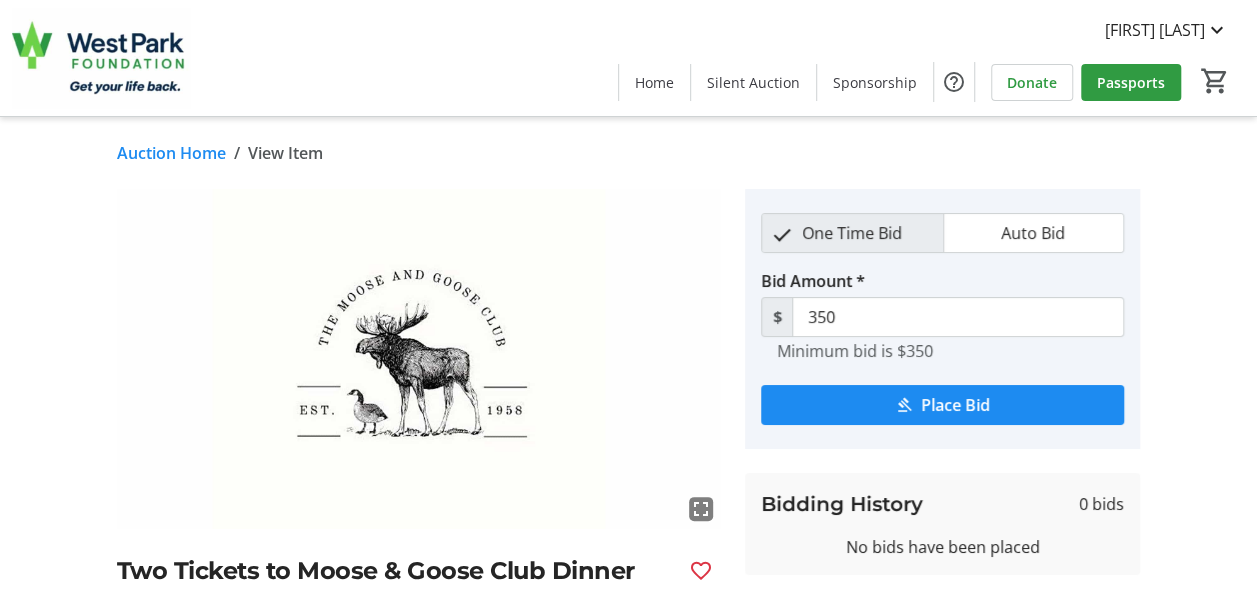 scroll, scrollTop: 400, scrollLeft: 0, axis: vertical 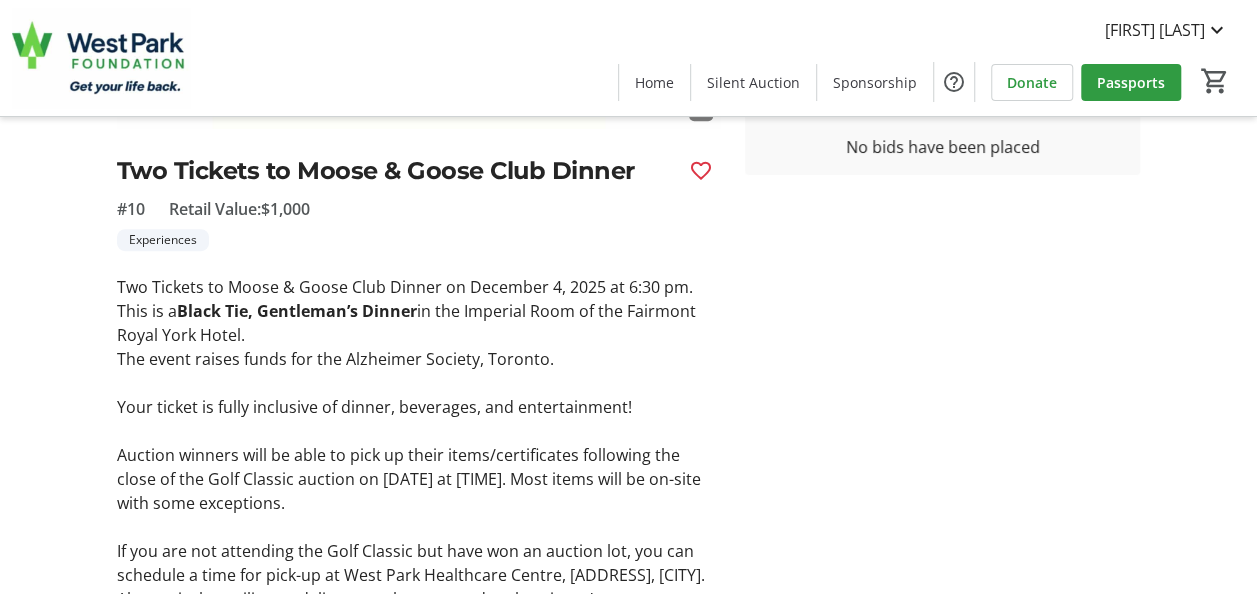 drag, startPoint x: 1112, startPoint y: 350, endPoint x: 342, endPoint y: 184, distance: 787.6903 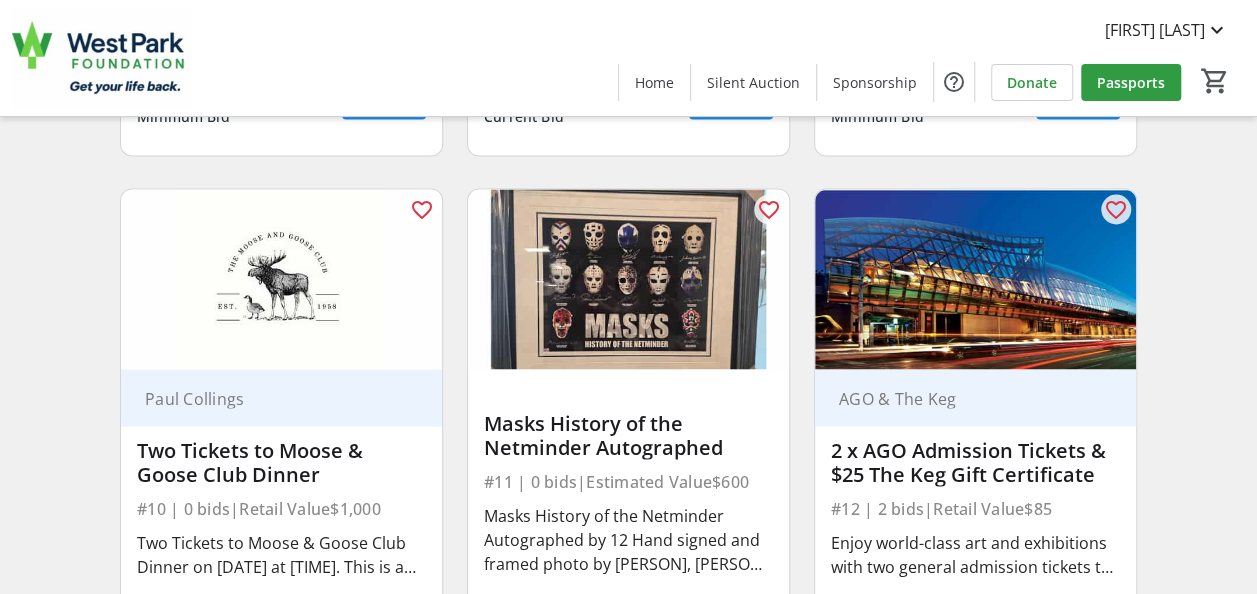 scroll, scrollTop: 2000, scrollLeft: 0, axis: vertical 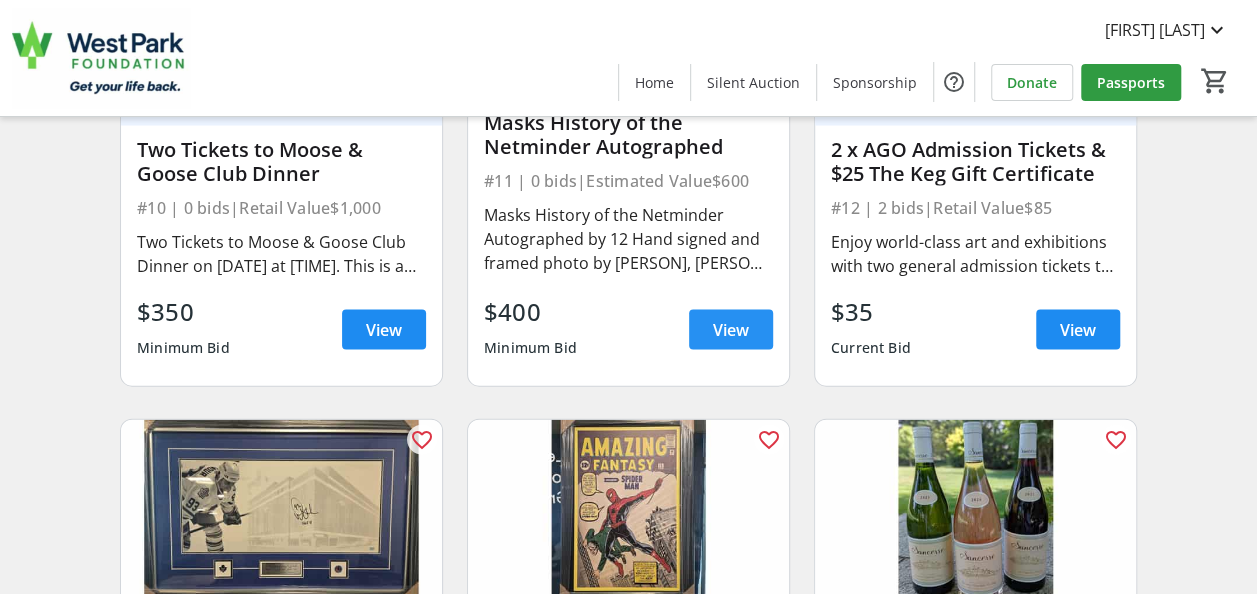 click at bounding box center (731, 330) 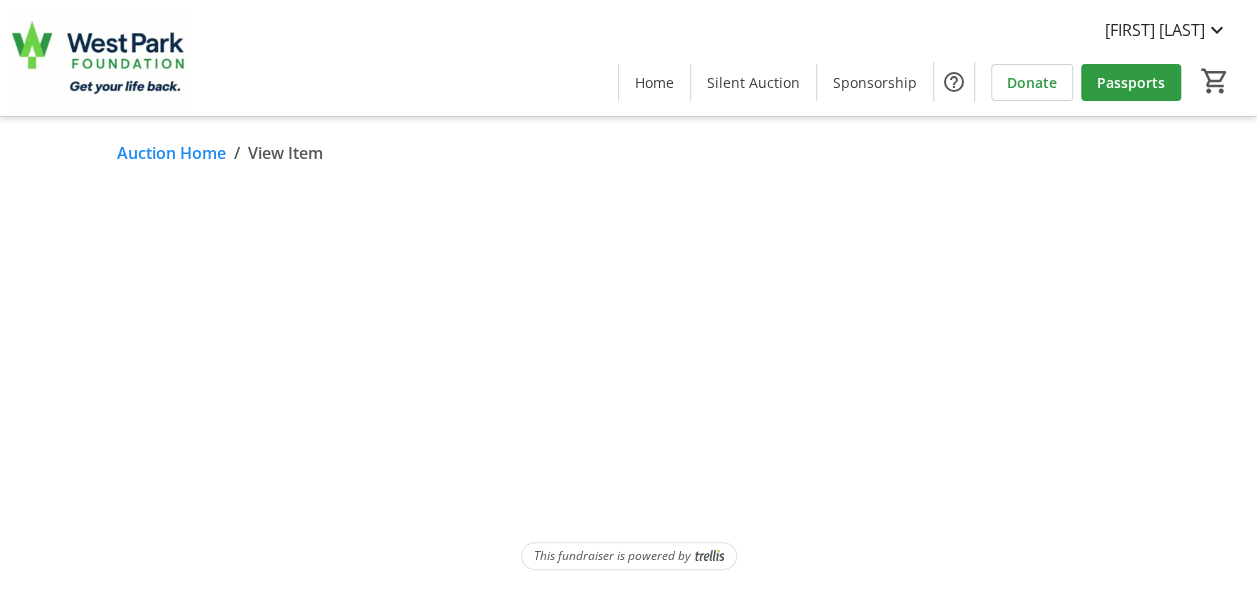 scroll, scrollTop: 0, scrollLeft: 0, axis: both 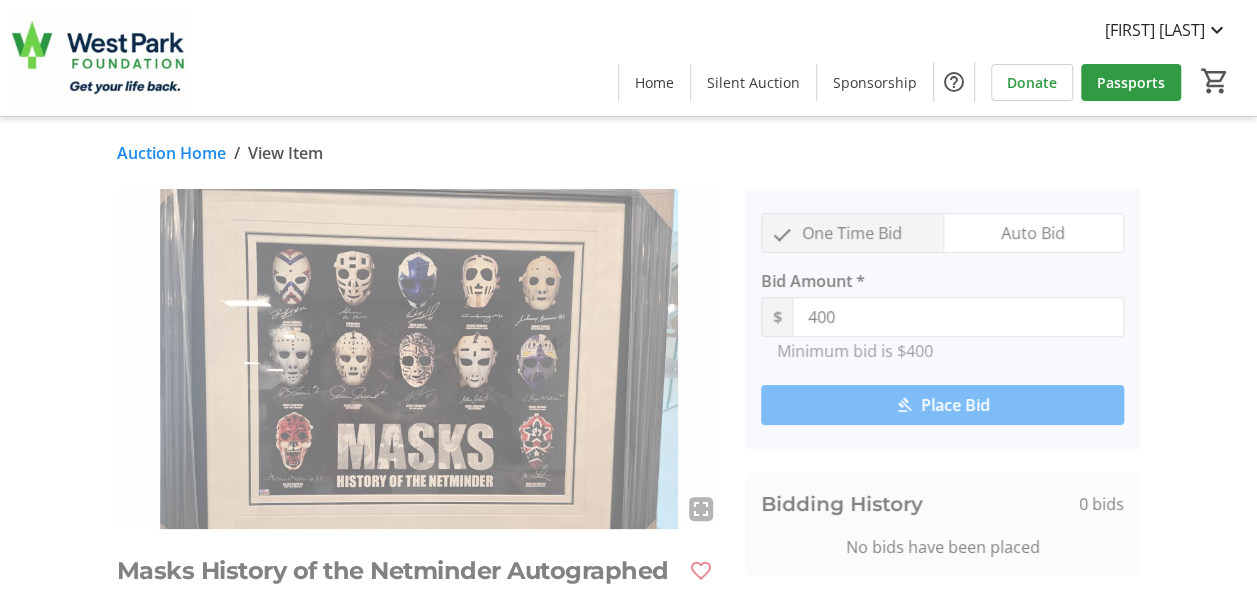 click on "One Time Bid Auto Bid Bid Amount * $ 400  Minimum bid is $400   Place Bid" 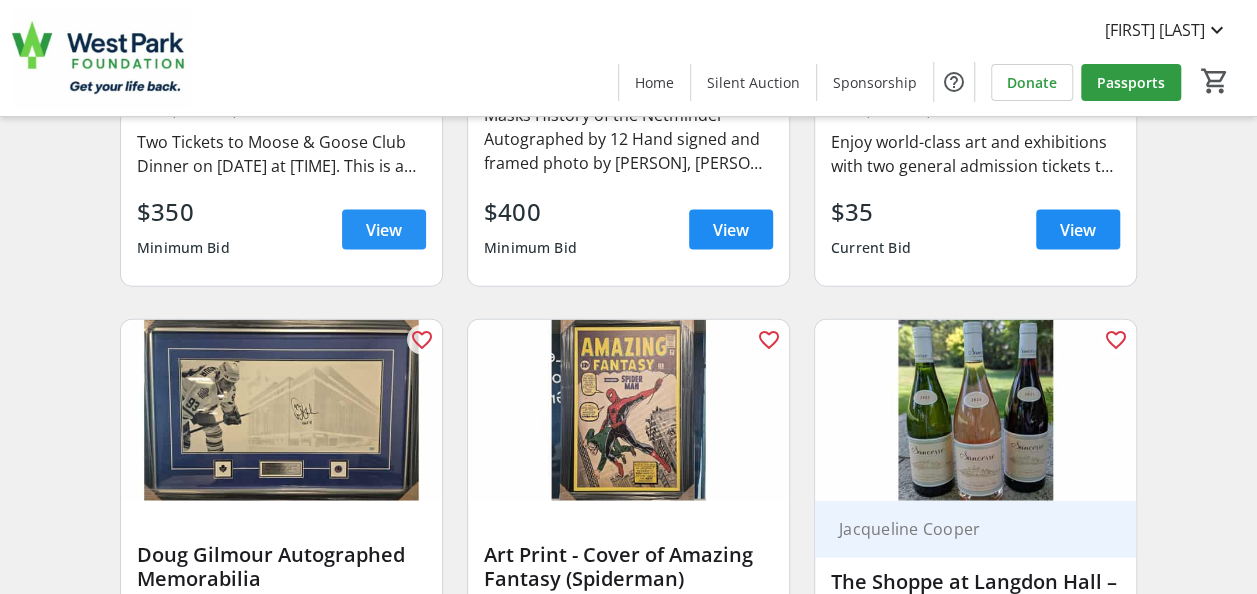 scroll, scrollTop: 1800, scrollLeft: 0, axis: vertical 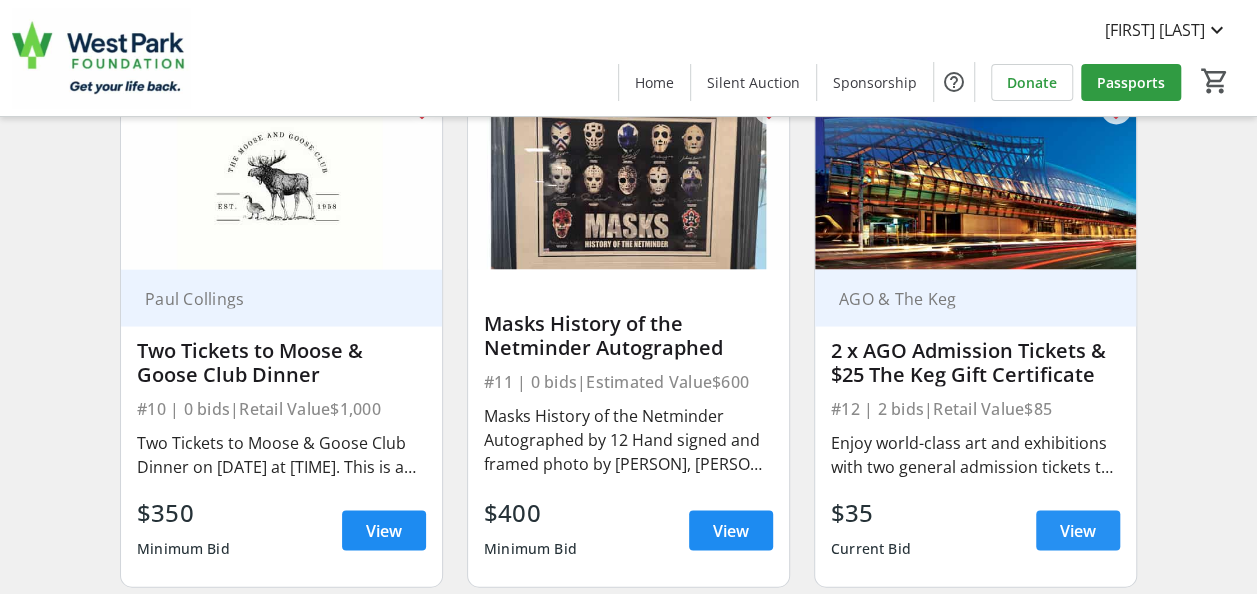 click at bounding box center [1078, 530] 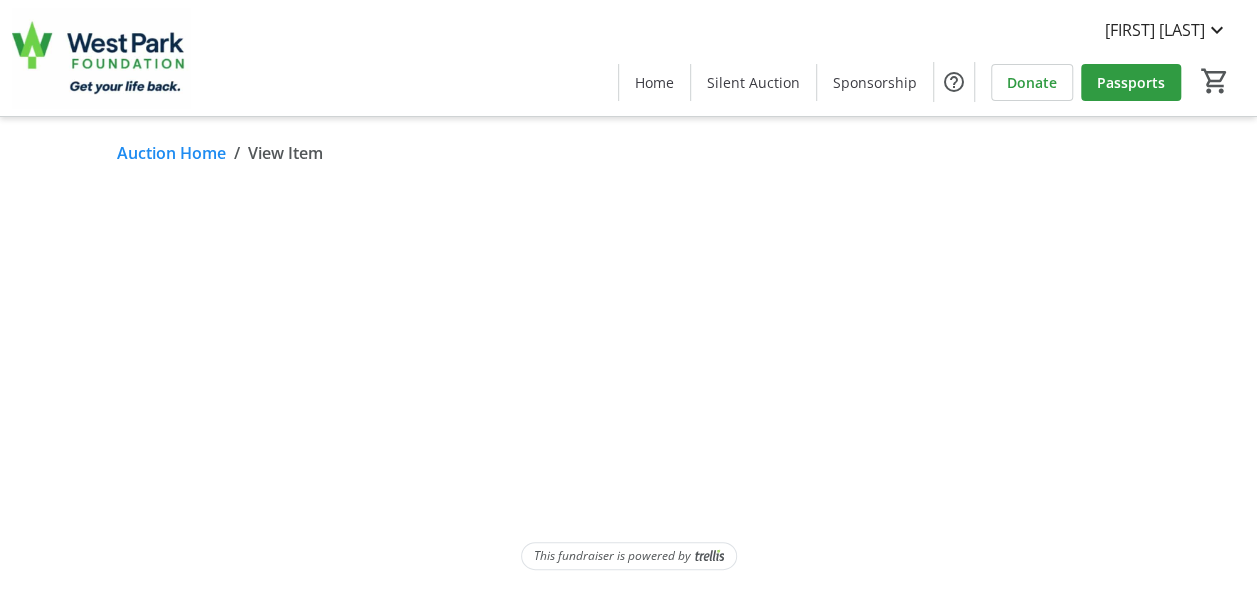 scroll, scrollTop: 0, scrollLeft: 0, axis: both 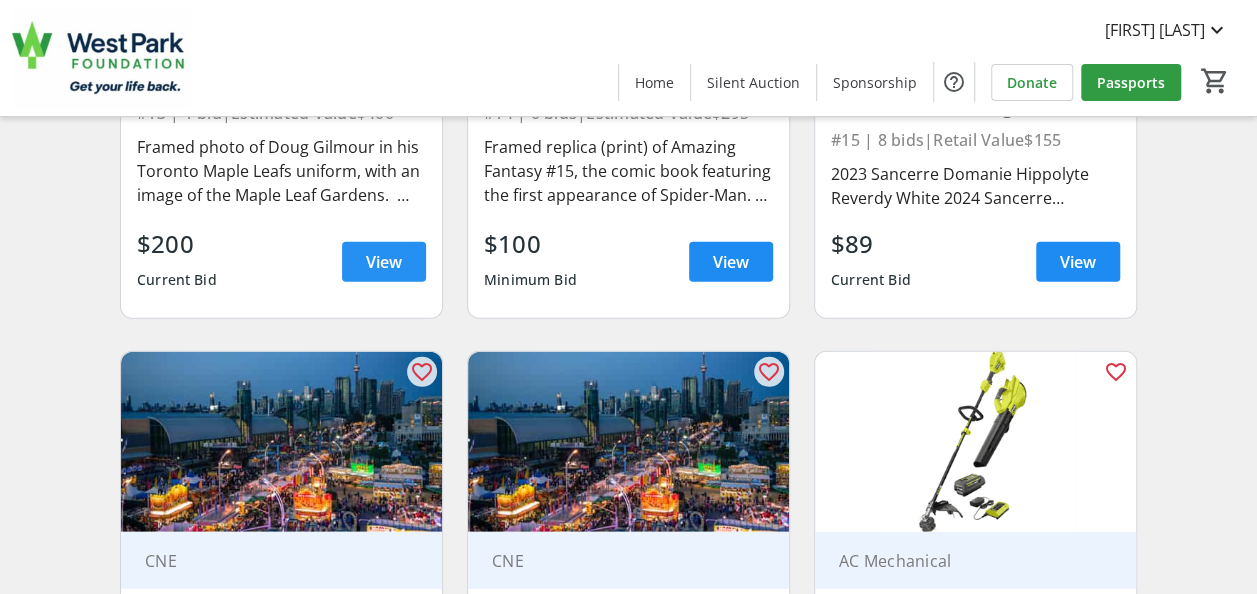 click at bounding box center [384, 262] 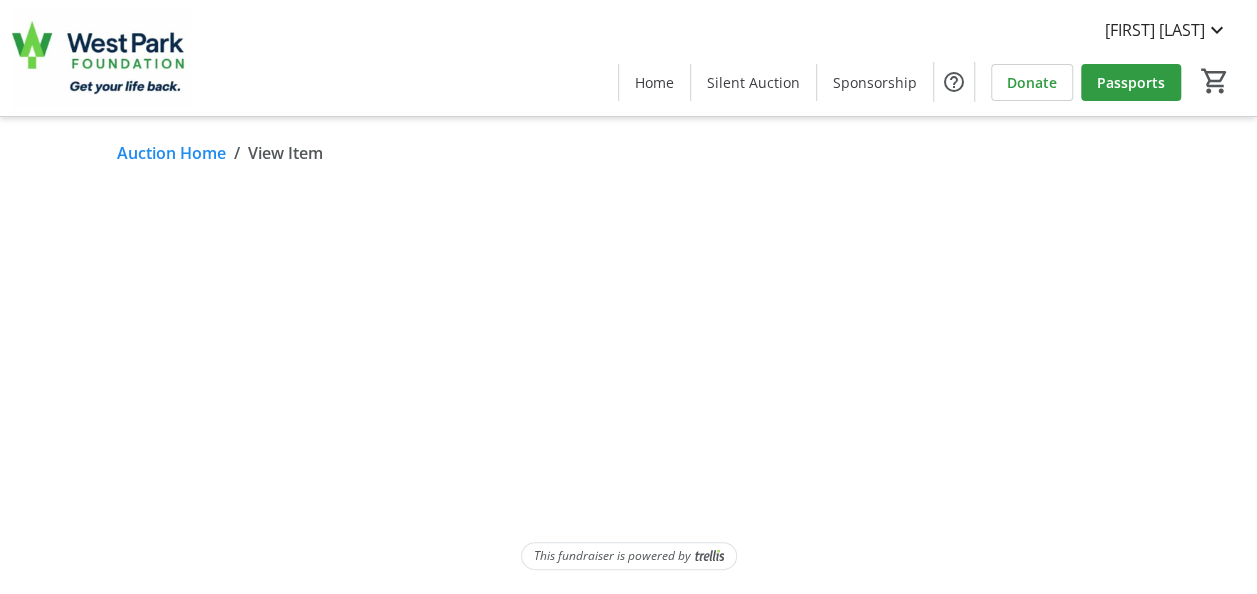 scroll, scrollTop: 0, scrollLeft: 0, axis: both 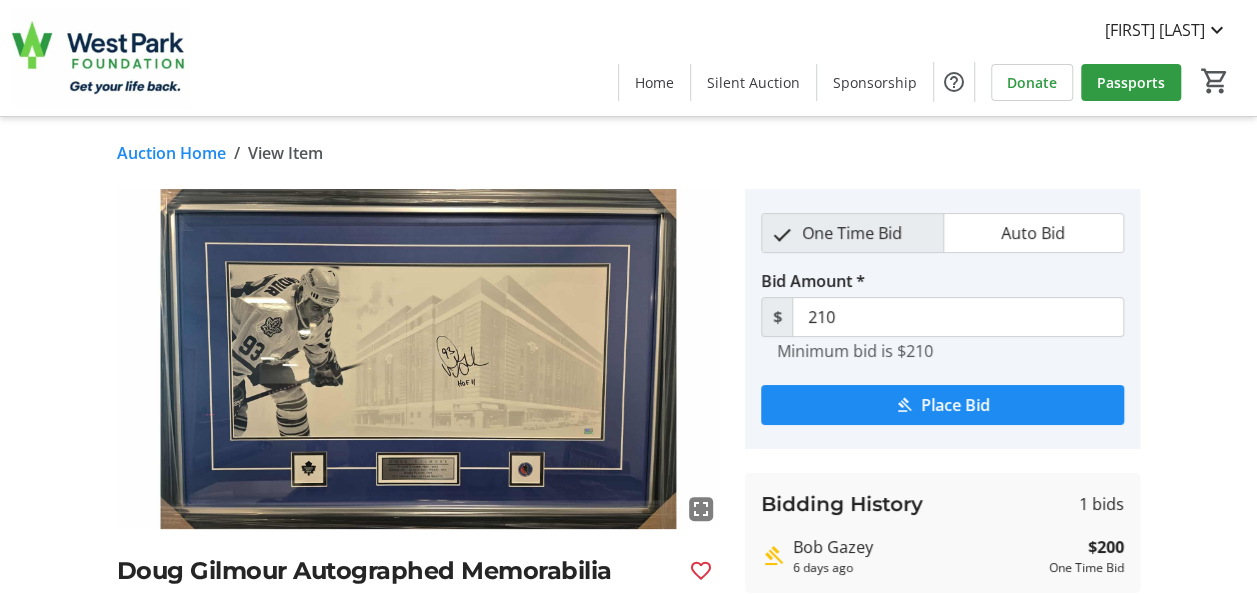 drag, startPoint x: 50, startPoint y: 314, endPoint x: 78, endPoint y: 0, distance: 315.24594 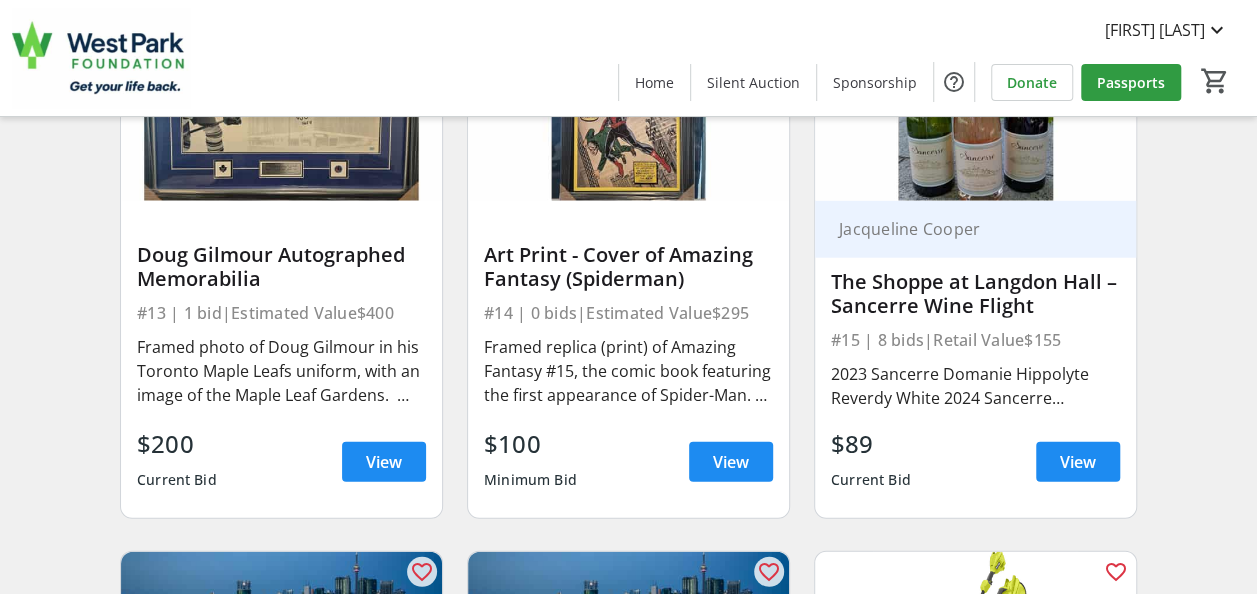 scroll, scrollTop: 2300, scrollLeft: 0, axis: vertical 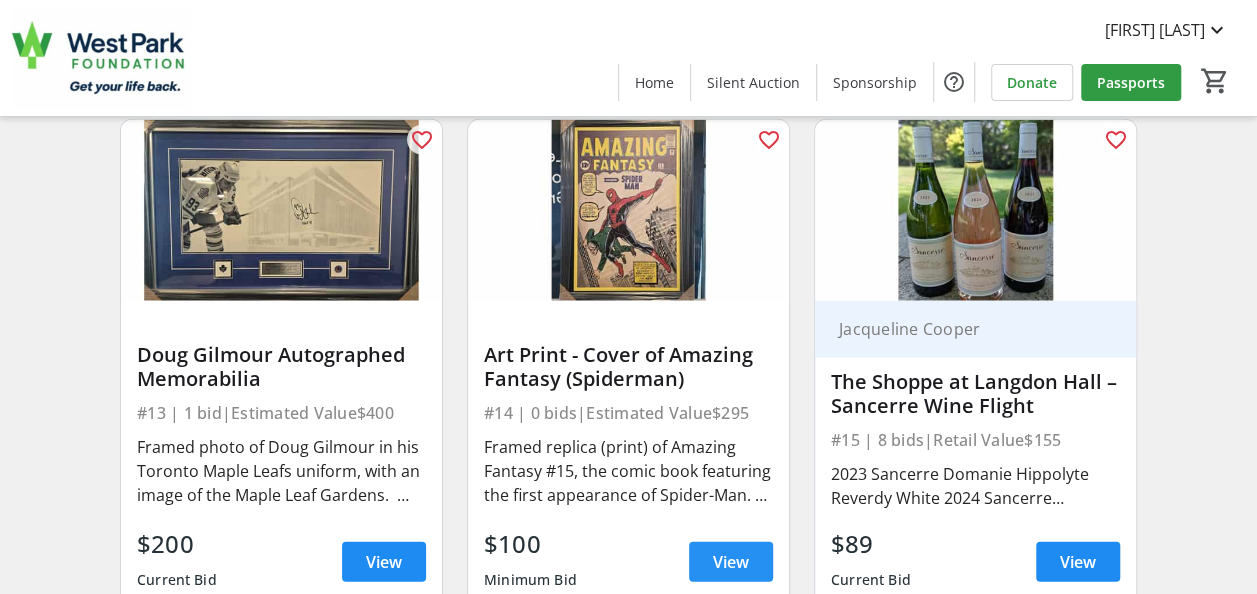 click on "View" at bounding box center (731, 562) 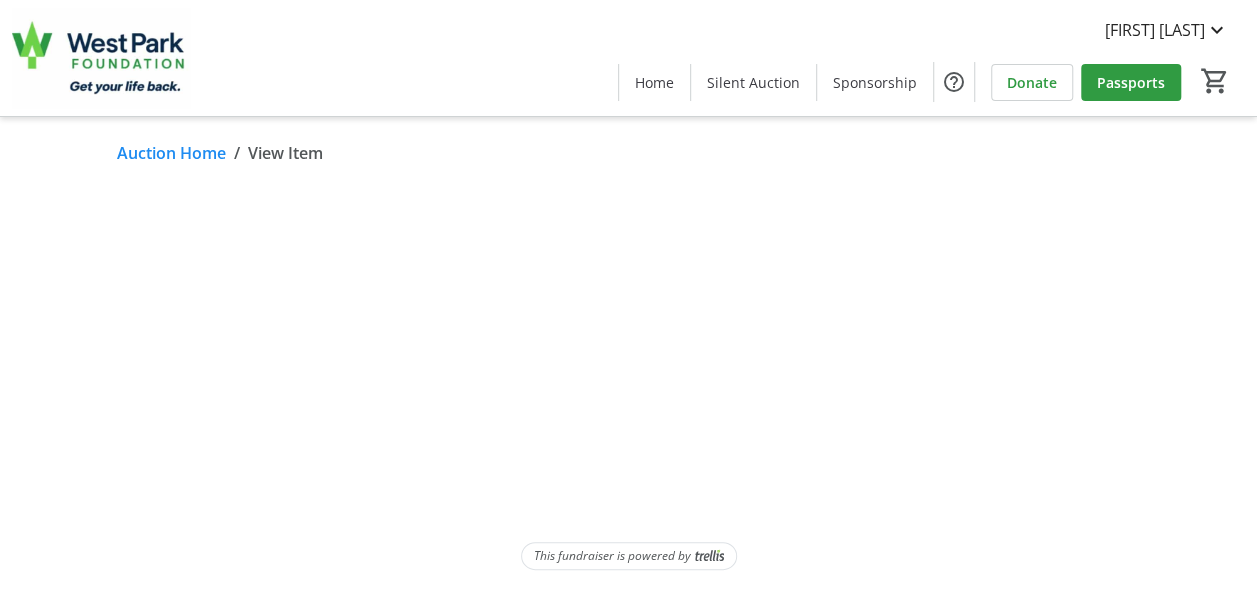 scroll, scrollTop: 0, scrollLeft: 0, axis: both 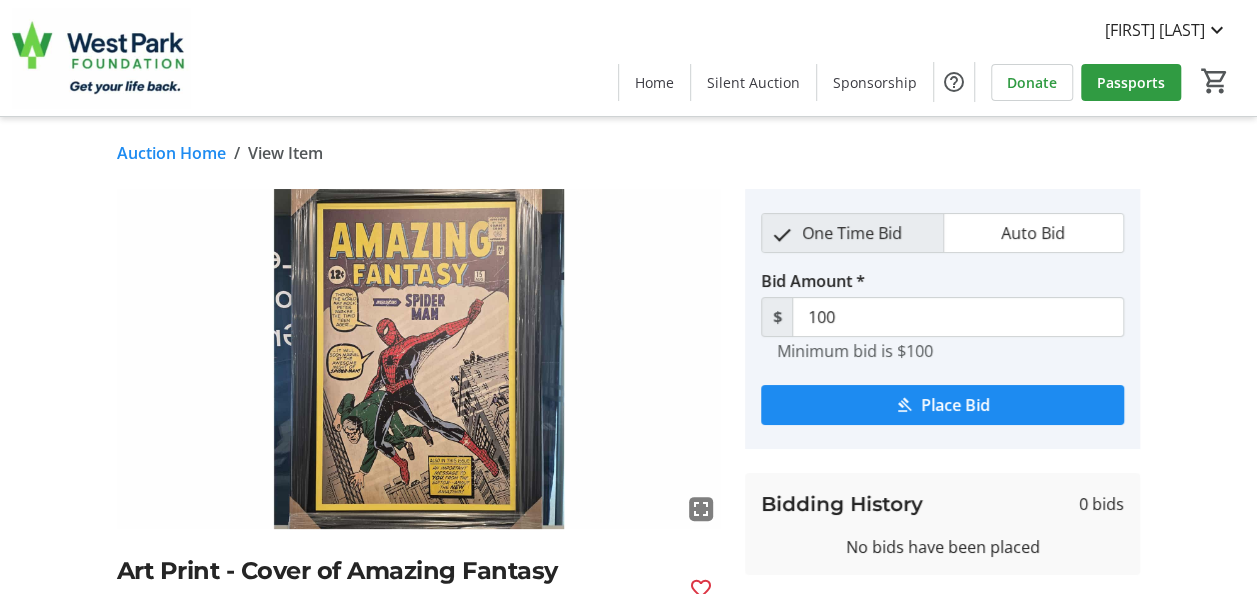 drag, startPoint x: 6, startPoint y: 279, endPoint x: 24, endPoint y: 46, distance: 233.69424 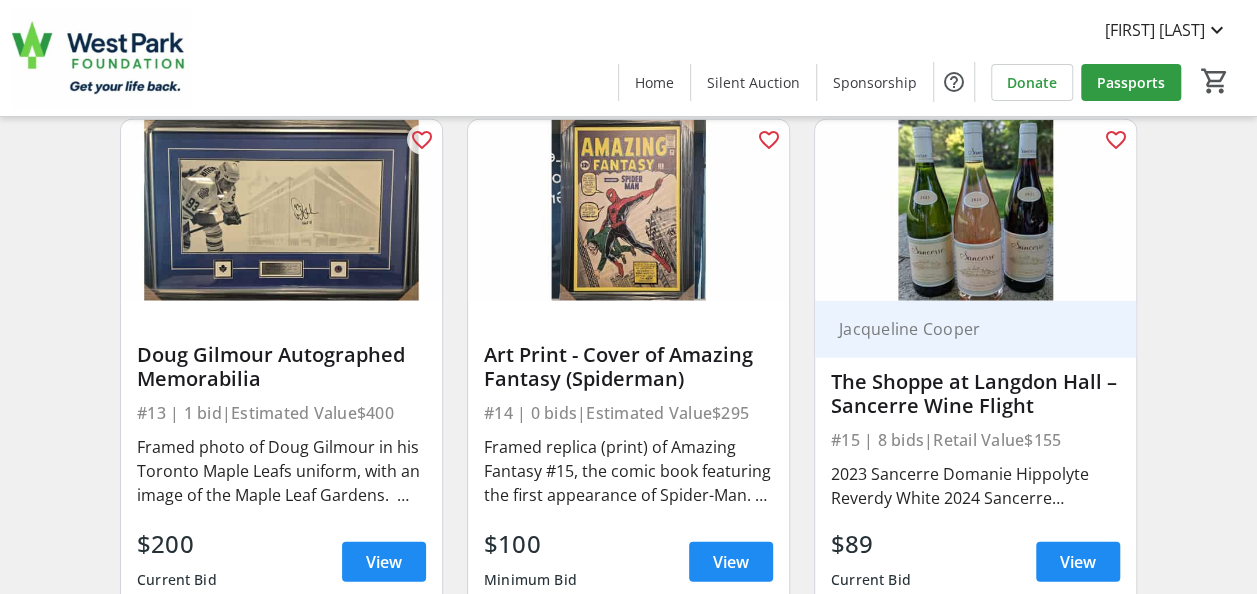 scroll, scrollTop: 2600, scrollLeft: 0, axis: vertical 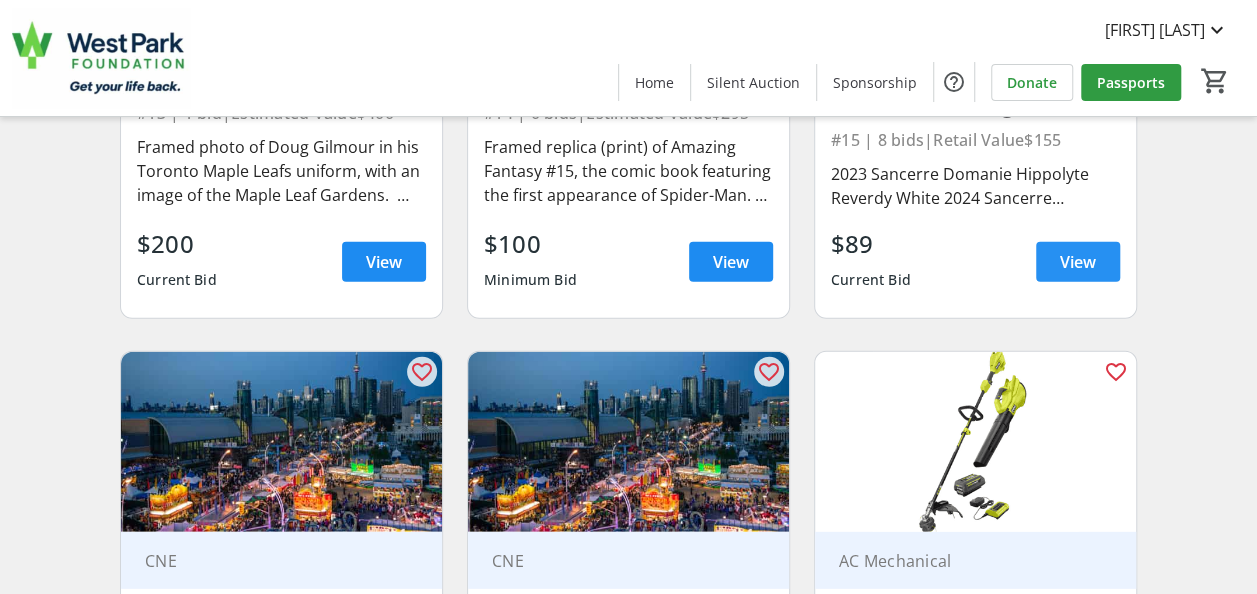 click on "View" at bounding box center [1078, 262] 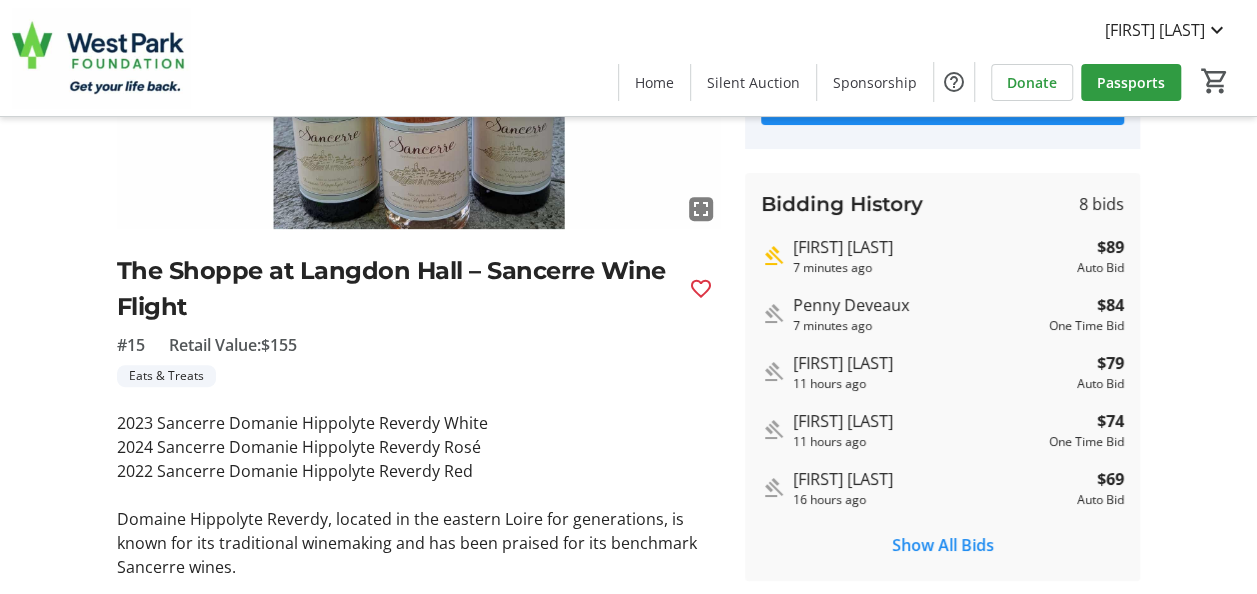 scroll, scrollTop: 0, scrollLeft: 0, axis: both 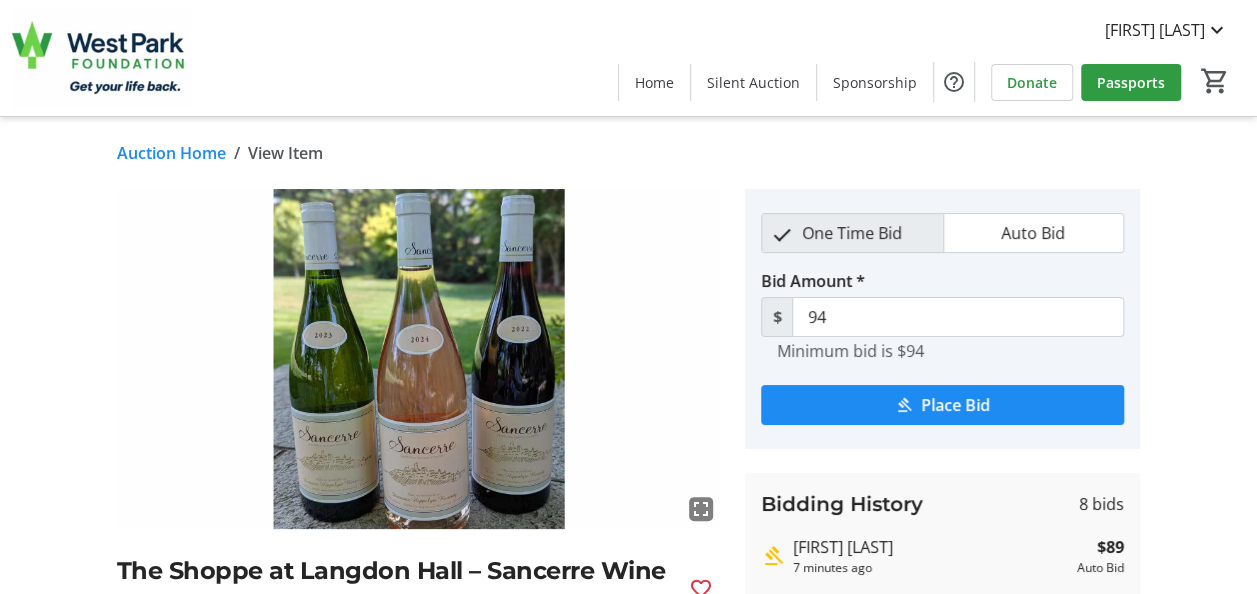 click on "Auction Home" 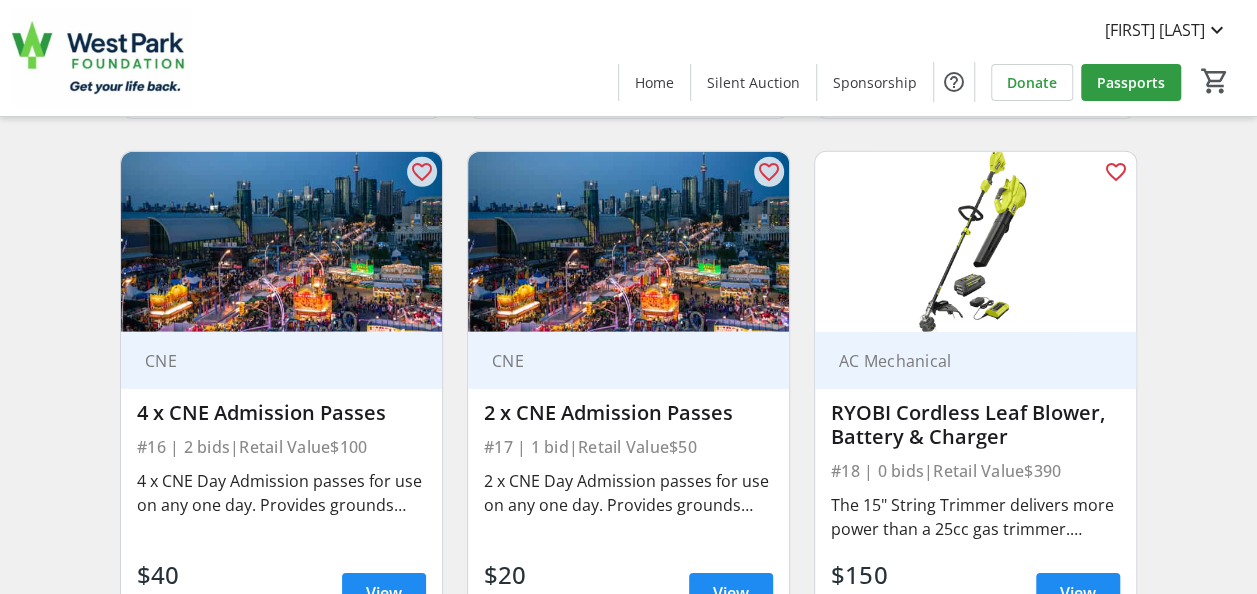 scroll, scrollTop: 2900, scrollLeft: 0, axis: vertical 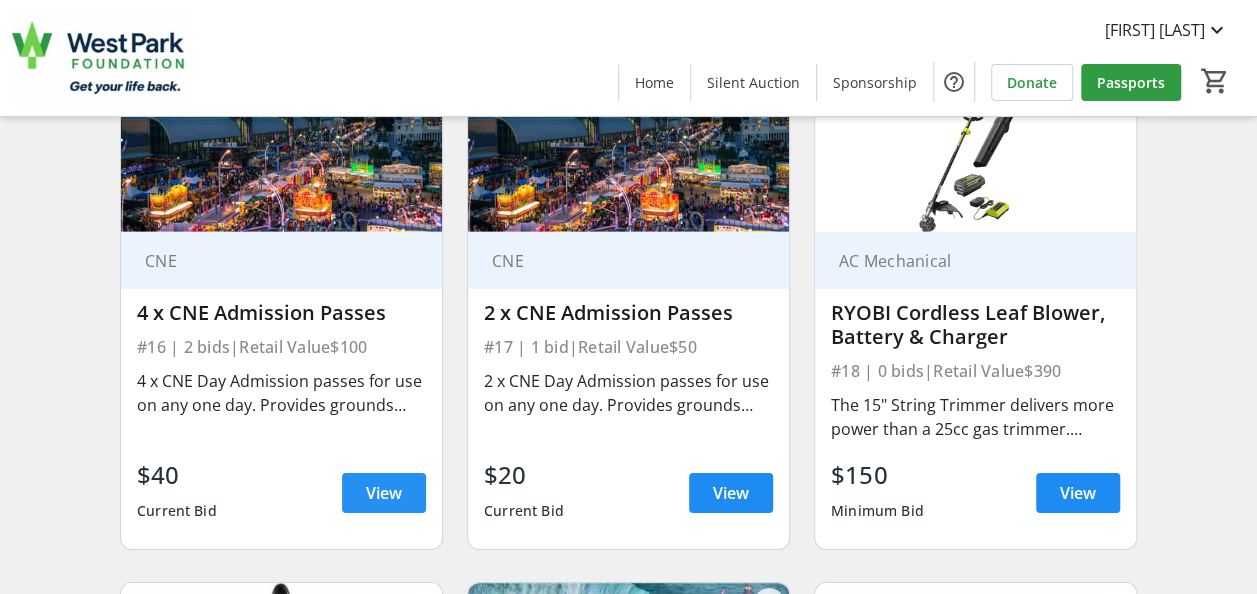 click on "View" at bounding box center (384, 493) 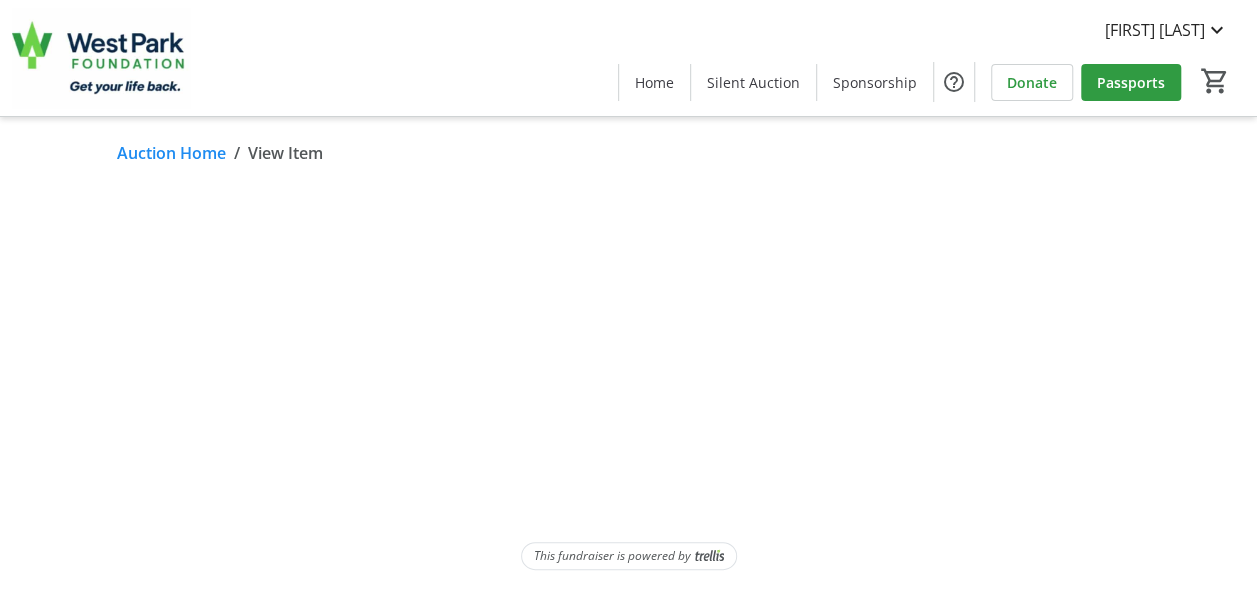 scroll, scrollTop: 0, scrollLeft: 0, axis: both 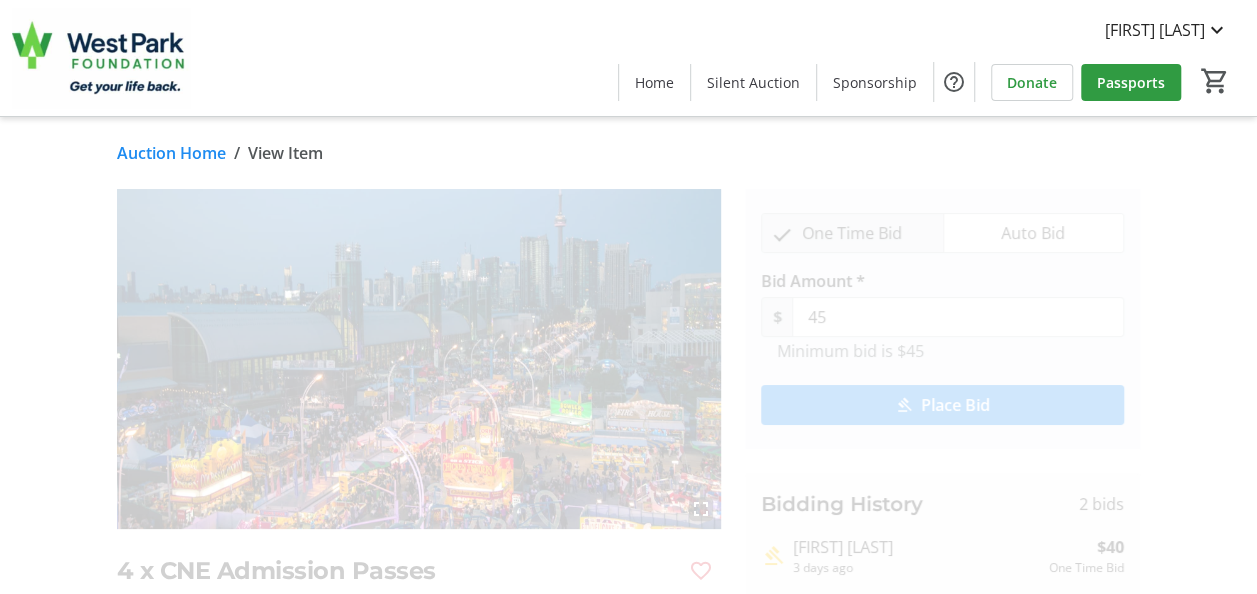 drag, startPoint x: 27, startPoint y: 394, endPoint x: 101, endPoint y: 27, distance: 374.38617 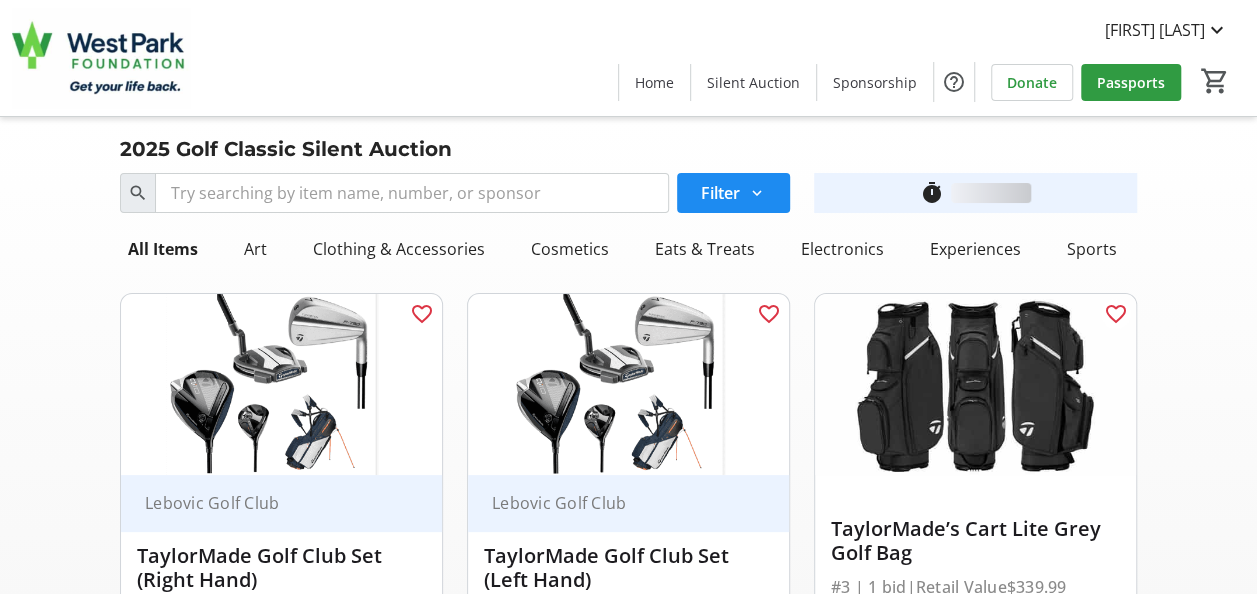 scroll, scrollTop: 2900, scrollLeft: 0, axis: vertical 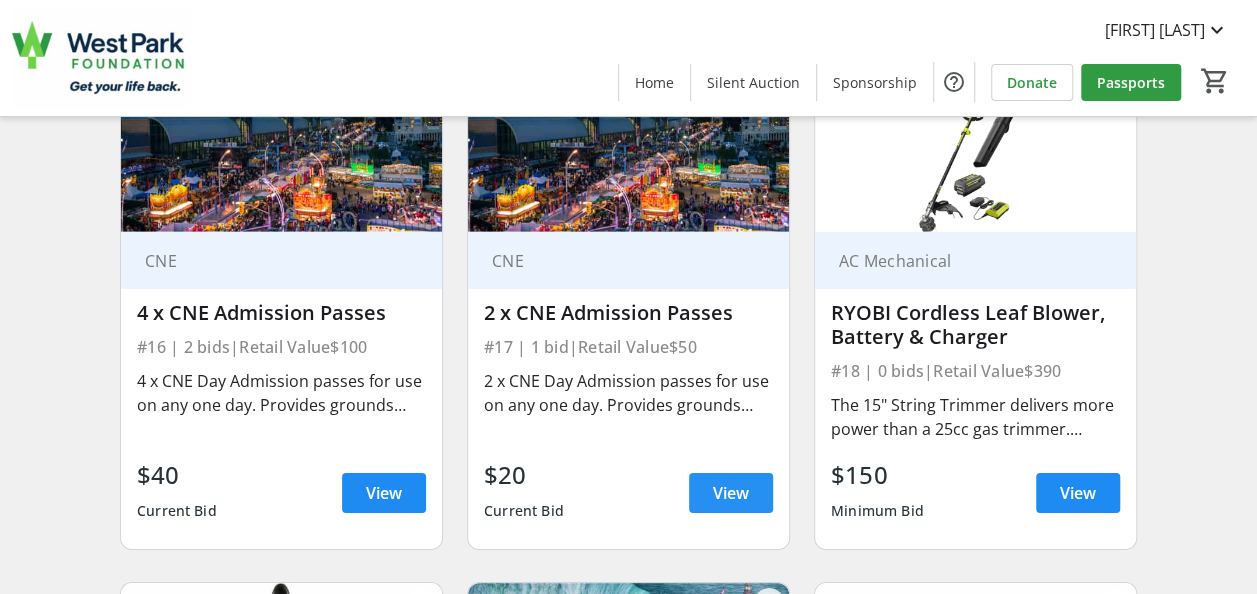 click at bounding box center [731, 493] 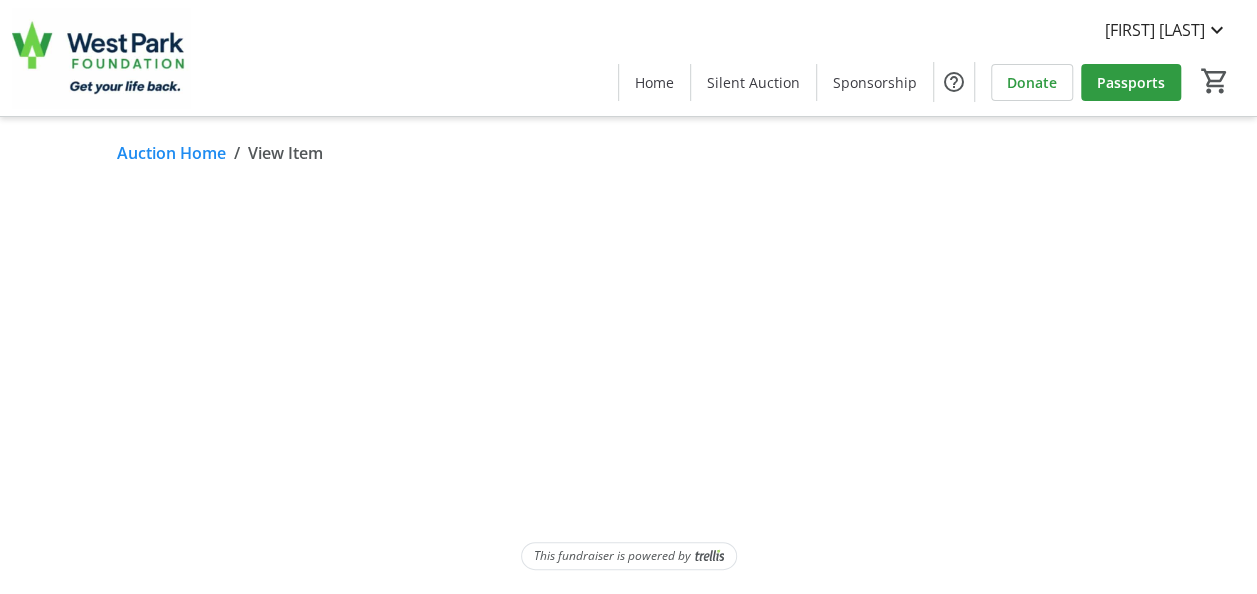 scroll, scrollTop: 0, scrollLeft: 0, axis: both 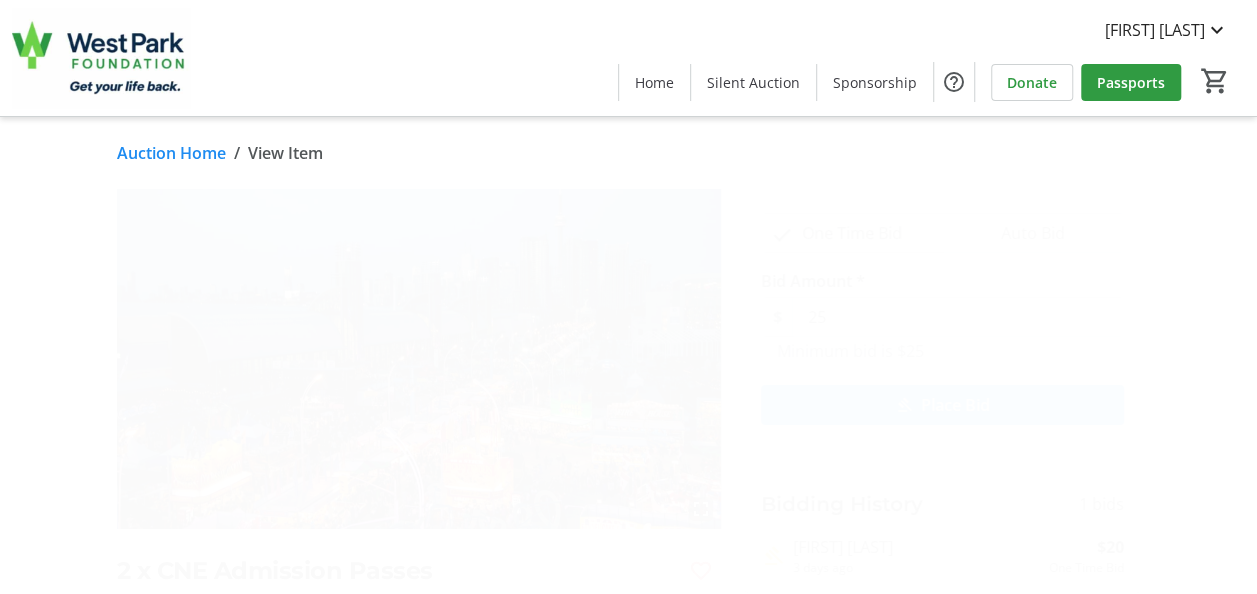 drag, startPoint x: 58, startPoint y: 438, endPoint x: 58, endPoint y: 417, distance: 21 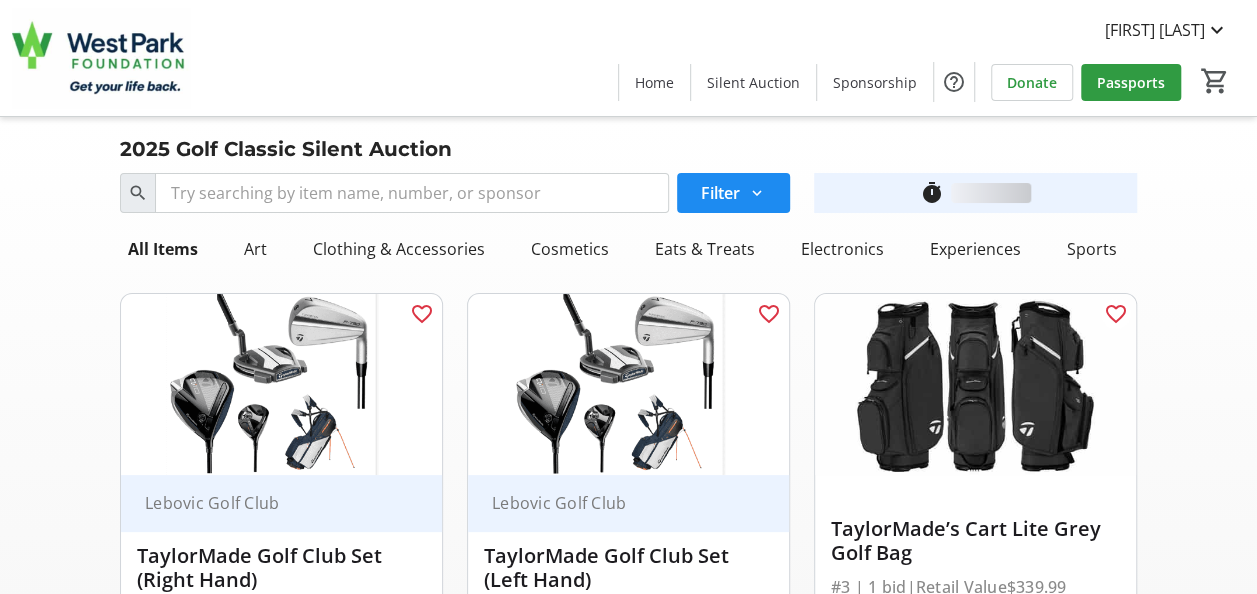 scroll, scrollTop: 2900, scrollLeft: 0, axis: vertical 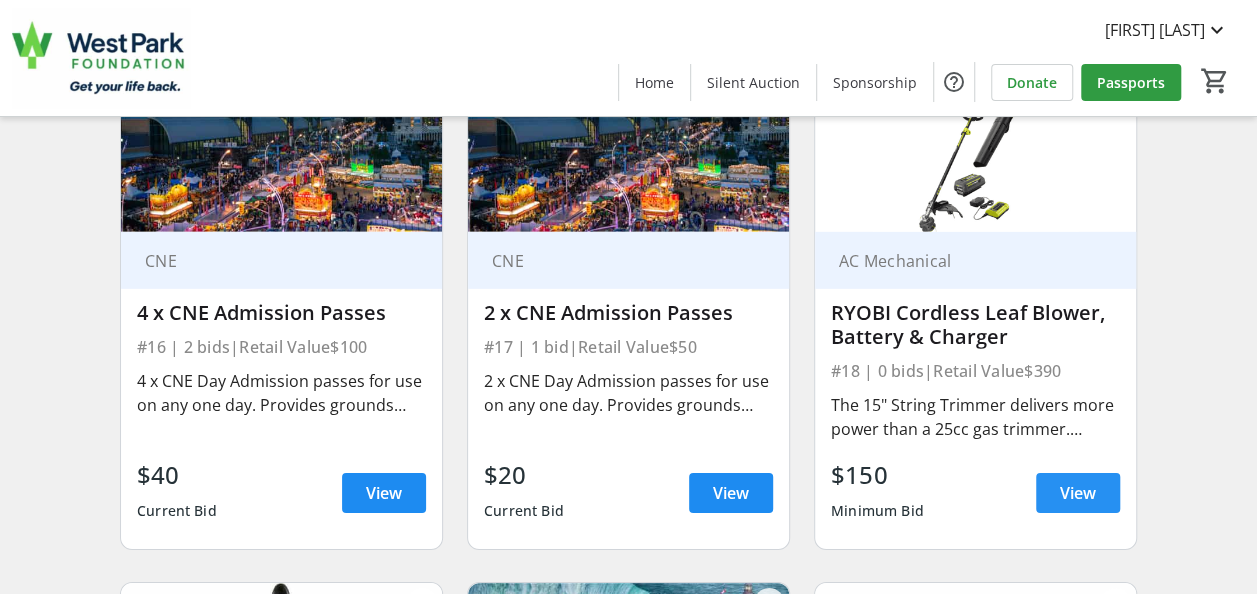 click at bounding box center [1078, 493] 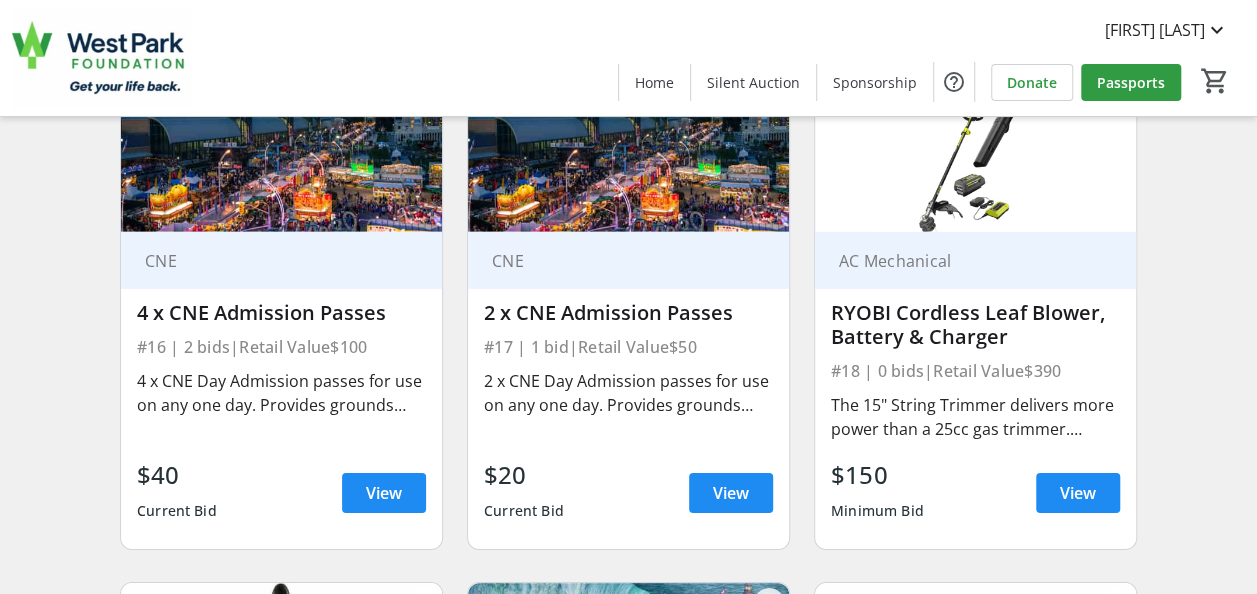 scroll, scrollTop: 0, scrollLeft: 0, axis: both 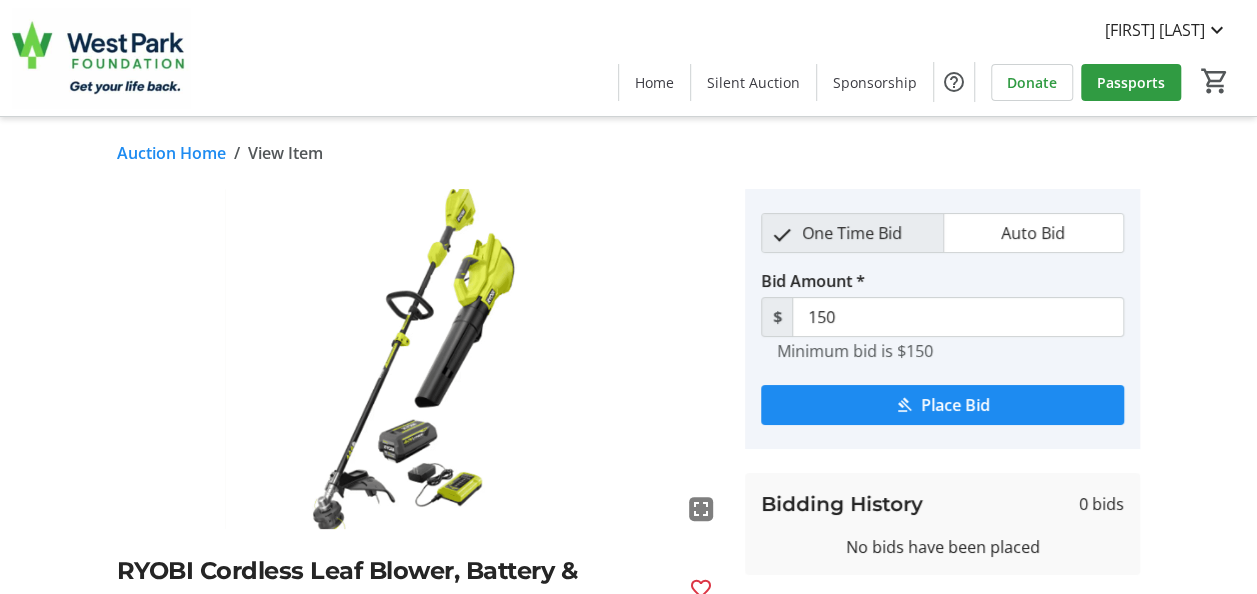 drag, startPoint x: 21, startPoint y: 376, endPoint x: 27, endPoint y: 31, distance: 345.0522 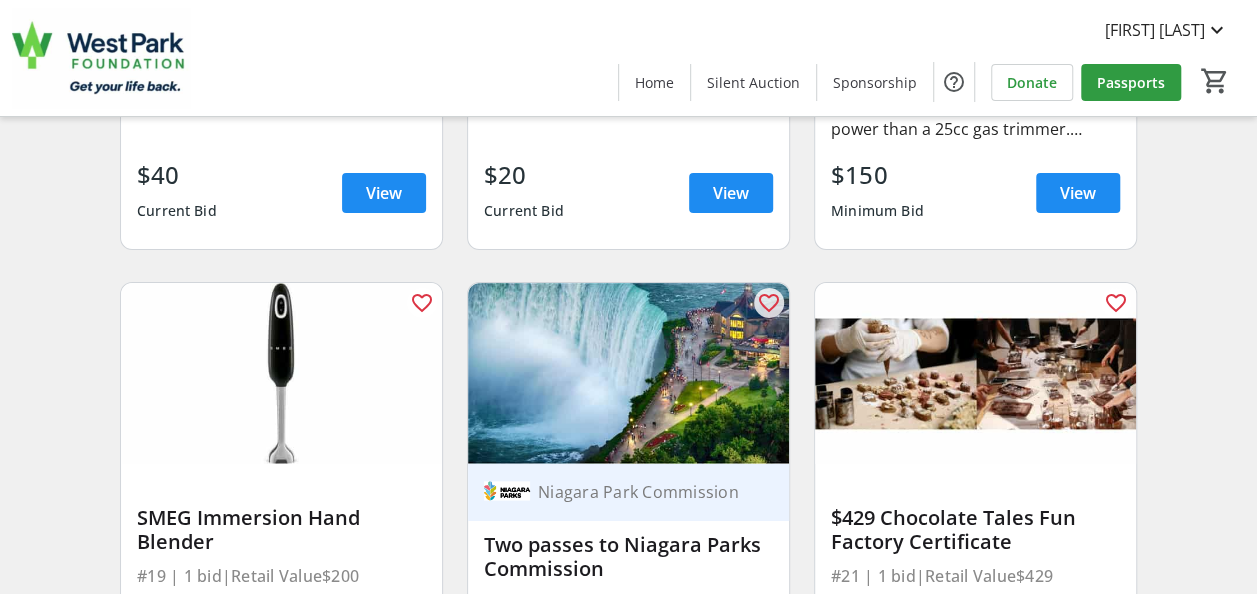 scroll, scrollTop: 3500, scrollLeft: 0, axis: vertical 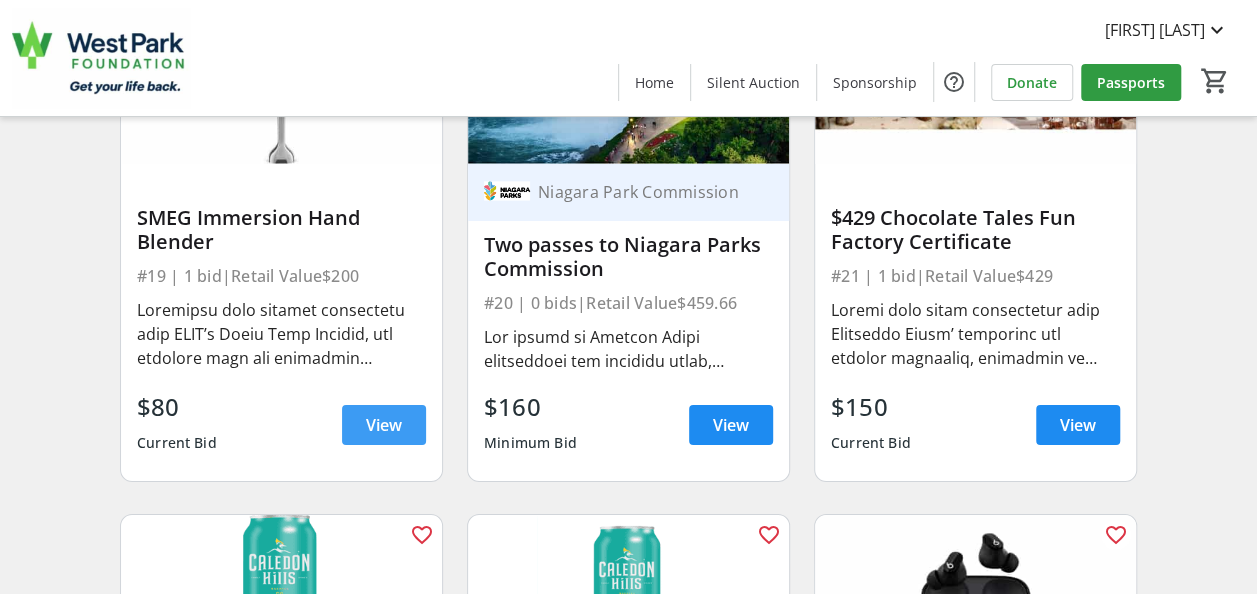 click at bounding box center (384, 425) 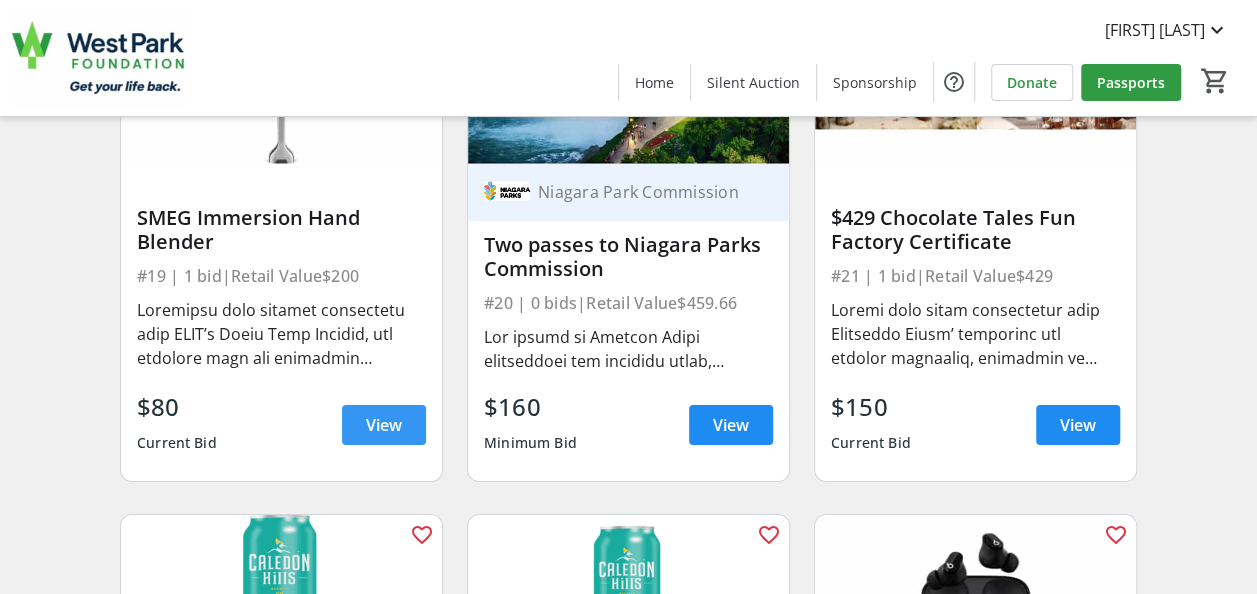 scroll, scrollTop: 0, scrollLeft: 0, axis: both 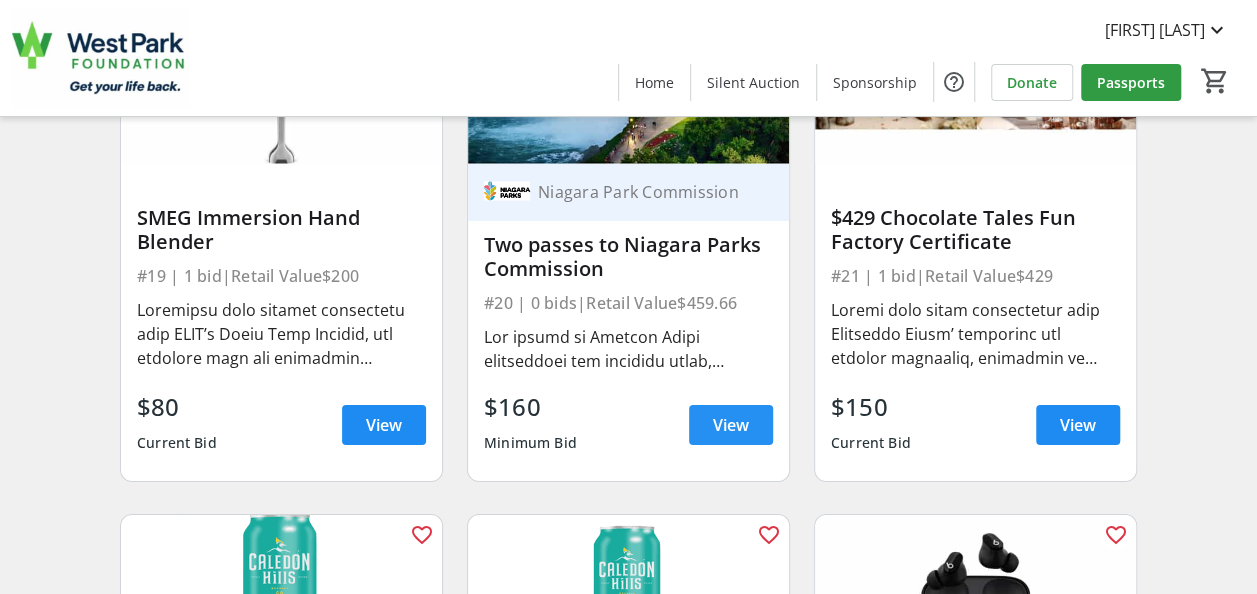 click on "View" at bounding box center (731, 425) 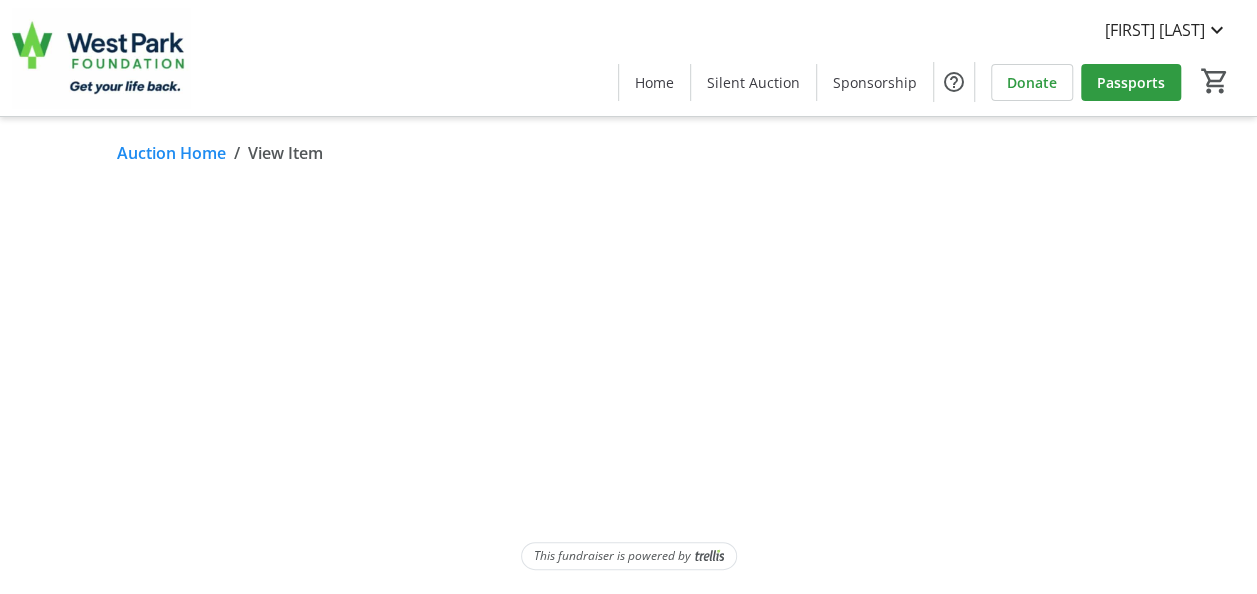 scroll, scrollTop: 0, scrollLeft: 0, axis: both 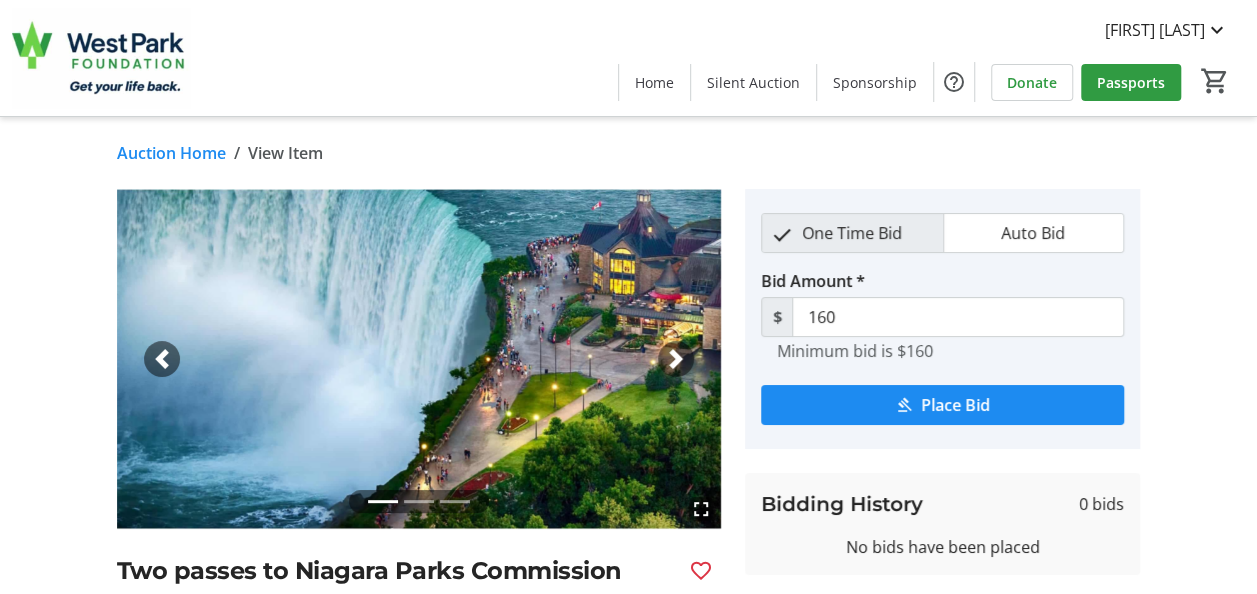 click on "Auction Home" 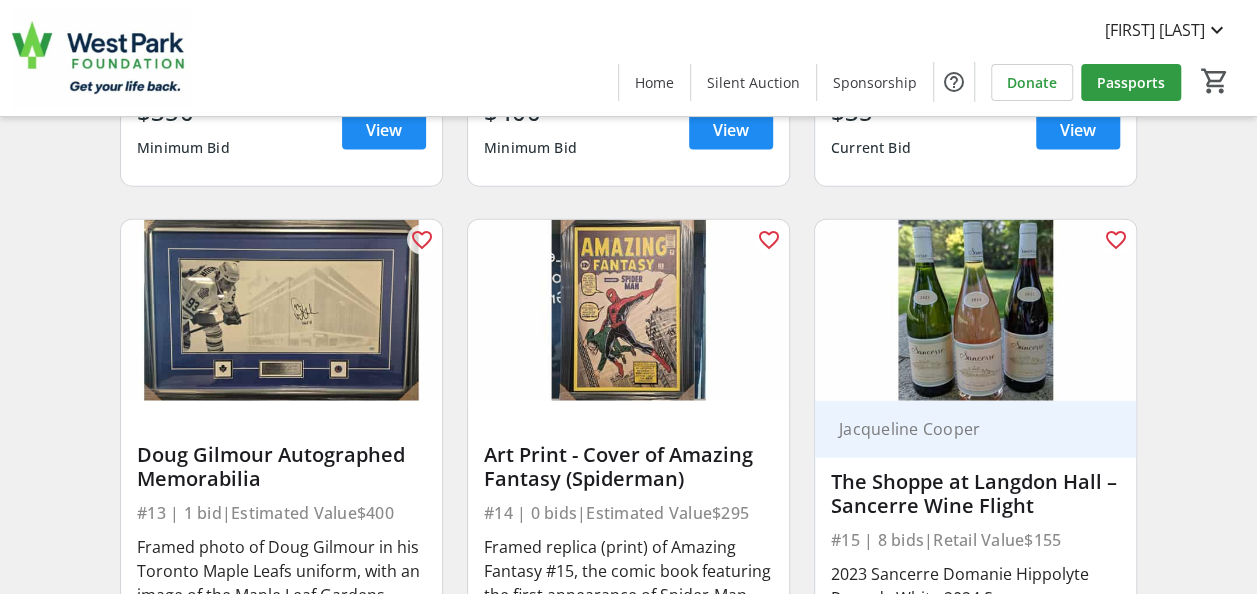scroll, scrollTop: 2400, scrollLeft: 0, axis: vertical 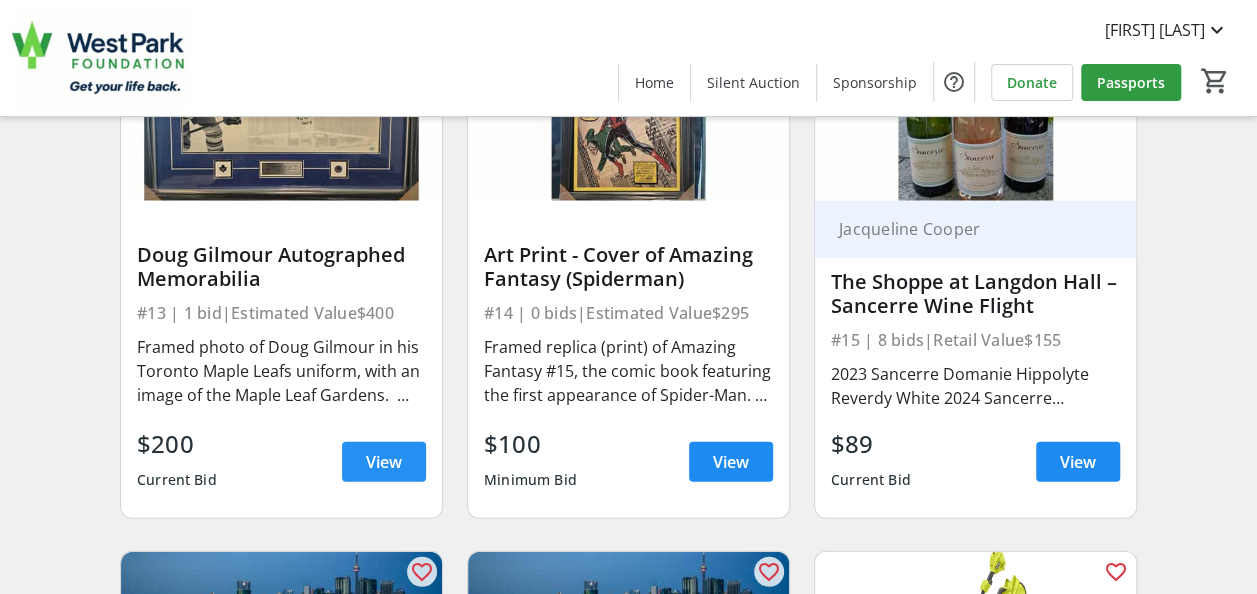 click at bounding box center [384, 462] 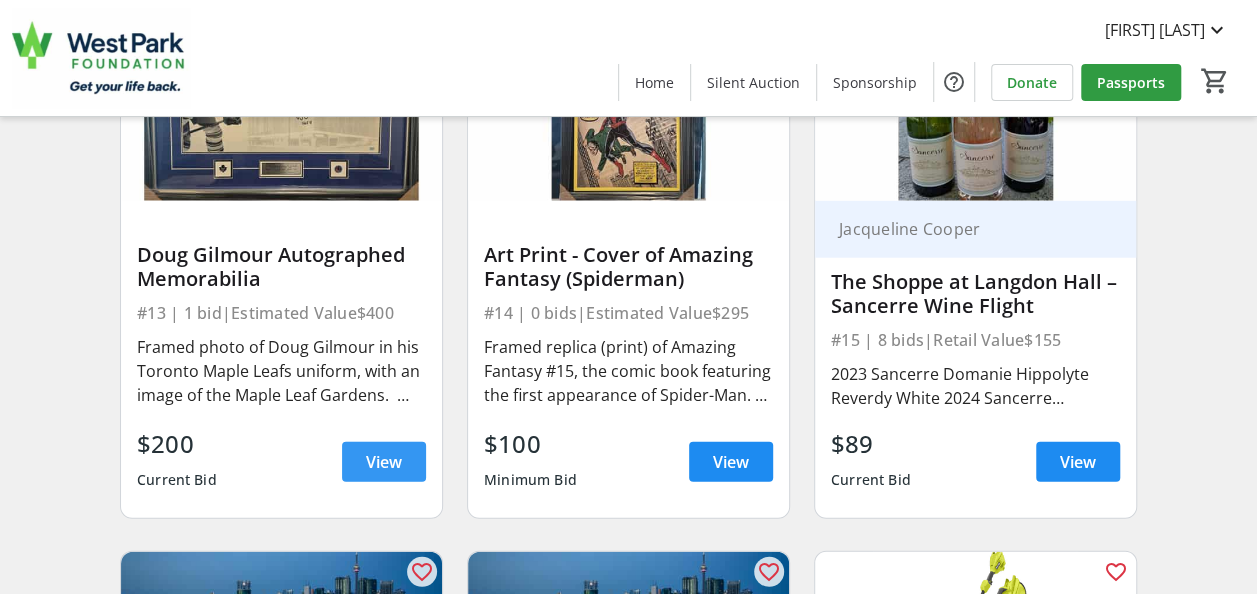 scroll, scrollTop: 0, scrollLeft: 0, axis: both 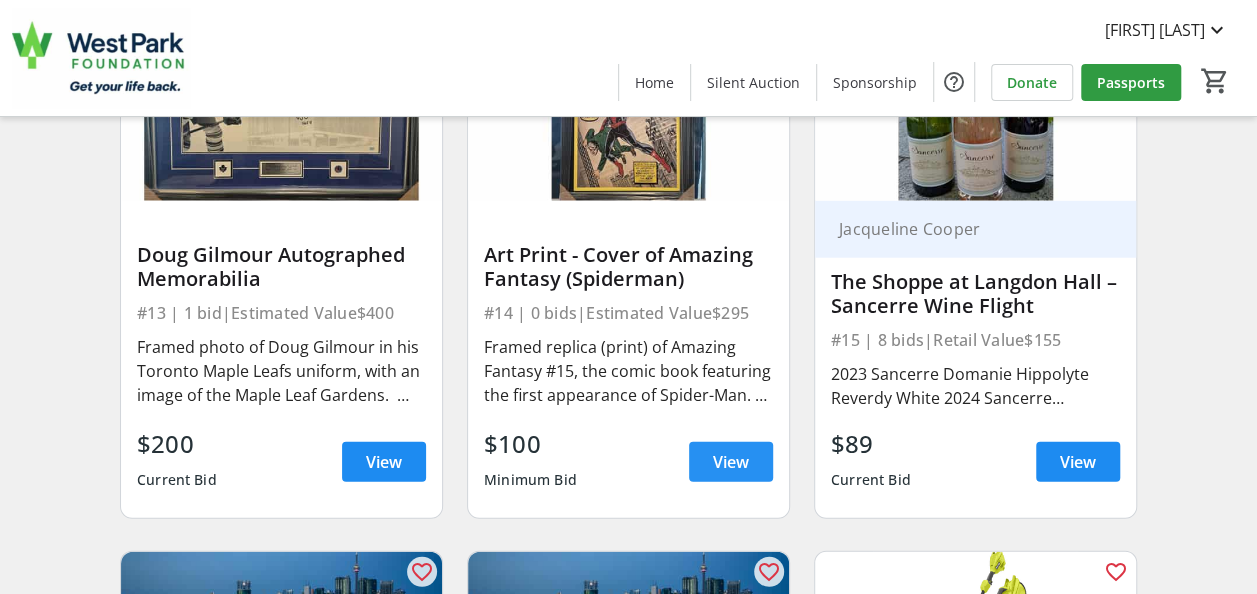 click on "View" at bounding box center [731, 462] 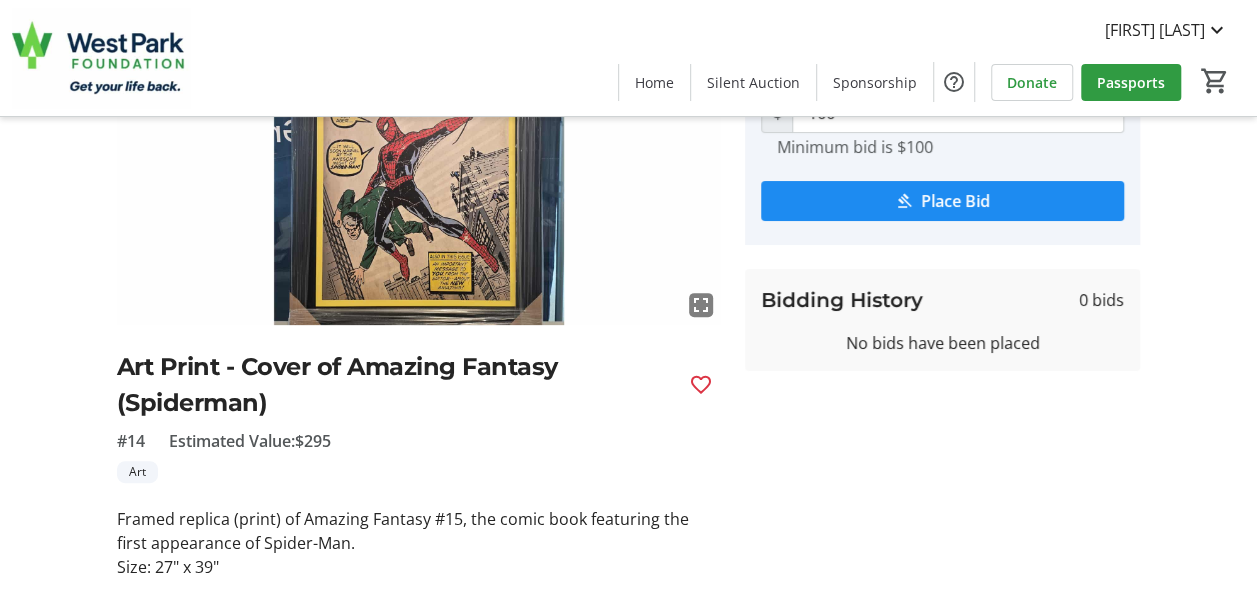scroll, scrollTop: 0, scrollLeft: 0, axis: both 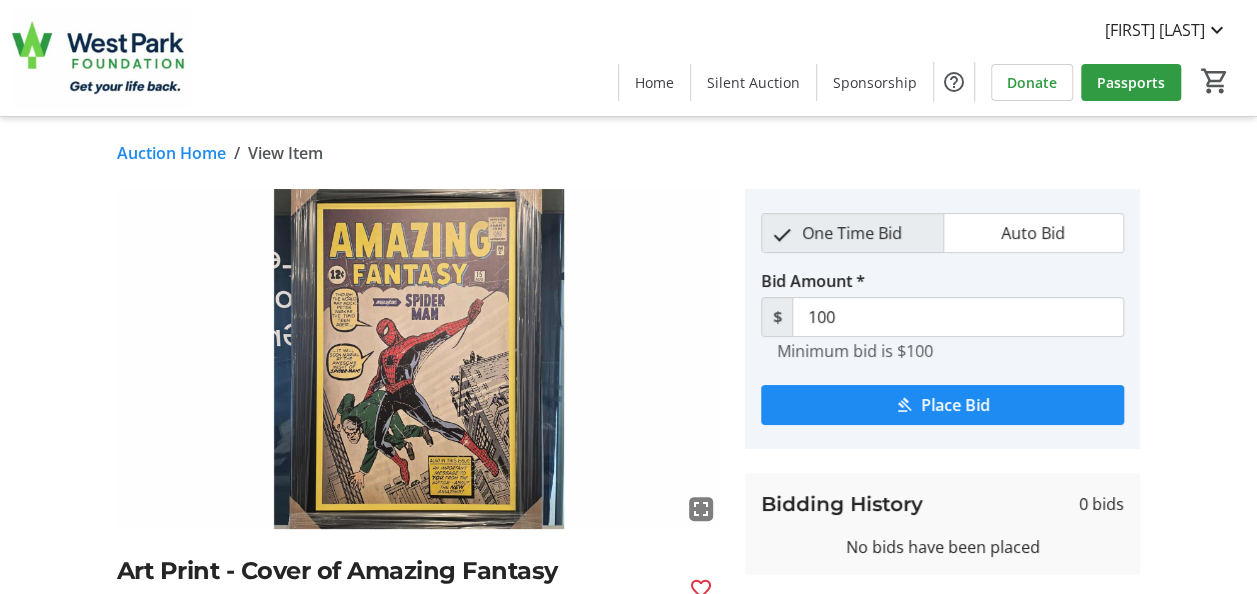 click on "Auction Home" 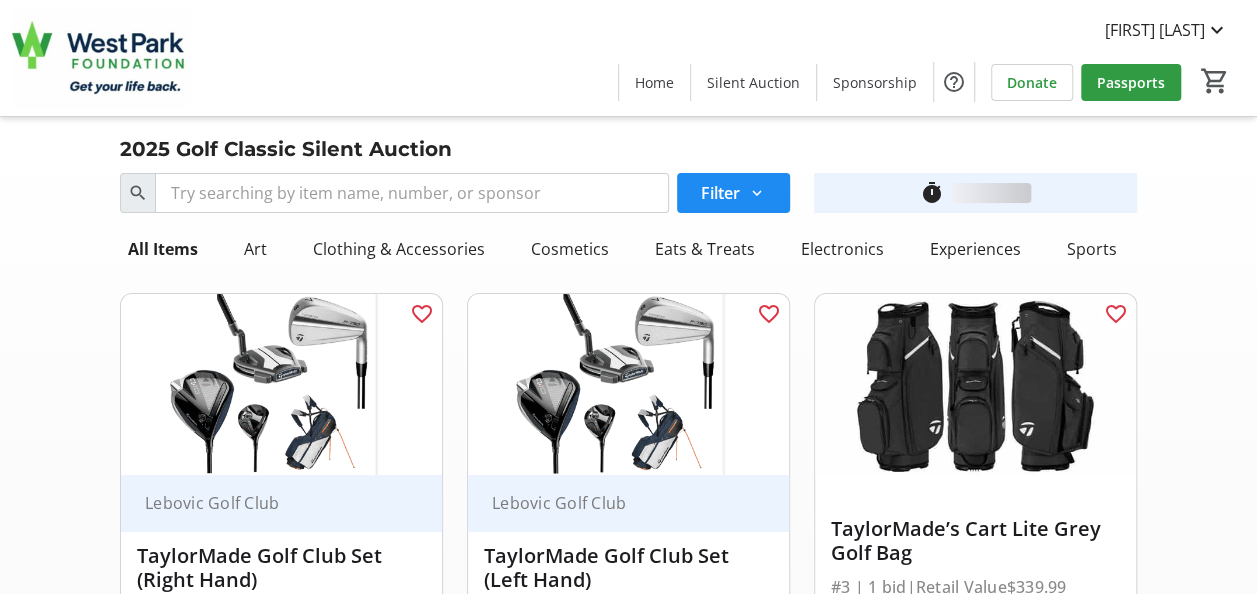 scroll, scrollTop: 2400, scrollLeft: 0, axis: vertical 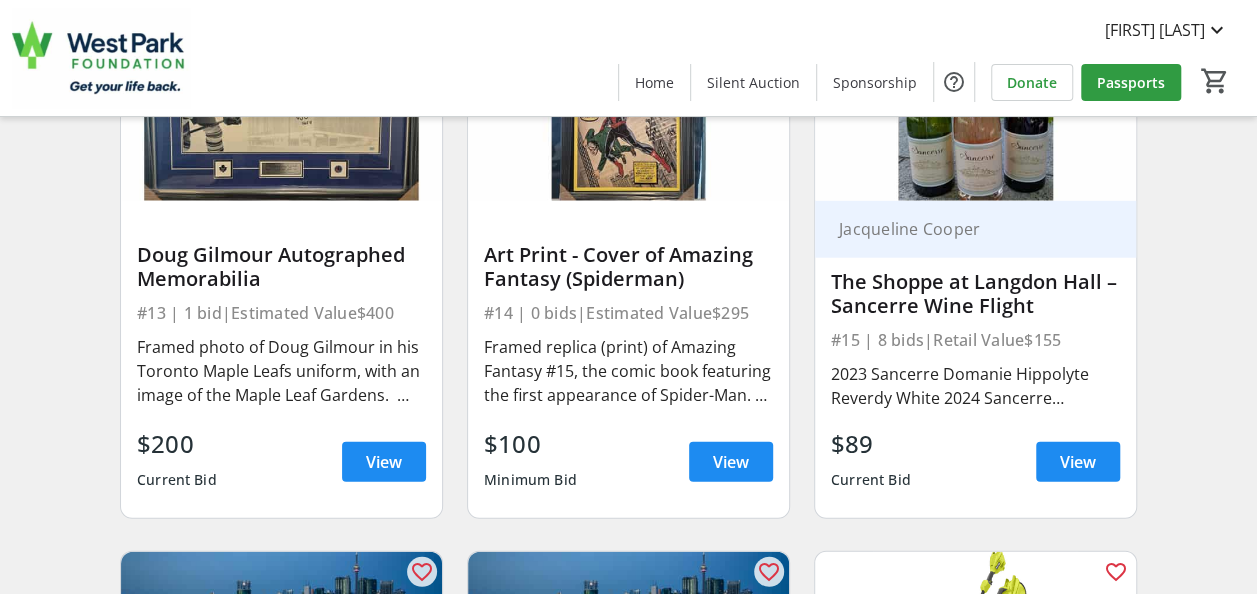 click on "View" at bounding box center [1078, 462] 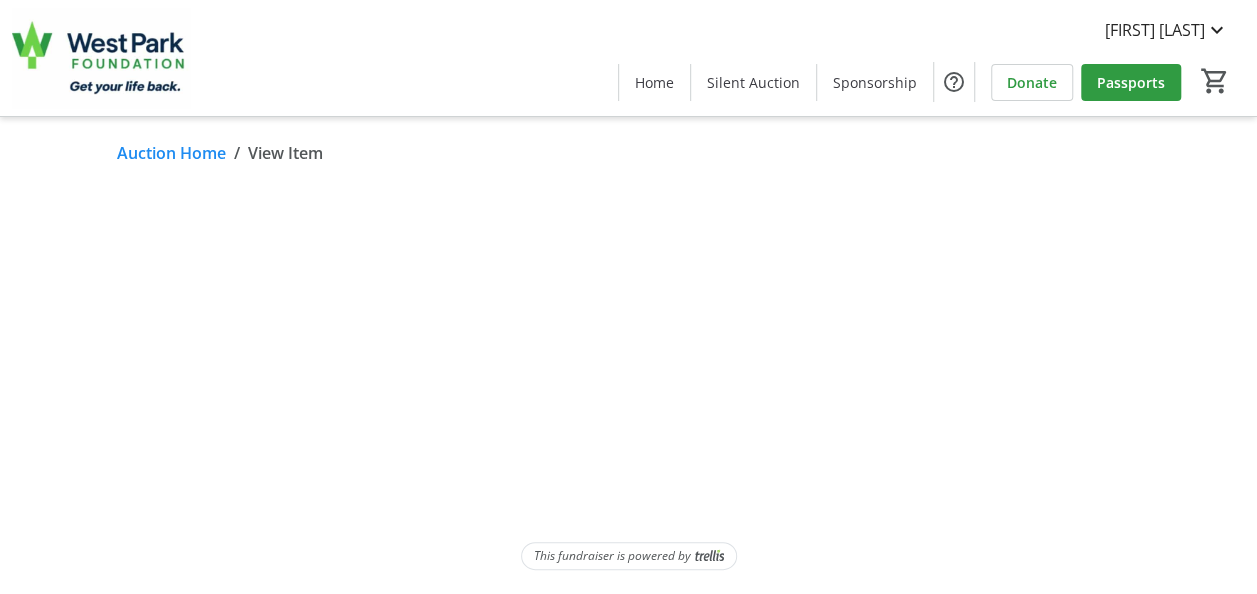 scroll, scrollTop: 0, scrollLeft: 0, axis: both 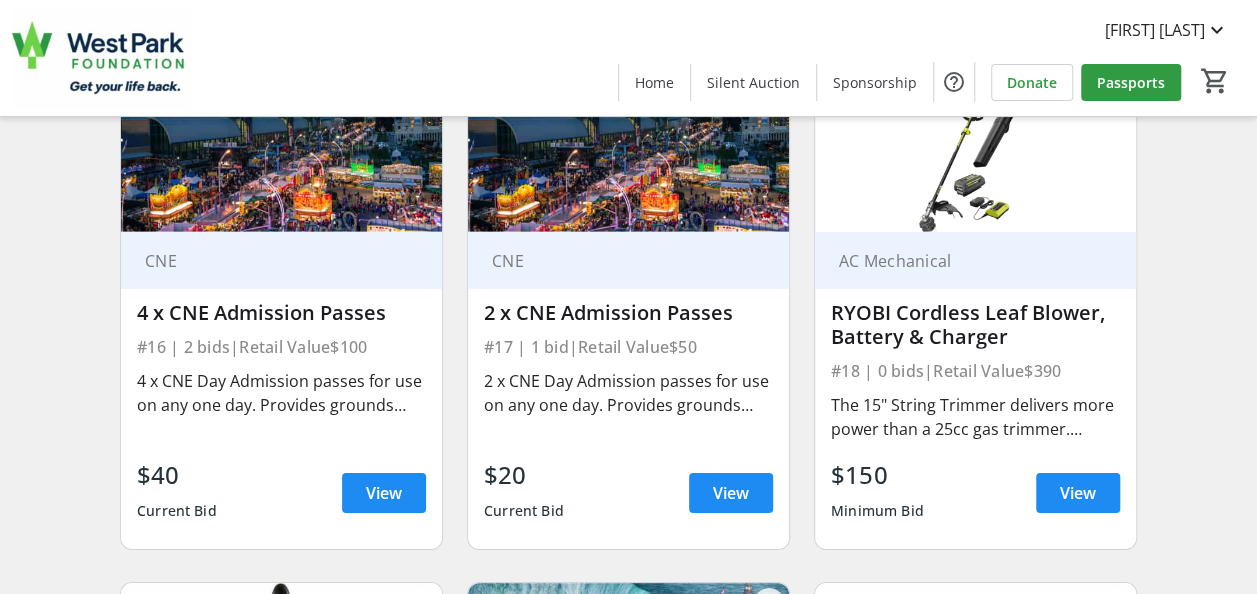 click at bounding box center (384, 493) 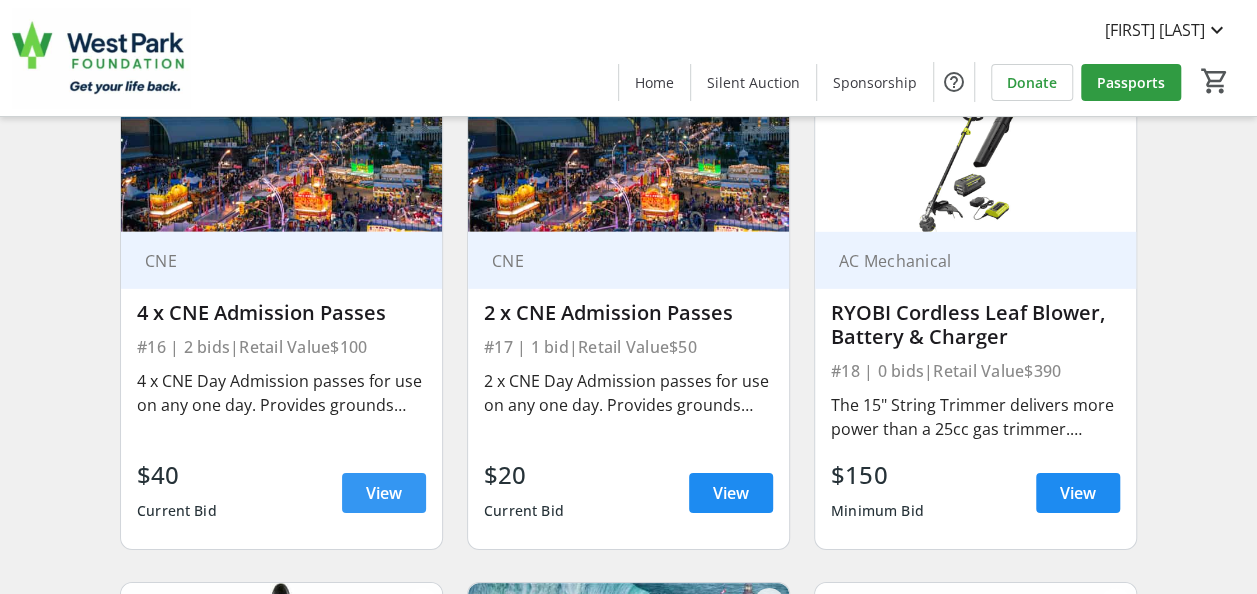 scroll, scrollTop: 0, scrollLeft: 0, axis: both 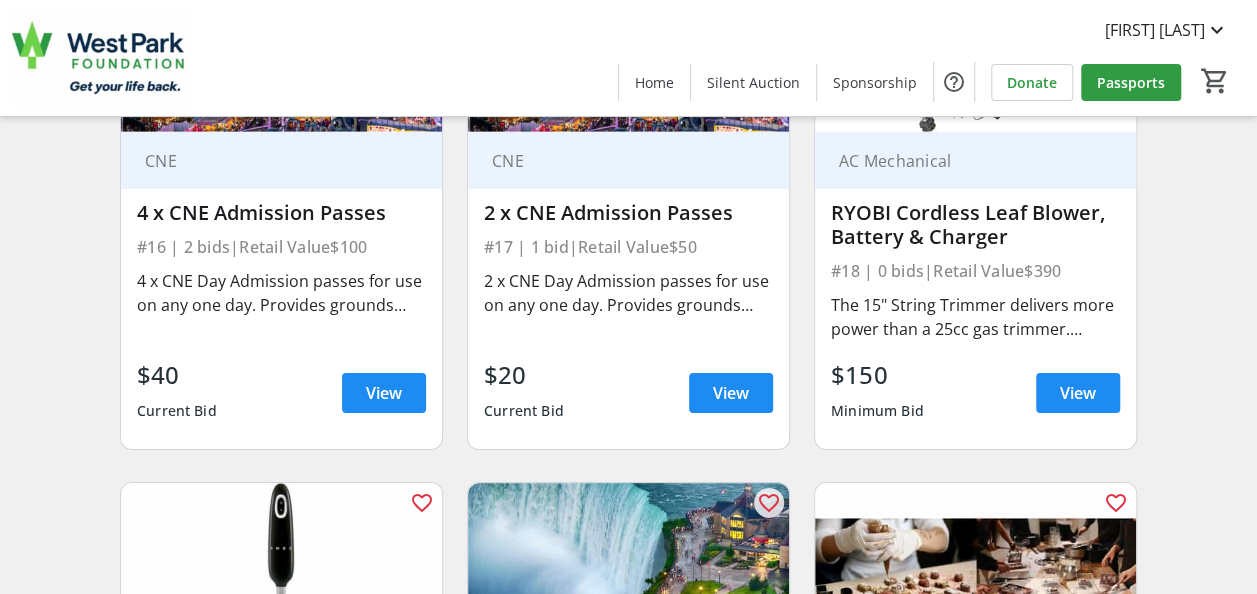 click at bounding box center [731, 393] 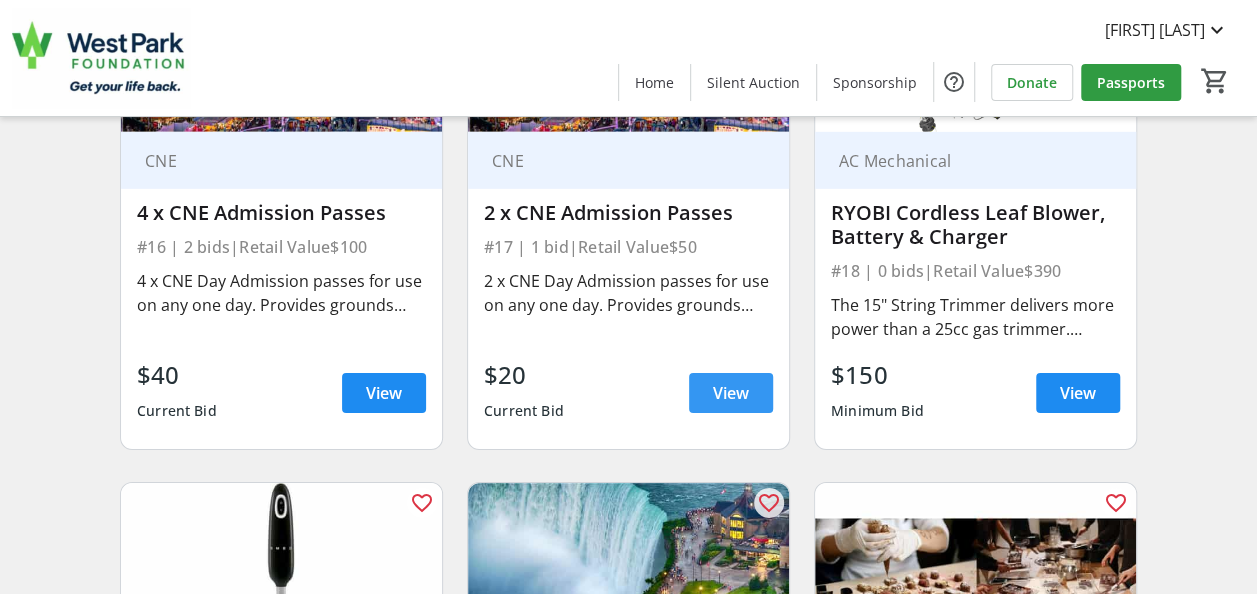 scroll, scrollTop: 0, scrollLeft: 0, axis: both 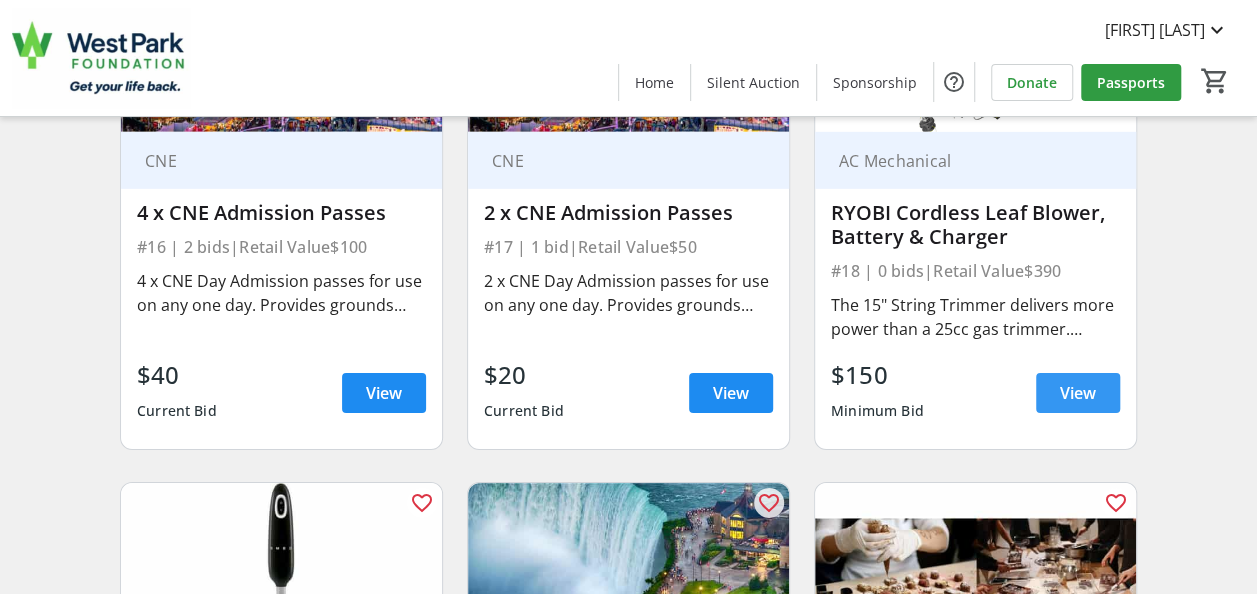 click on "View" at bounding box center (1078, 393) 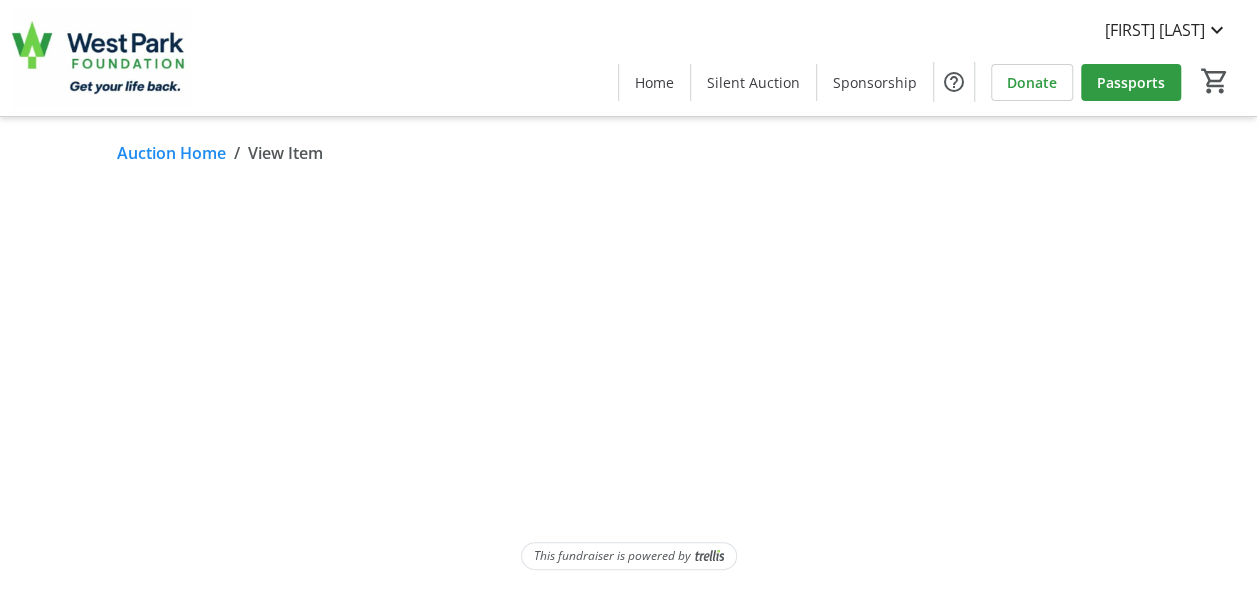 scroll, scrollTop: 0, scrollLeft: 0, axis: both 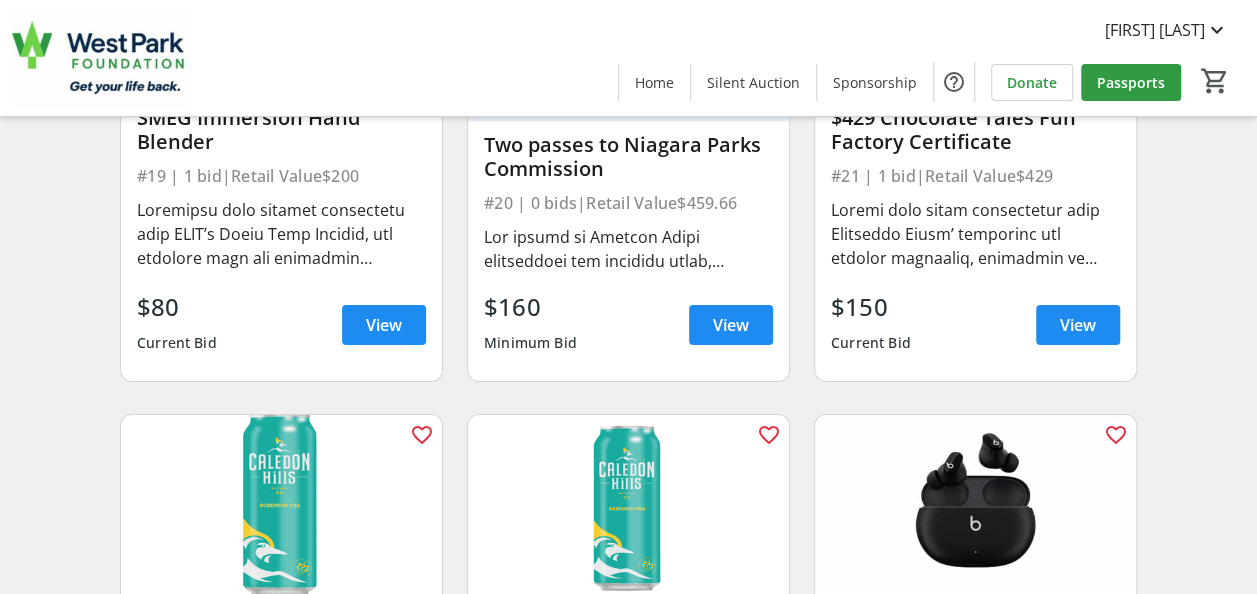 click on "View" at bounding box center (384, 325) 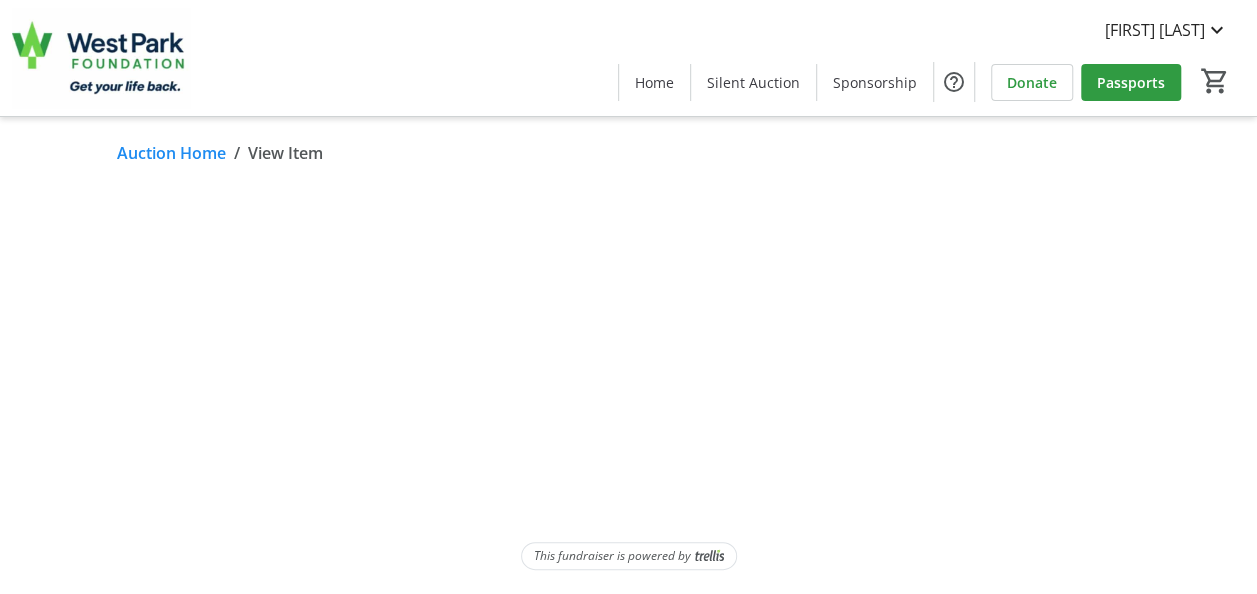 scroll, scrollTop: 0, scrollLeft: 0, axis: both 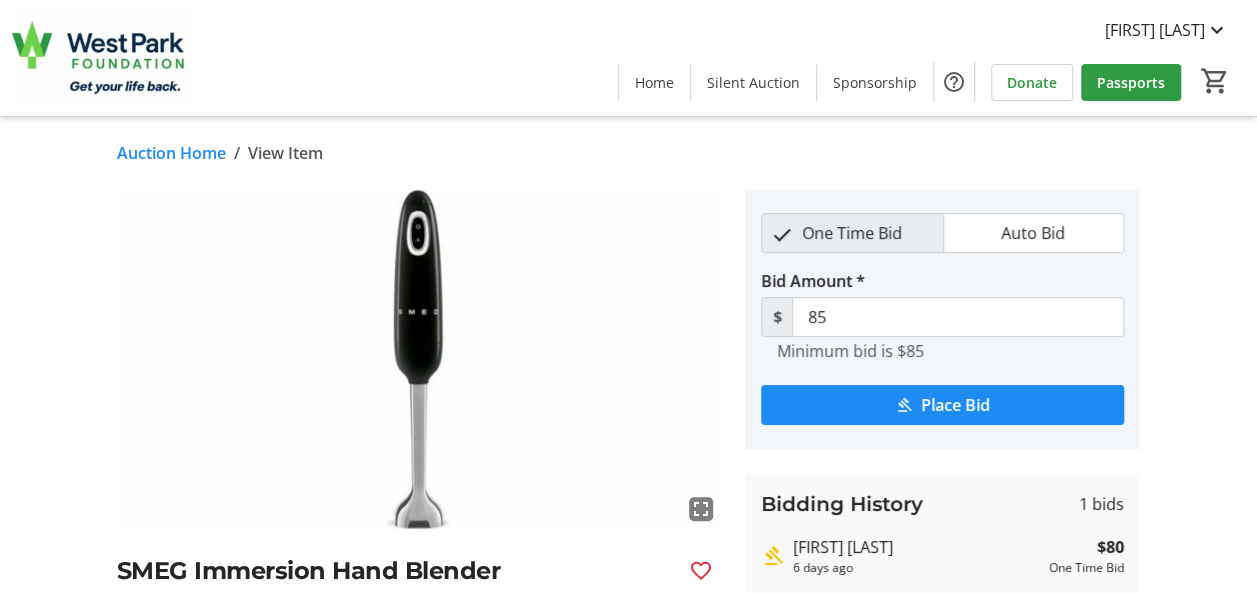 drag, startPoint x: 176, startPoint y: 154, endPoint x: 420, endPoint y: 295, distance: 281.8102 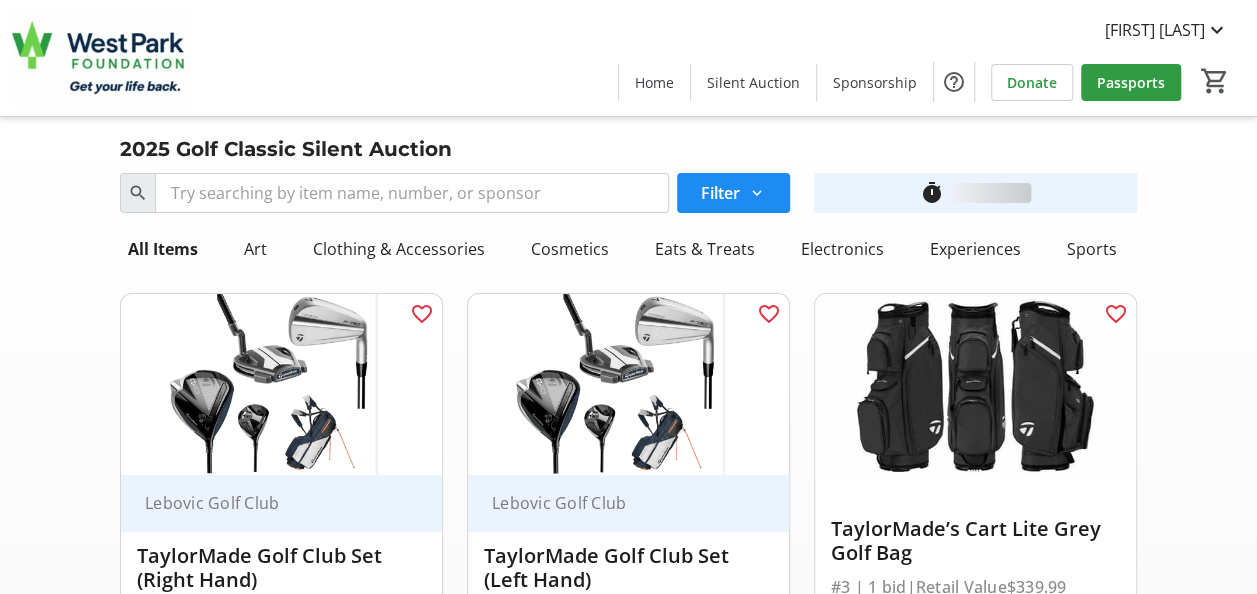 scroll, scrollTop: 3600, scrollLeft: 0, axis: vertical 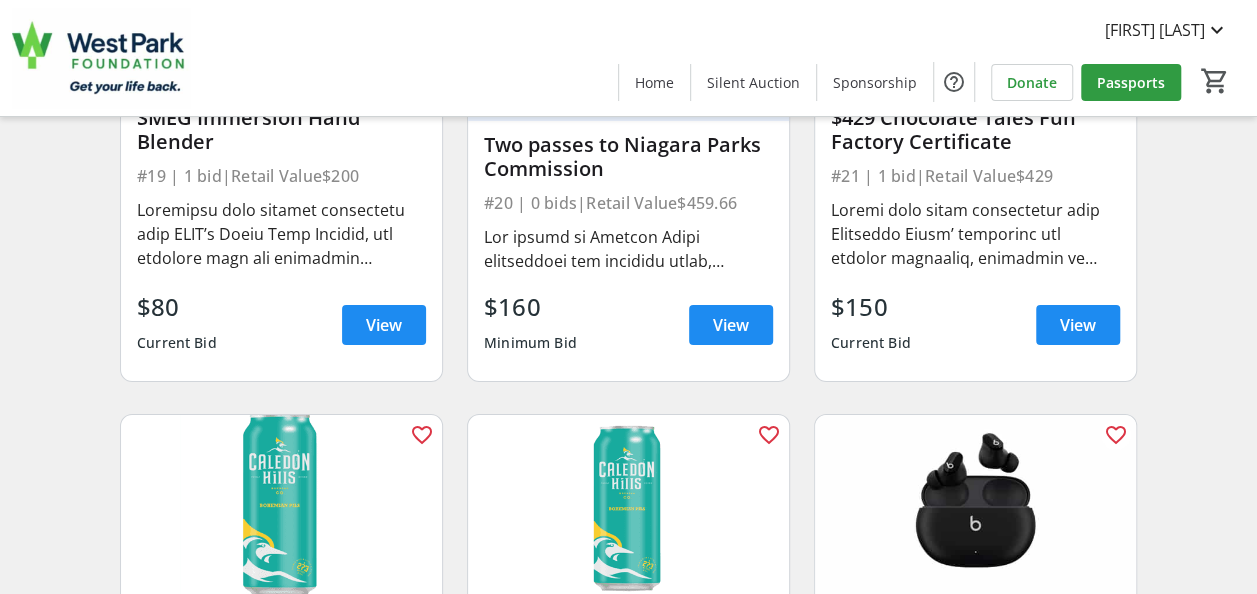 click on "$160  Minimum Bid  View" at bounding box center [628, 325] 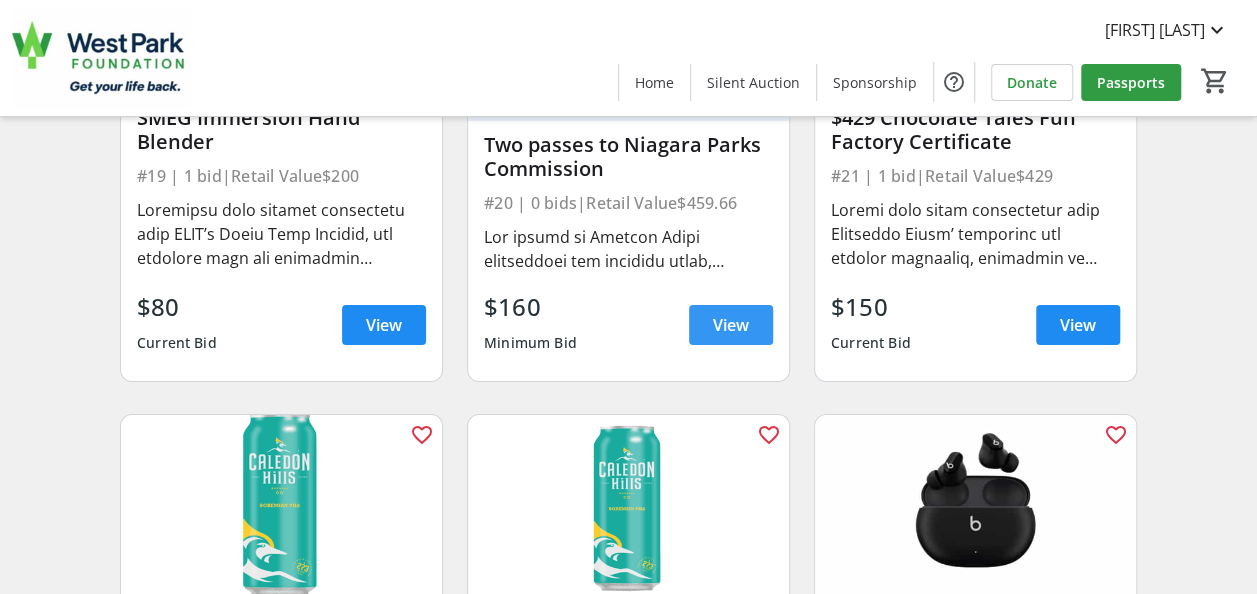 scroll, scrollTop: 0, scrollLeft: 0, axis: both 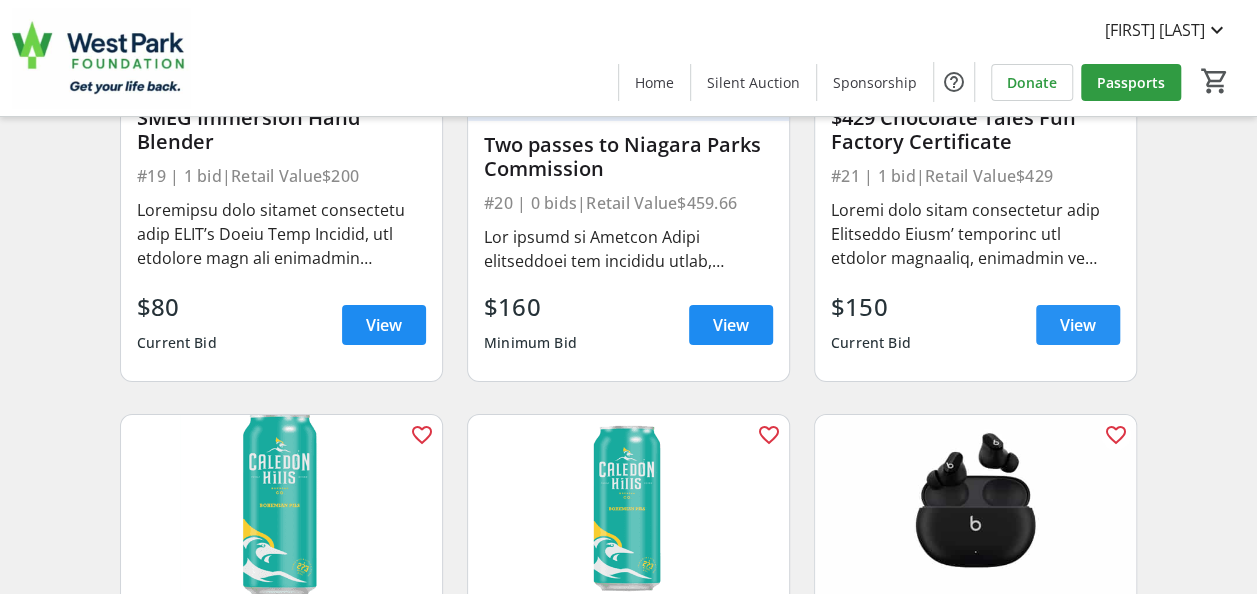 click at bounding box center (1078, 325) 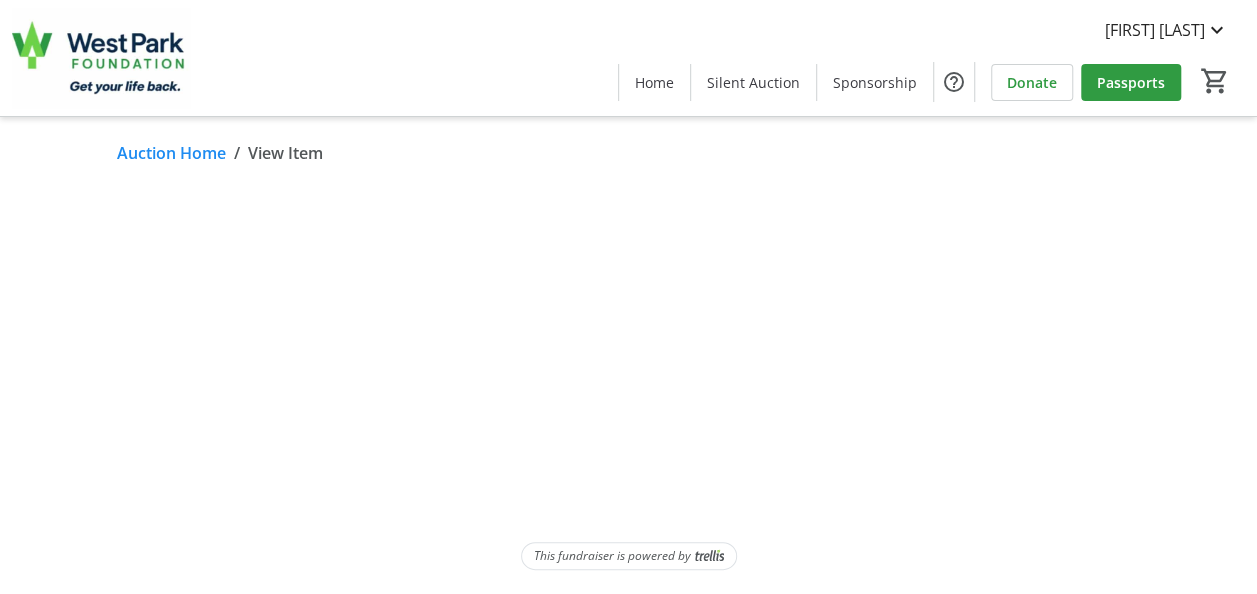 scroll, scrollTop: 0, scrollLeft: 0, axis: both 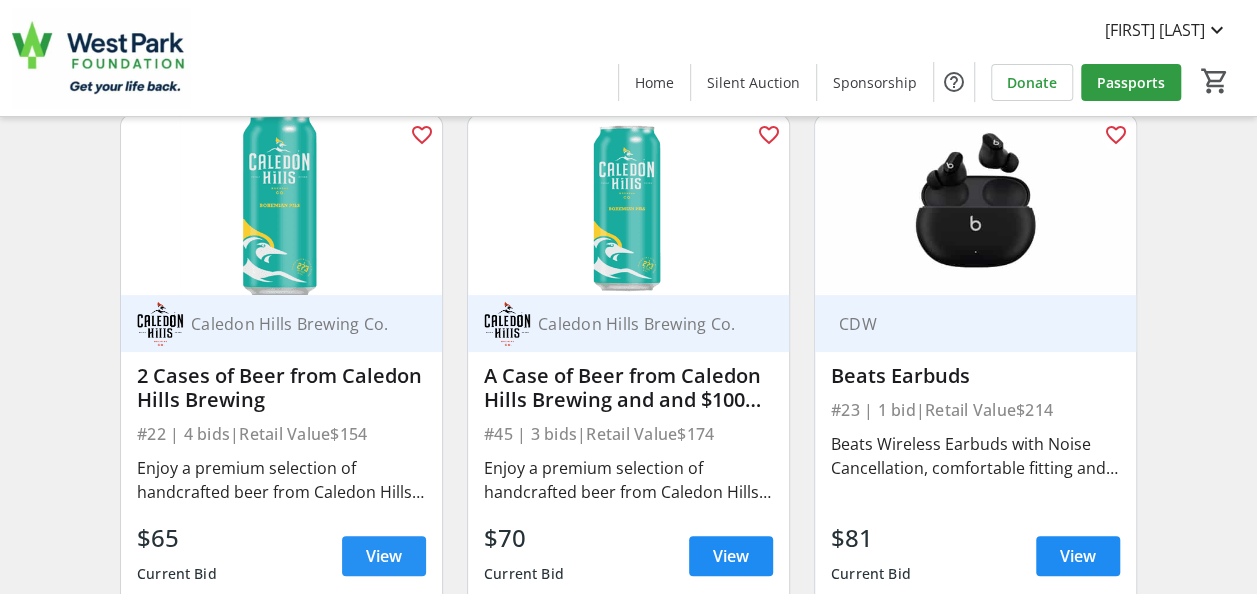 click on "View" at bounding box center [384, 556] 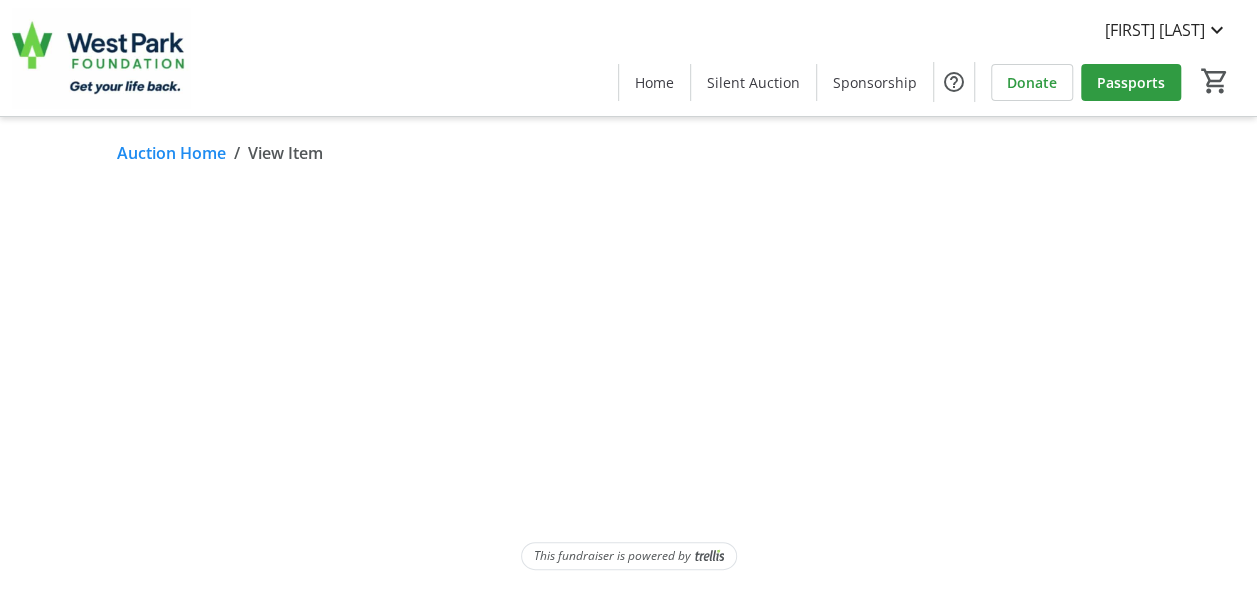 scroll, scrollTop: 0, scrollLeft: 0, axis: both 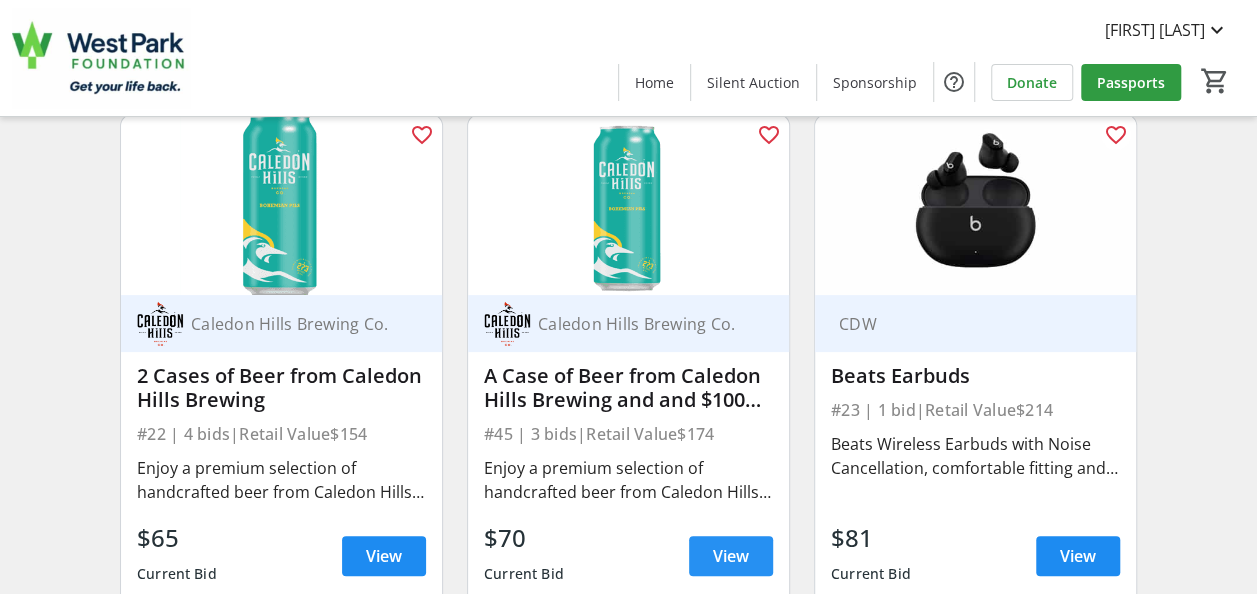 click on "View" at bounding box center (731, 556) 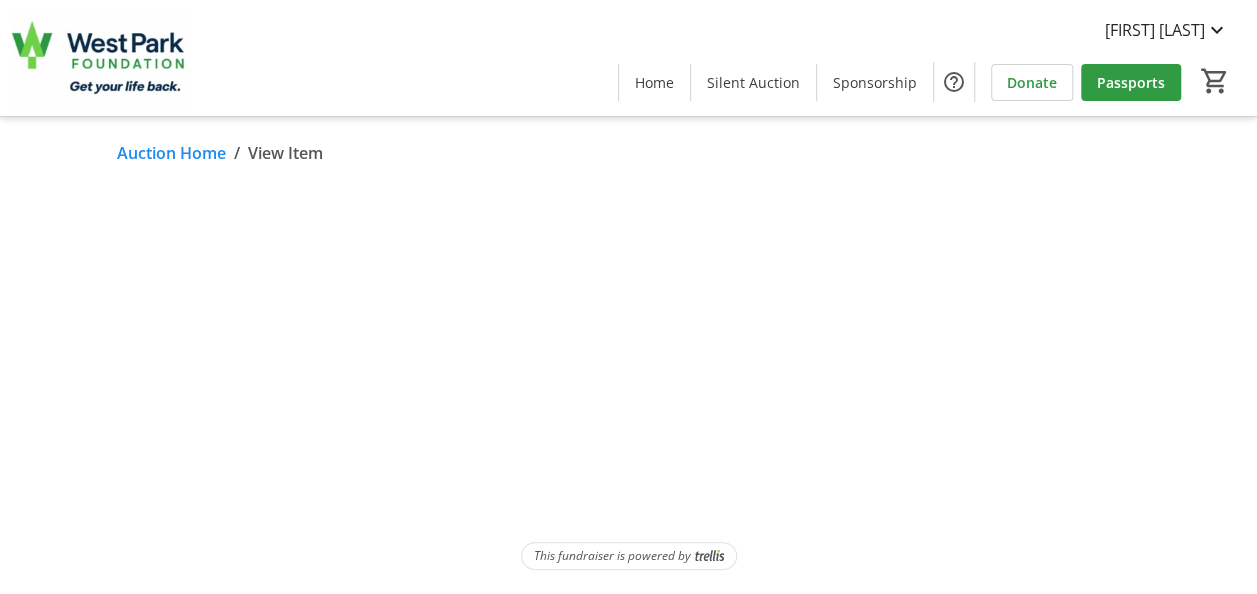 scroll, scrollTop: 0, scrollLeft: 0, axis: both 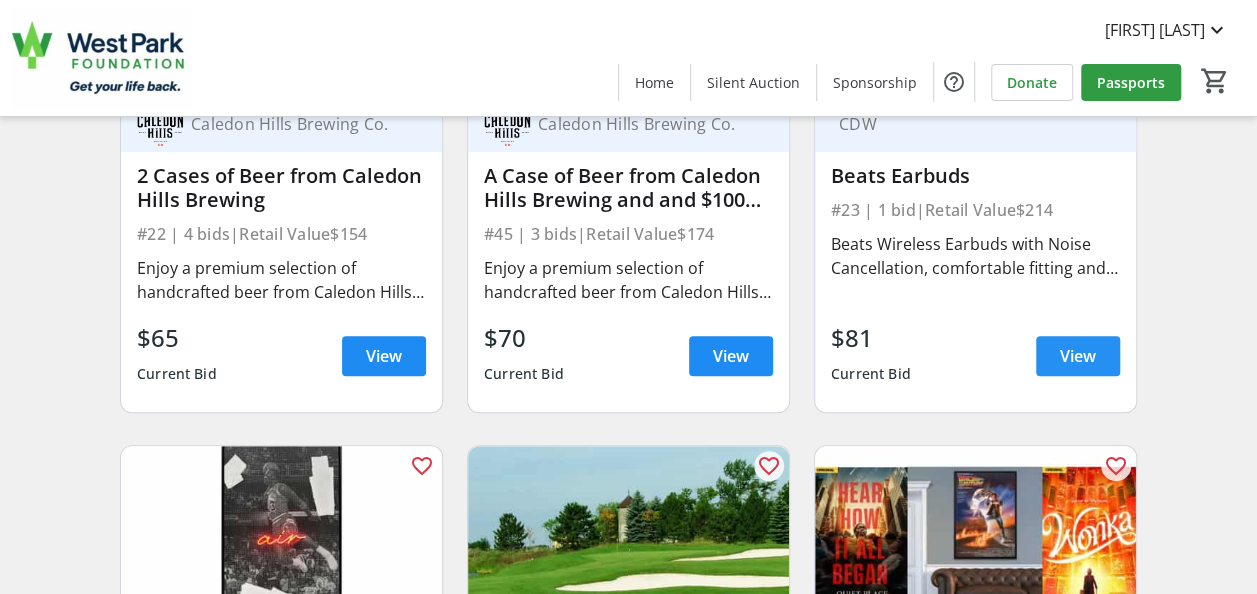 click on "View" at bounding box center [1078, 356] 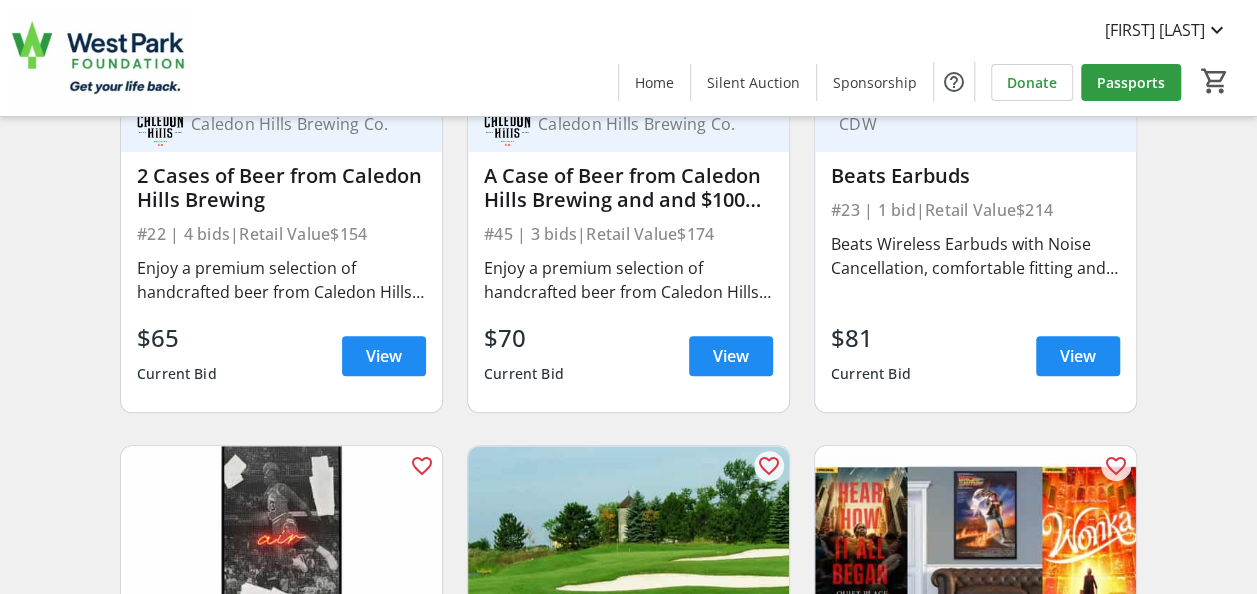 scroll, scrollTop: 0, scrollLeft: 0, axis: both 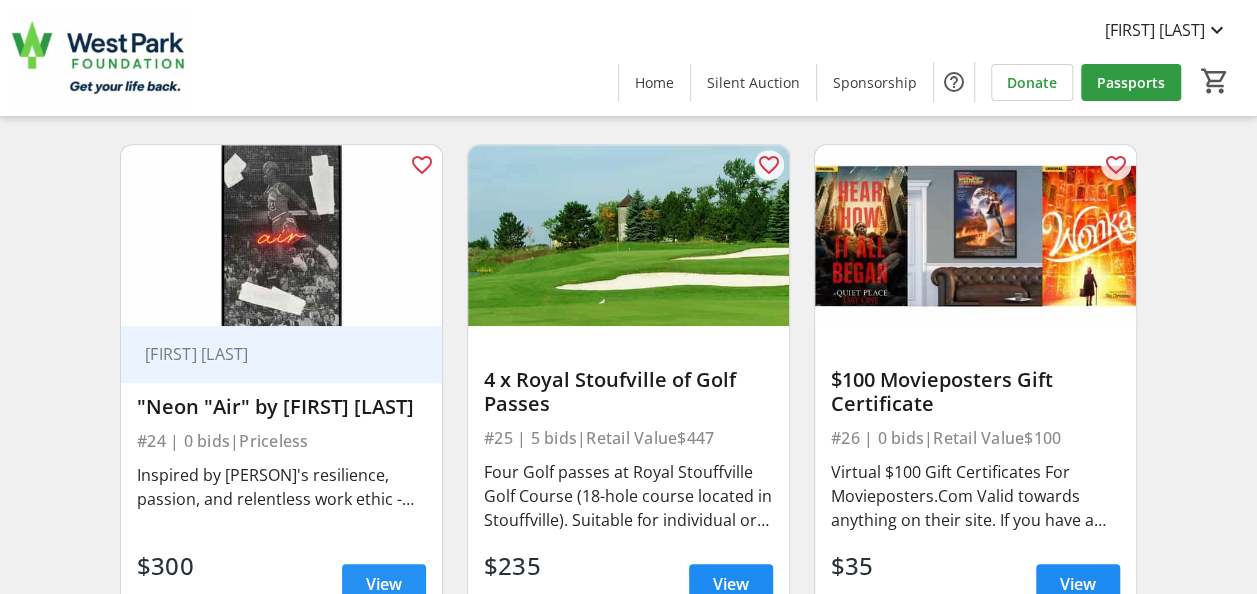 click at bounding box center (384, 584) 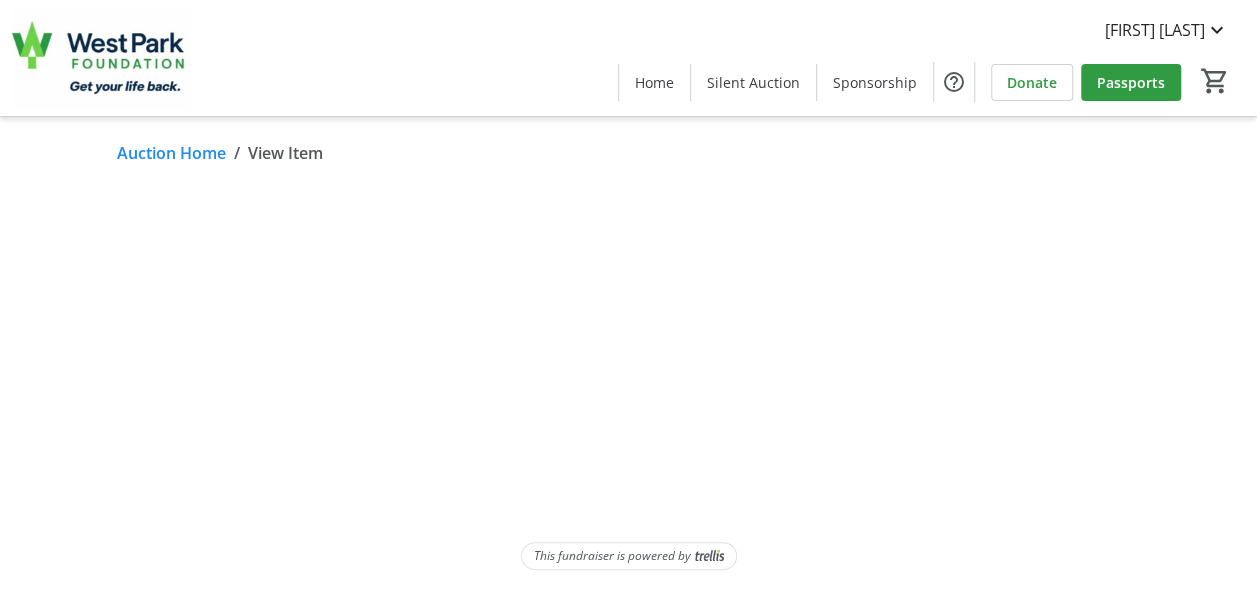 scroll, scrollTop: 0, scrollLeft: 0, axis: both 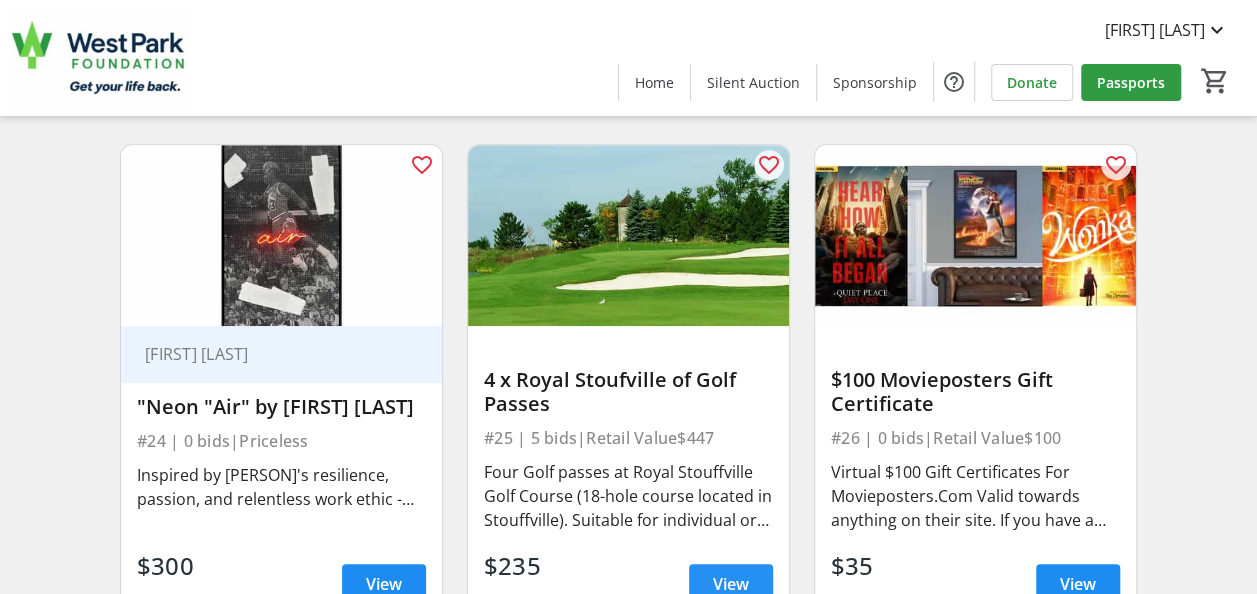 click at bounding box center [731, 584] 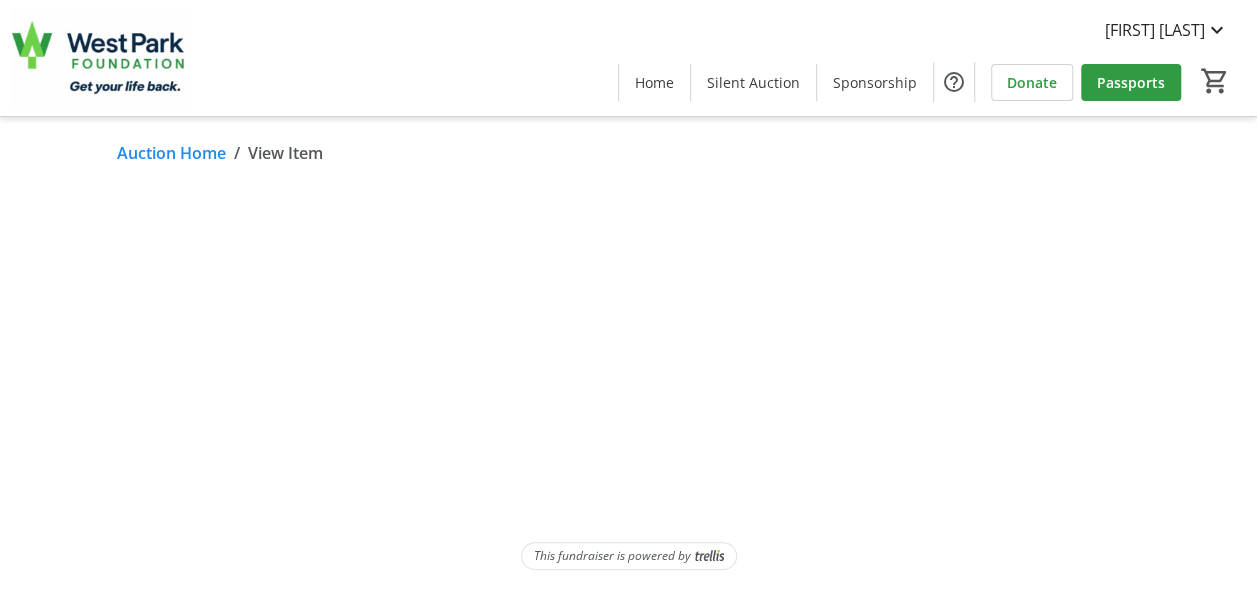 scroll, scrollTop: 0, scrollLeft: 0, axis: both 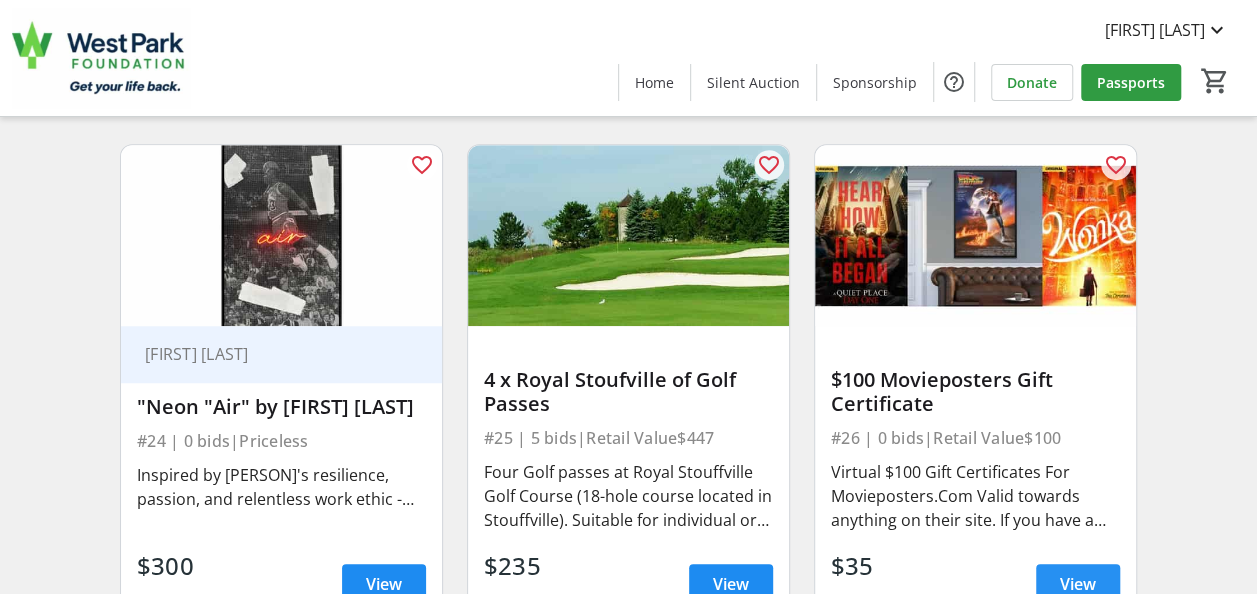 click at bounding box center [1078, 584] 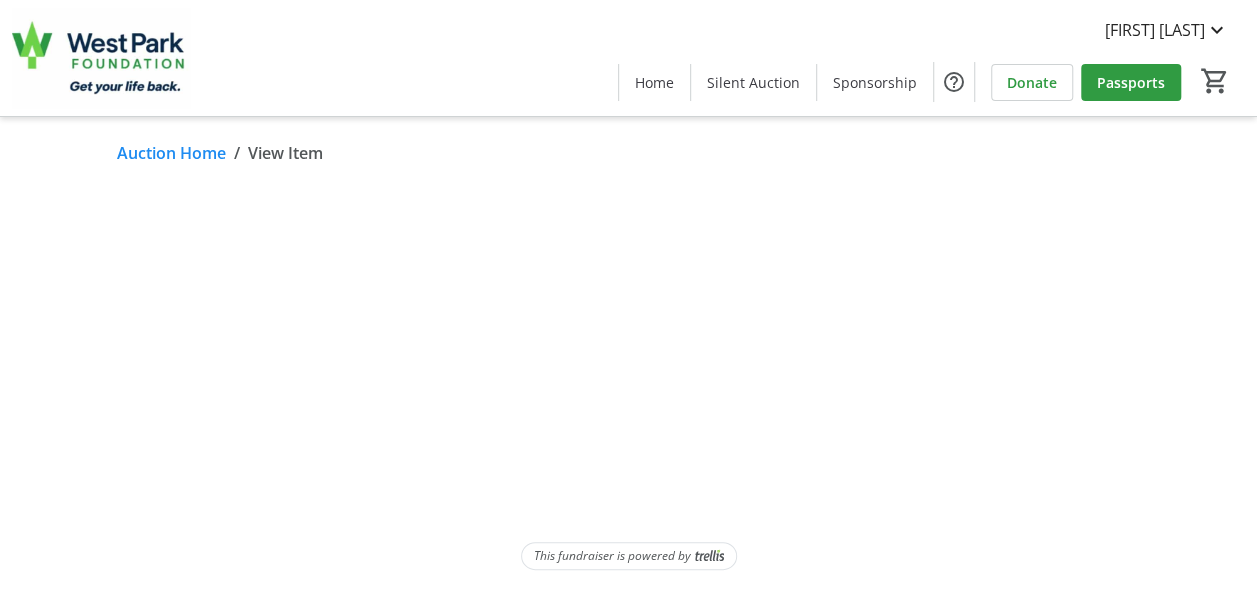 scroll, scrollTop: 0, scrollLeft: 0, axis: both 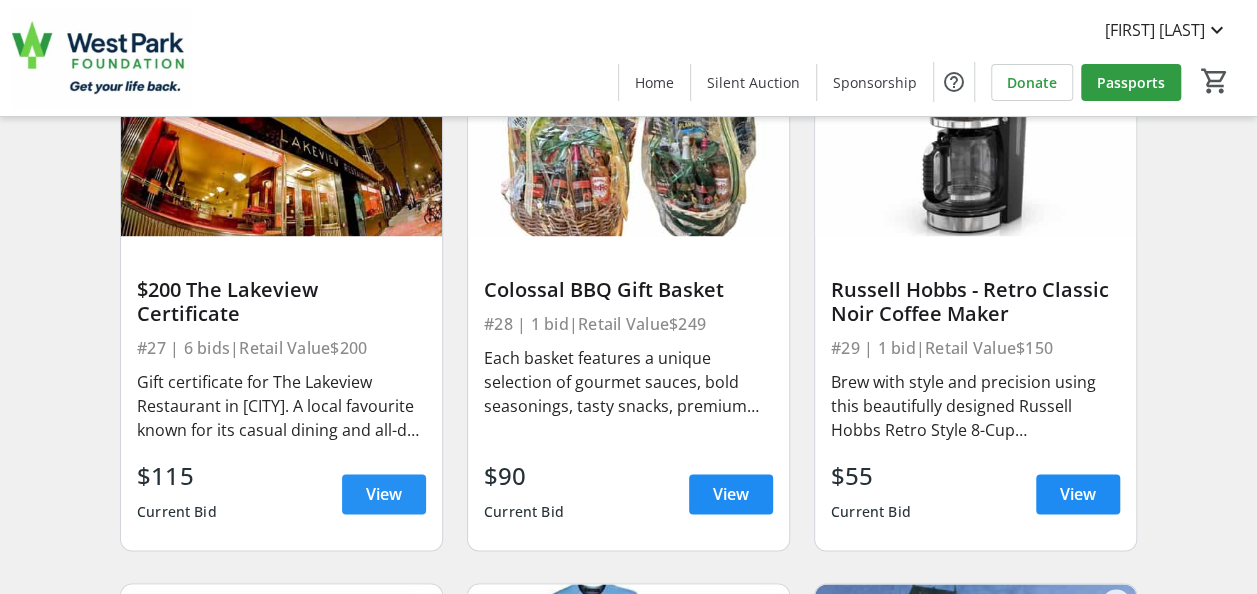 click on "View" at bounding box center (384, 494) 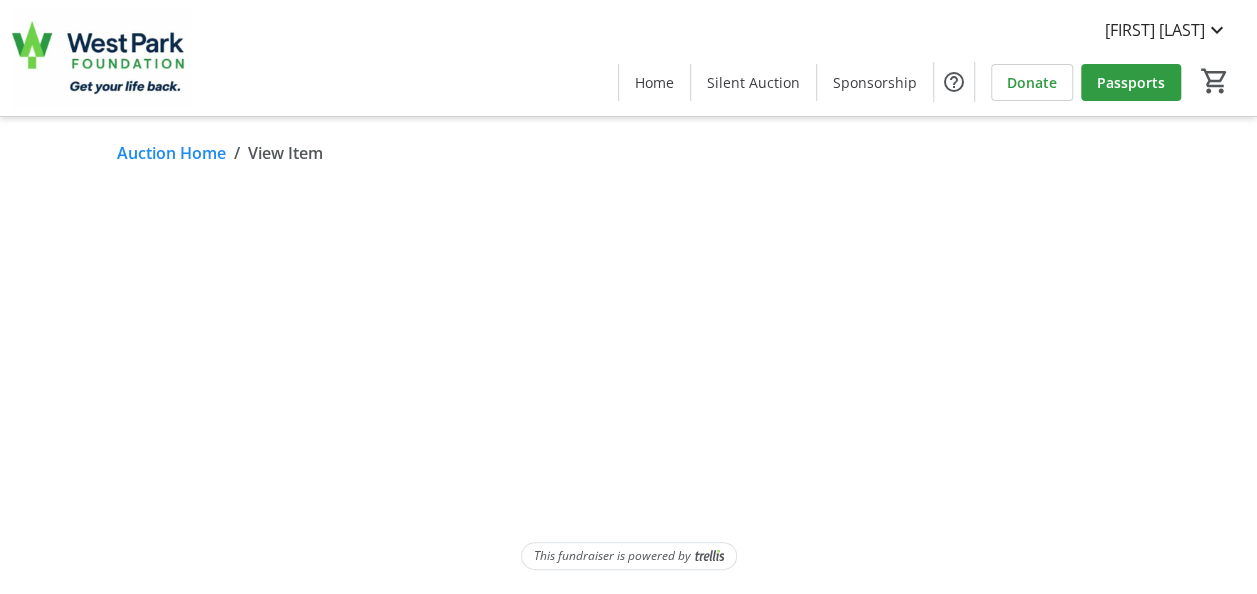 scroll, scrollTop: 0, scrollLeft: 0, axis: both 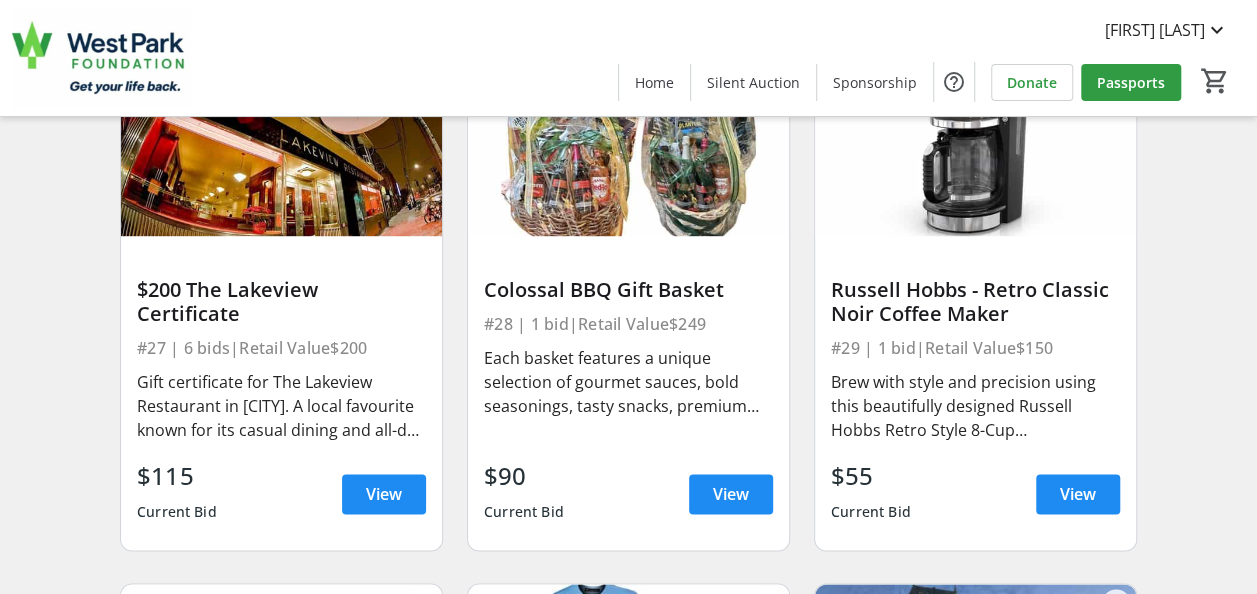 click on "Colossal BBQ Gift Basket   #28 | 1 bid   |   Retail Value   $249   Each basket features a unique selection of gourmet sauces, bold seasonings, tasty snacks, premium beverages, and a high-quality spatula to elevate your grilling experience. This is a physical item. Most physical items will be on-site at the Golf Classic event with some exceptions. Auction winners attending the event will be able to pick up their items/certificates following the close of the auction on August 11th at 7:30 pm. If you are not attending the Golf Classic or need to leave prior to the close of the auction at 7:30 pm but have won an auction lot, you can schedule a time for pick-up at West Park Healthcare Centre, 170 Emmett Ave, Toronto. Alternatively, mailing or delivery can be arranged at the winner's expense.   $90  Current Bid  View" at bounding box center [628, 393] 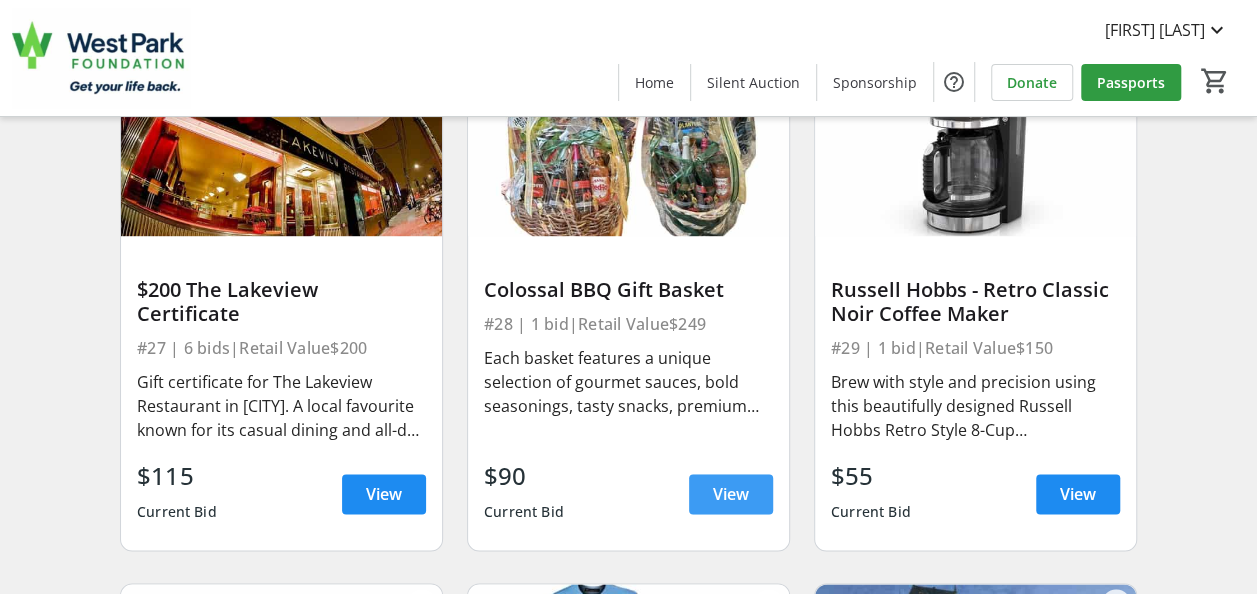 click on "View" at bounding box center [731, 494] 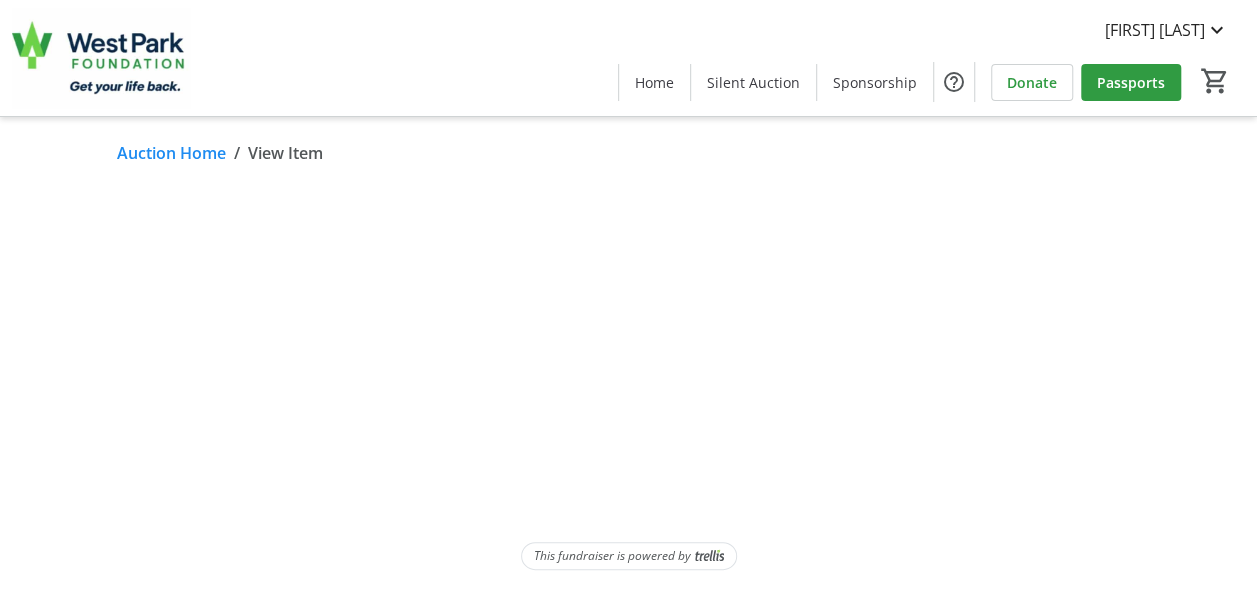 scroll, scrollTop: 0, scrollLeft: 0, axis: both 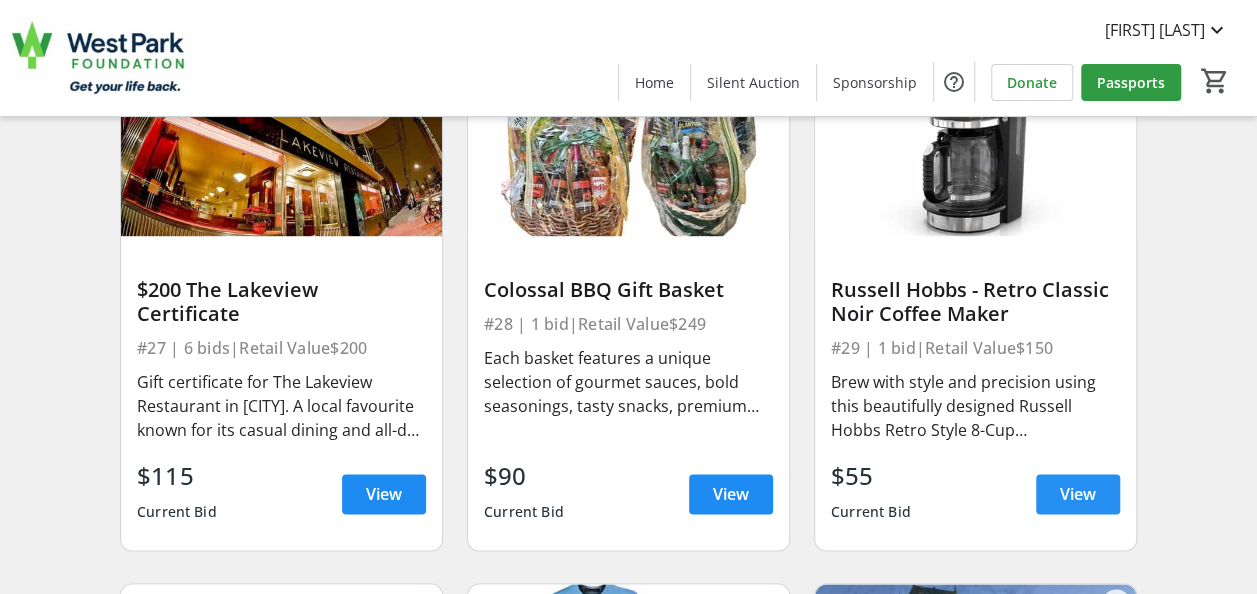 click at bounding box center [1078, 494] 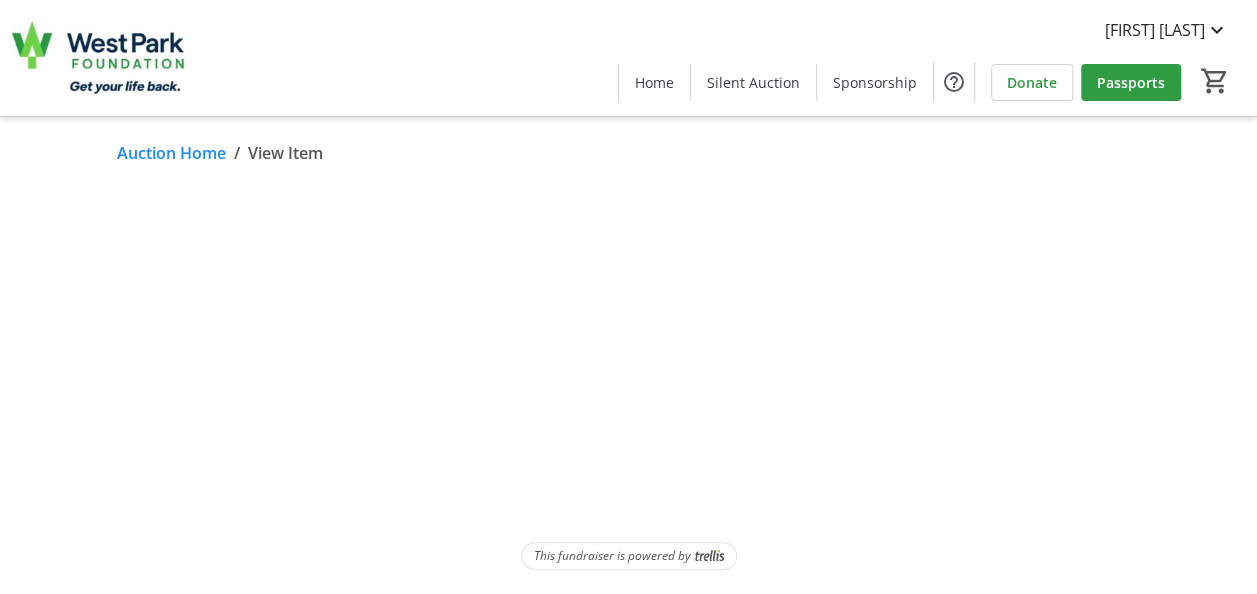 scroll, scrollTop: 0, scrollLeft: 0, axis: both 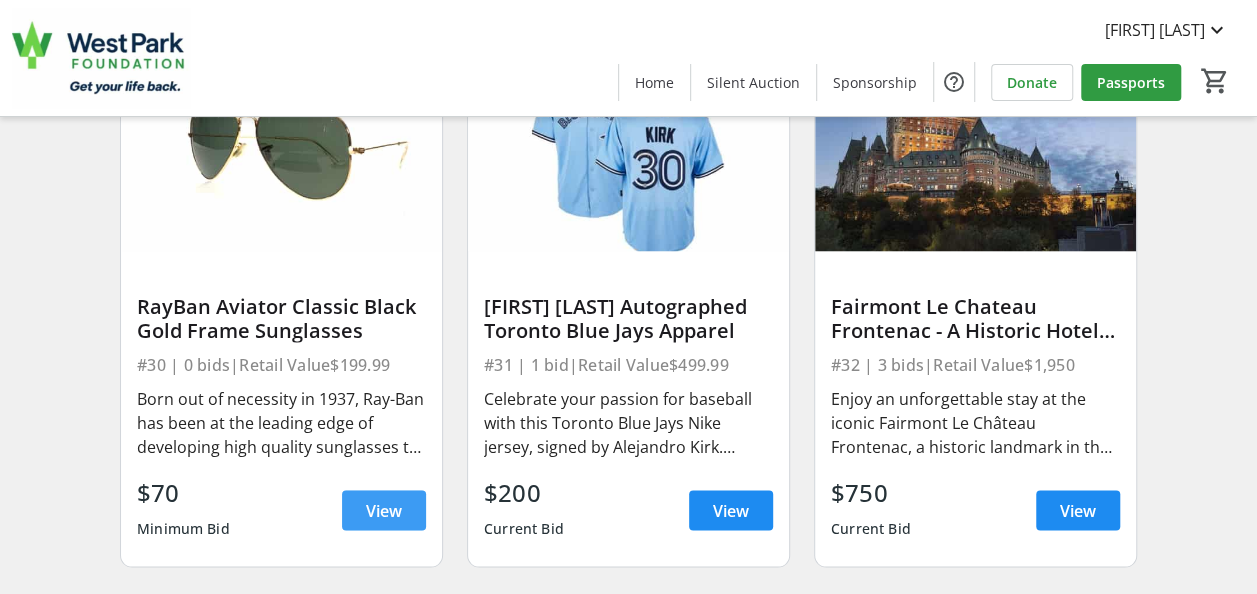 click at bounding box center (384, 510) 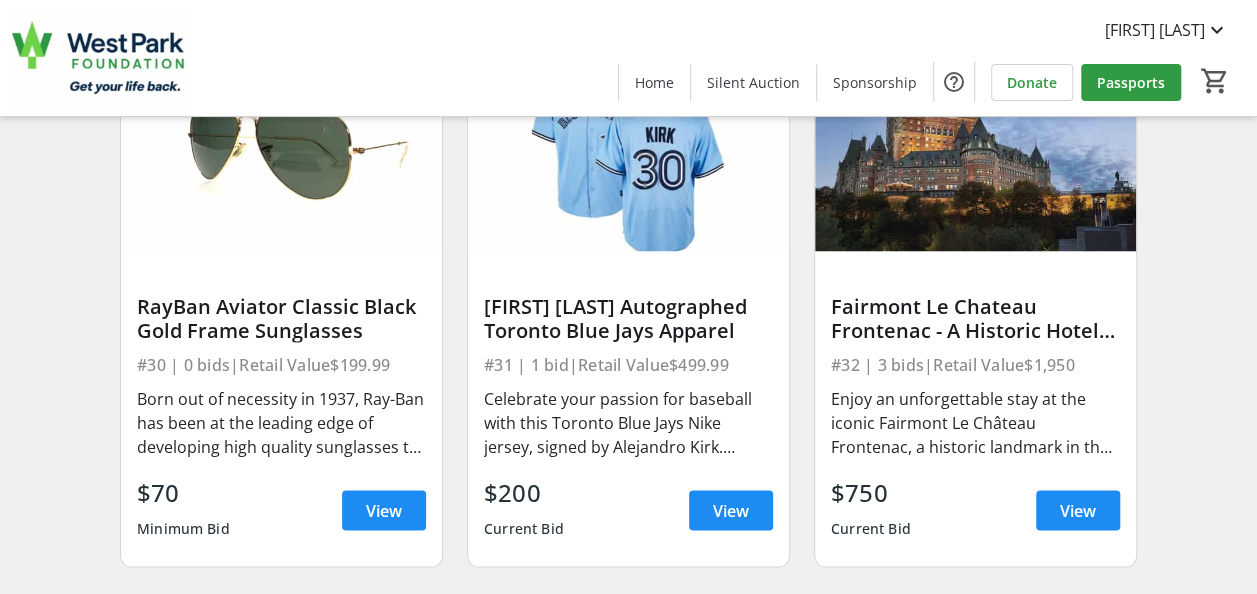 scroll, scrollTop: 0, scrollLeft: 0, axis: both 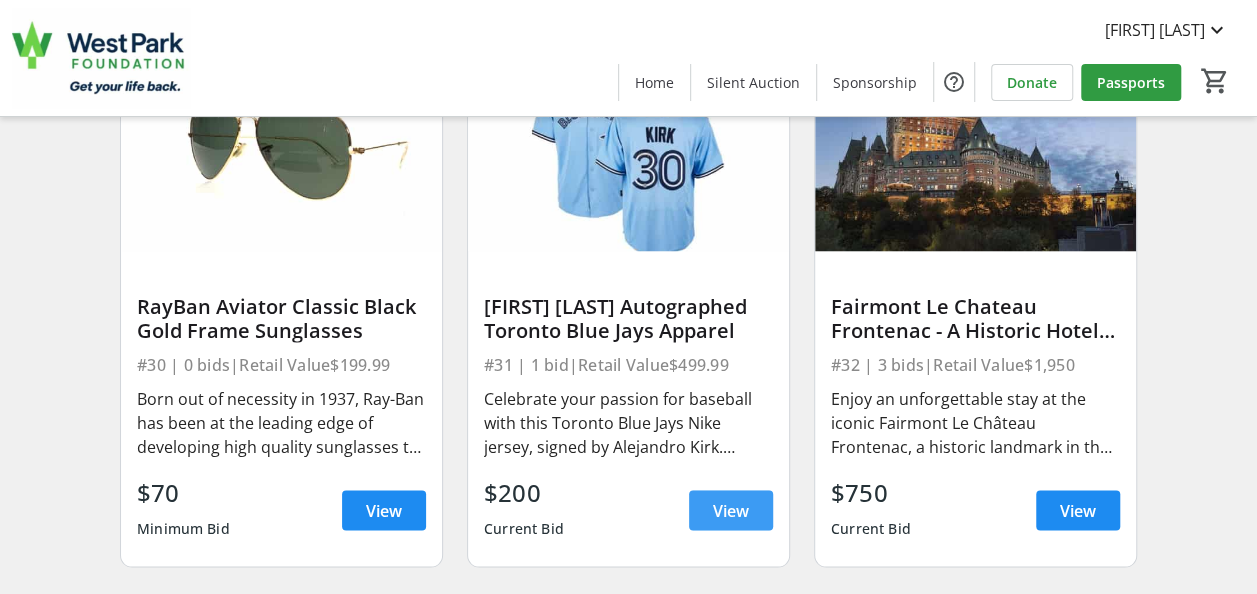 click at bounding box center [731, 510] 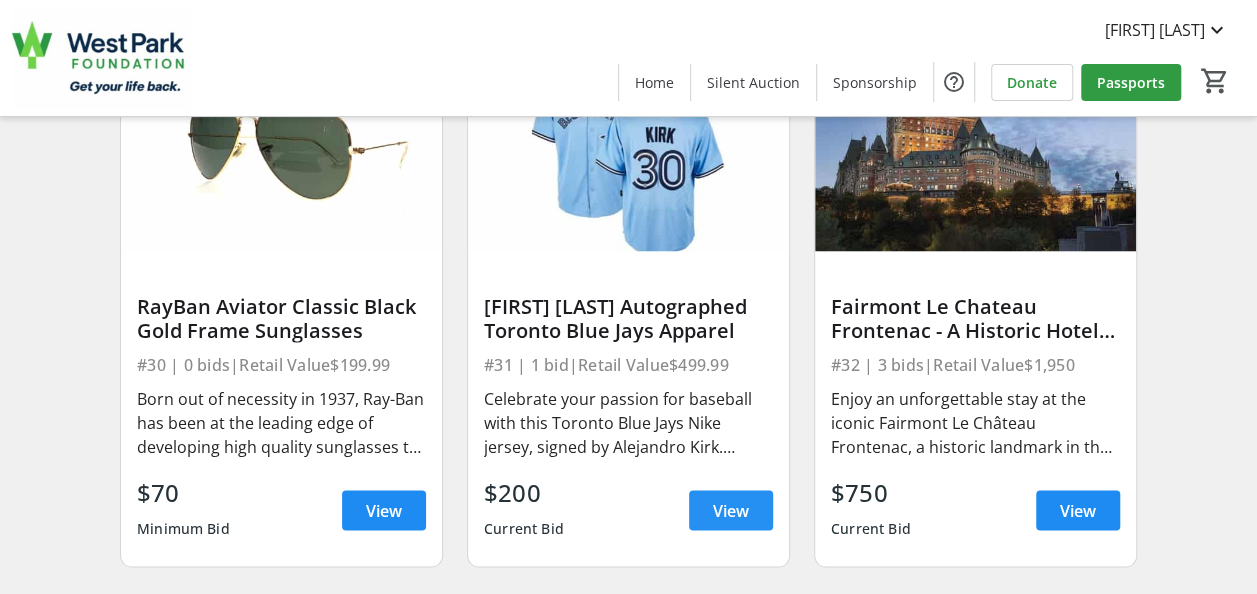 click on "Artem Basko  Home  Silent Auction   Sponsorship   Donate   Passports  0 Home  Silent Auction   Sponsorship   Donate   Passports  2025 Golf Classic Silent Auction Search  Filter  timer_outline Ends in 6d 5h 7m 19s All Items  Art   Clothing & Accessories   Cosmetics   Eats & Treats   Electronics   Experiences   Sports   favorite_outline  Lebovic Golf Club  TaylorMade Golf Club Set (Right Hand)   #1 | 9 bids   |   Retail Value   $4,290   $2,025  Current Bid  View   favorite_outline  Lebovic Golf Club  TaylorMade Golf Club Set (Left Hand)   #2 | 10 bids   |   Retail Value   $4,290   $1,825  Current Bid  View   favorite_outline   TaylorMade’s Cart Lite Grey Golf Bag   #3 | 1 bid   |   Retail Value   $339.99   $120  Current Bid  View   favorite_outline  Lambton Golf & Country Club  Foursome at Lambton Golf & Country Club   #4 | 8 bids   |   Retail Value   $970   $580  Current Bid  View   favorite_outline  Paul Collings  #5 | 11 bids" at bounding box center [628, -1405] 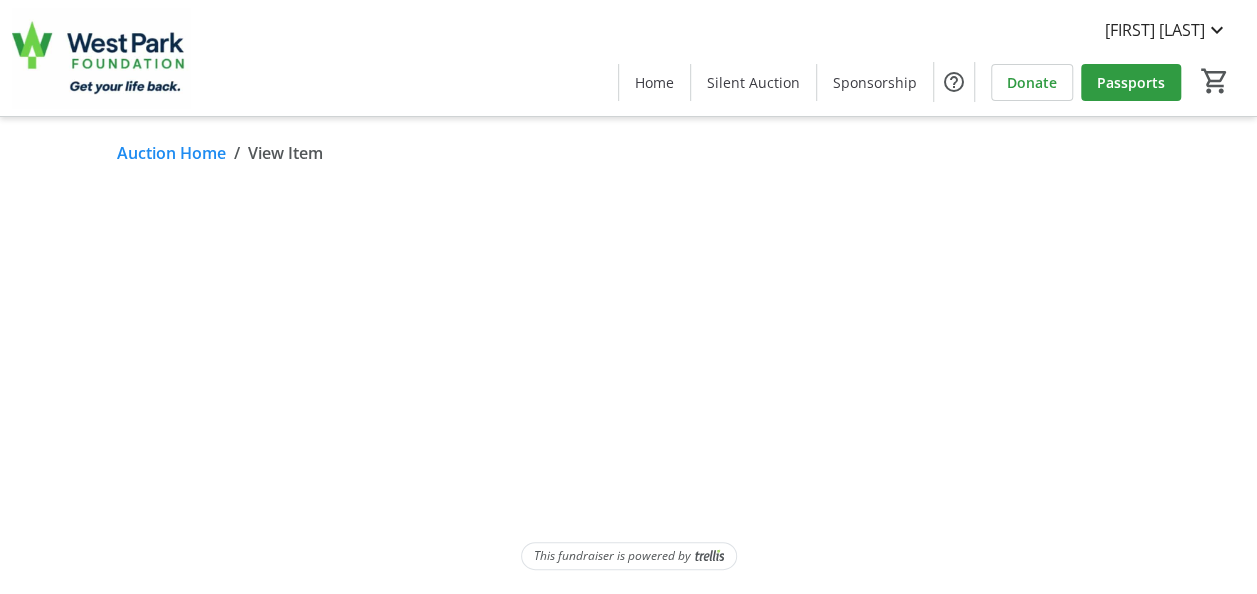 scroll, scrollTop: 0, scrollLeft: 0, axis: both 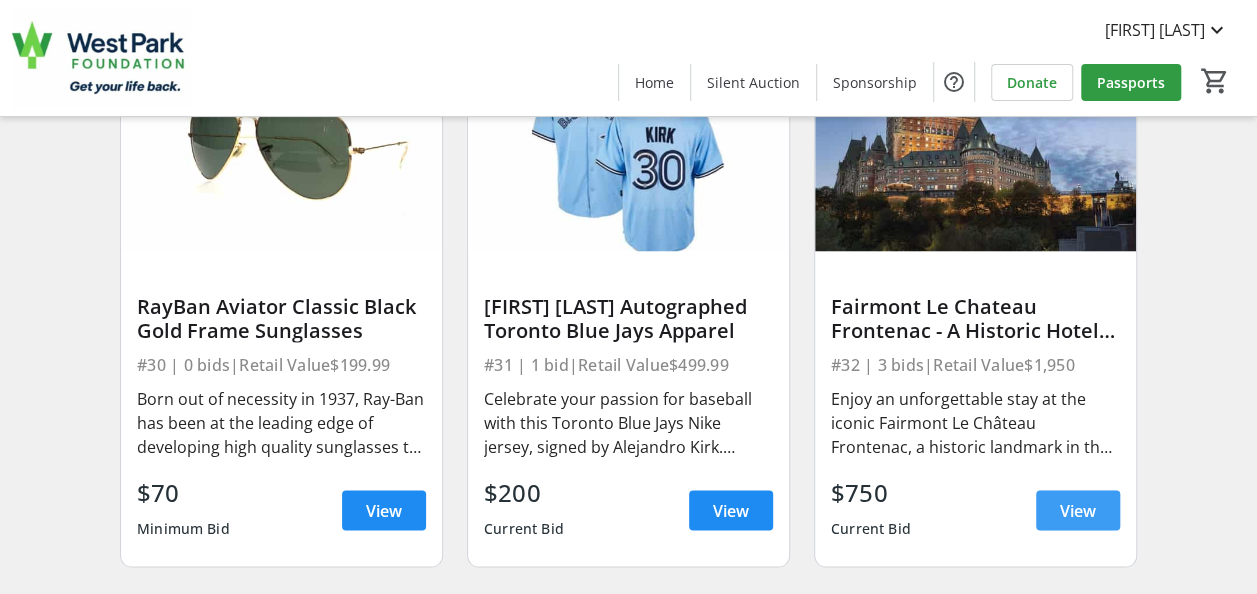 click at bounding box center [1078, 510] 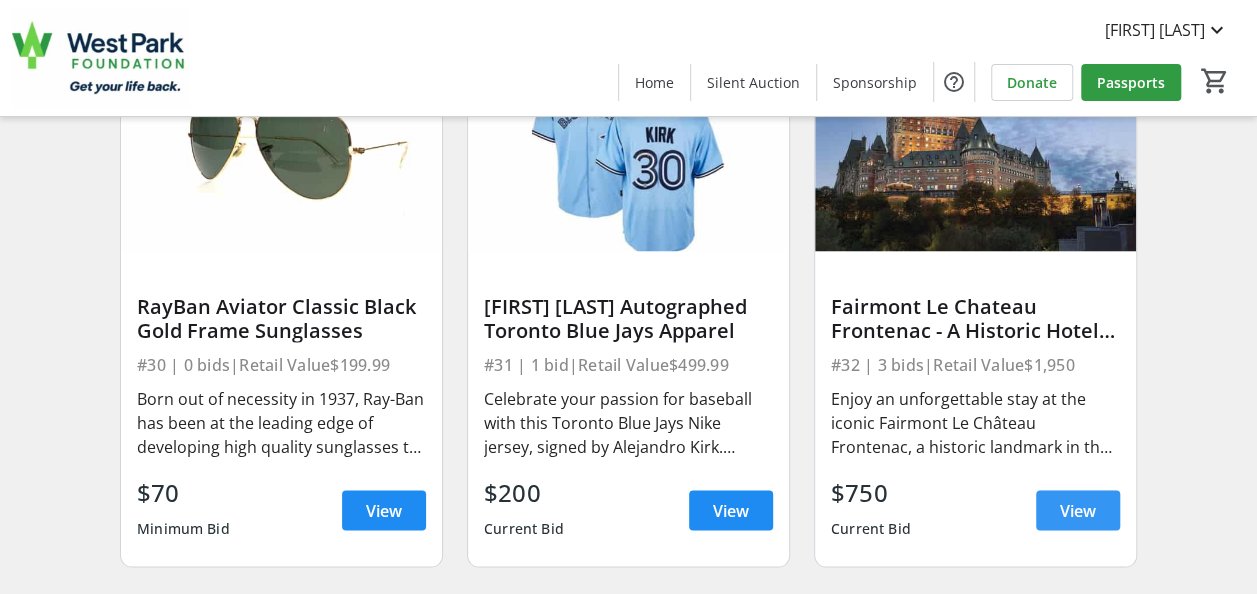 scroll, scrollTop: 0, scrollLeft: 0, axis: both 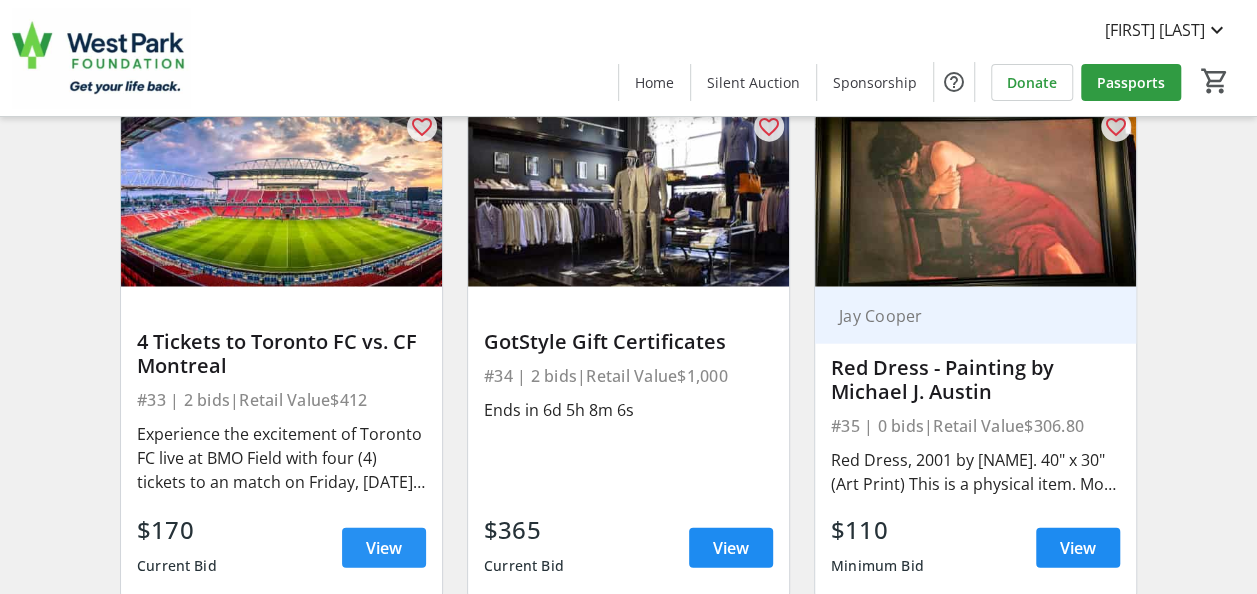 click at bounding box center (384, 548) 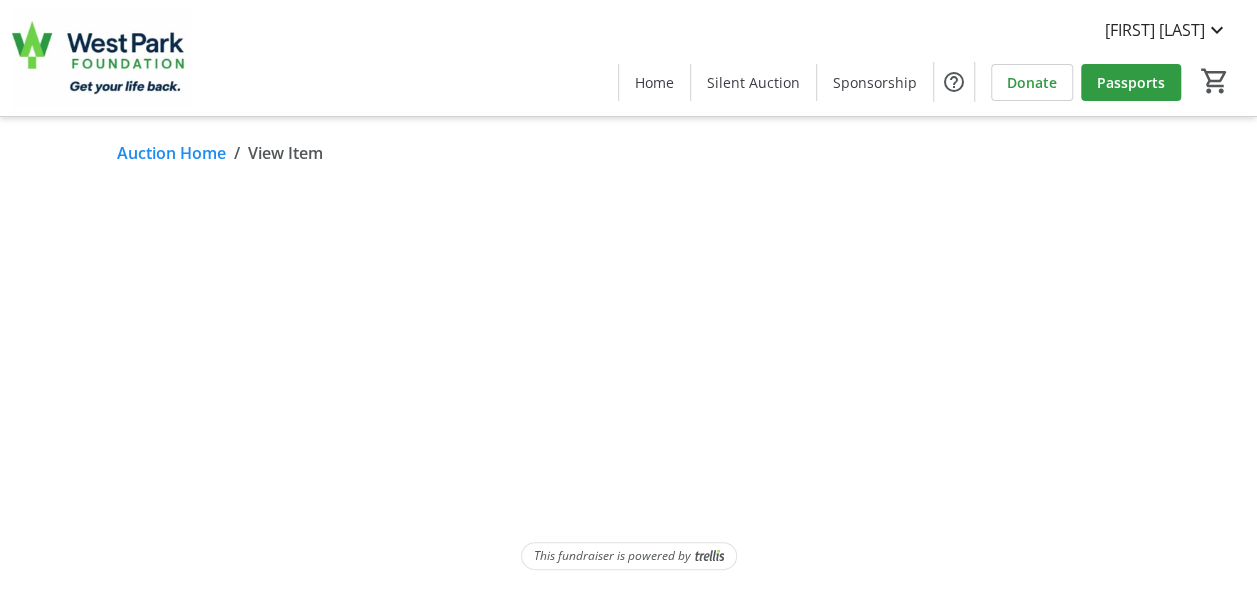 scroll, scrollTop: 0, scrollLeft: 0, axis: both 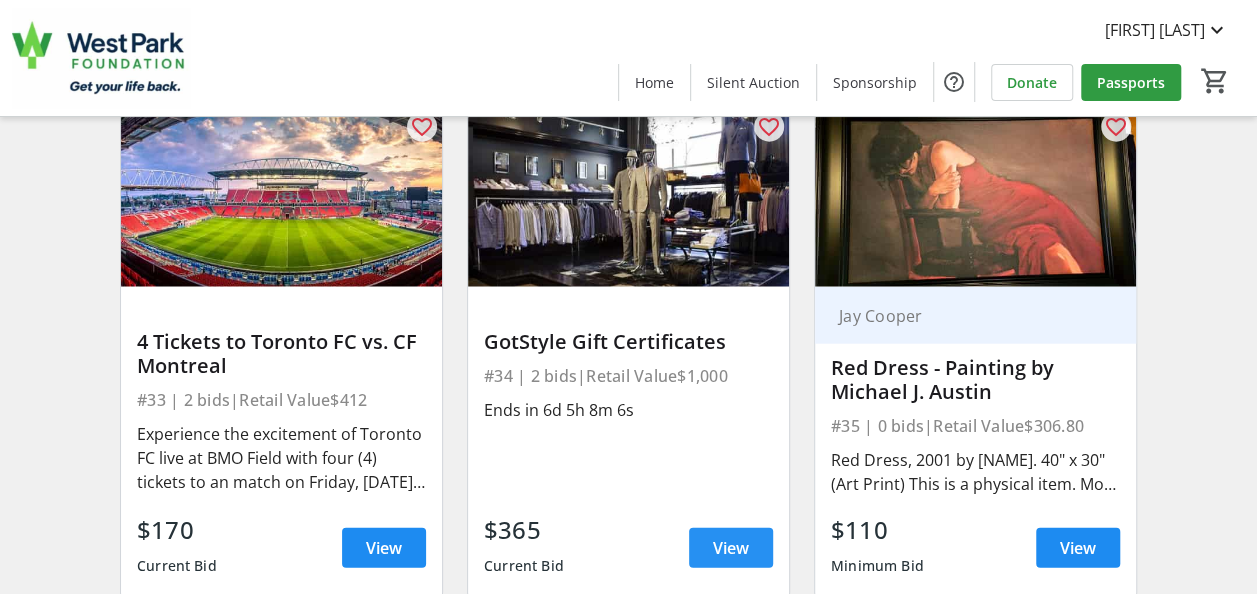 click on "View" at bounding box center (731, 548) 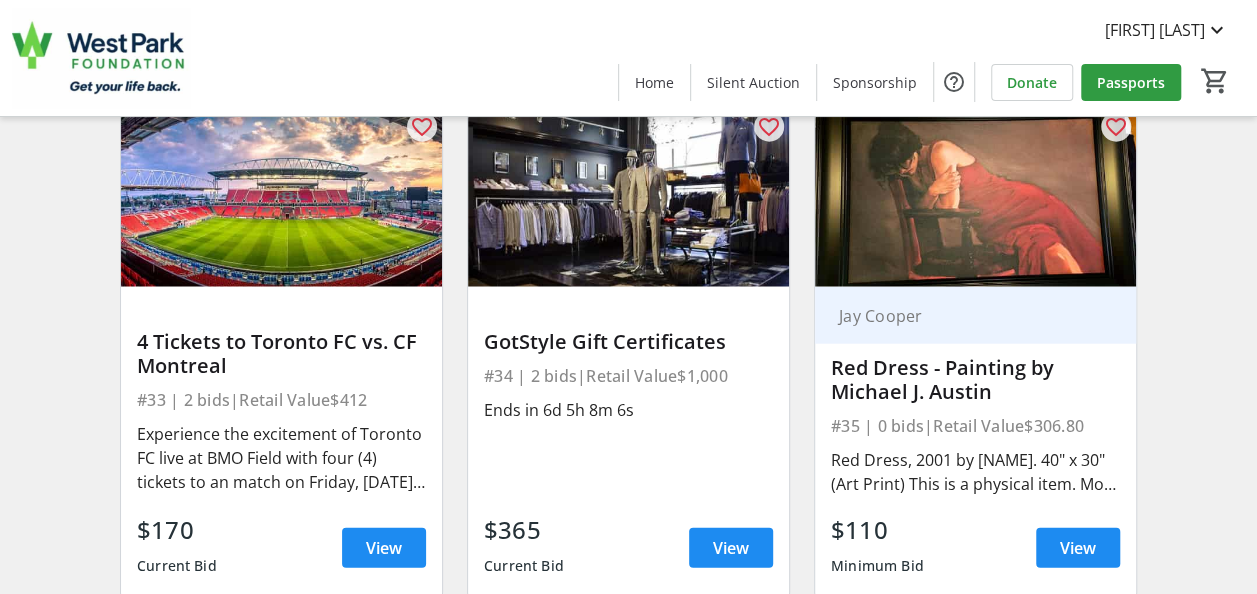 scroll, scrollTop: 0, scrollLeft: 0, axis: both 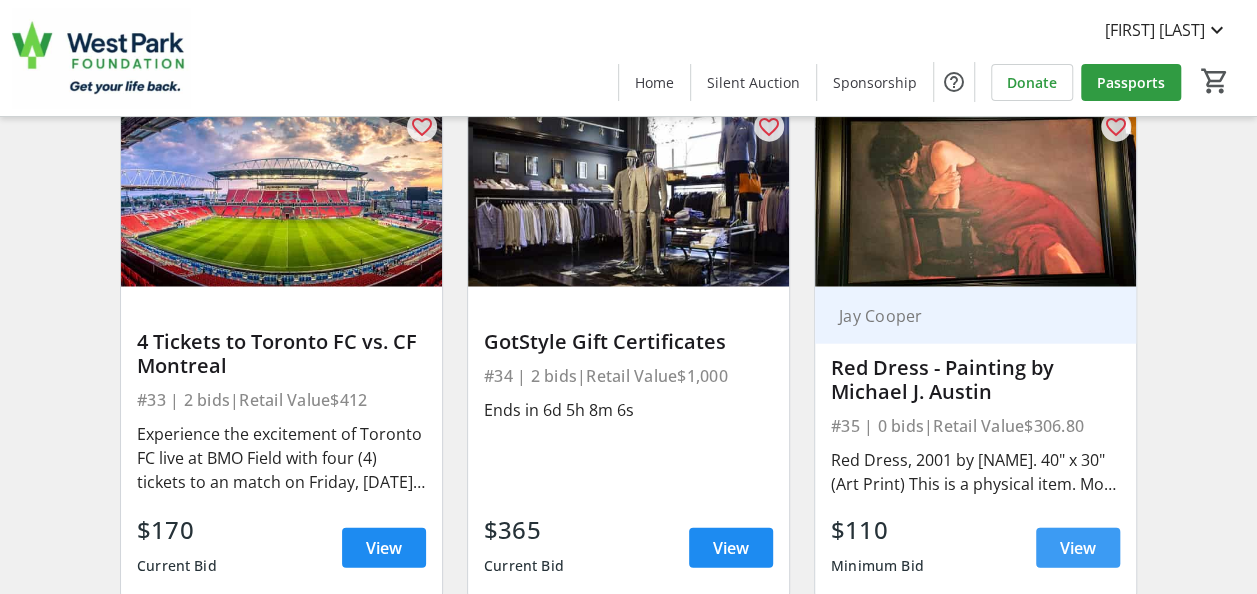click at bounding box center (1078, 548) 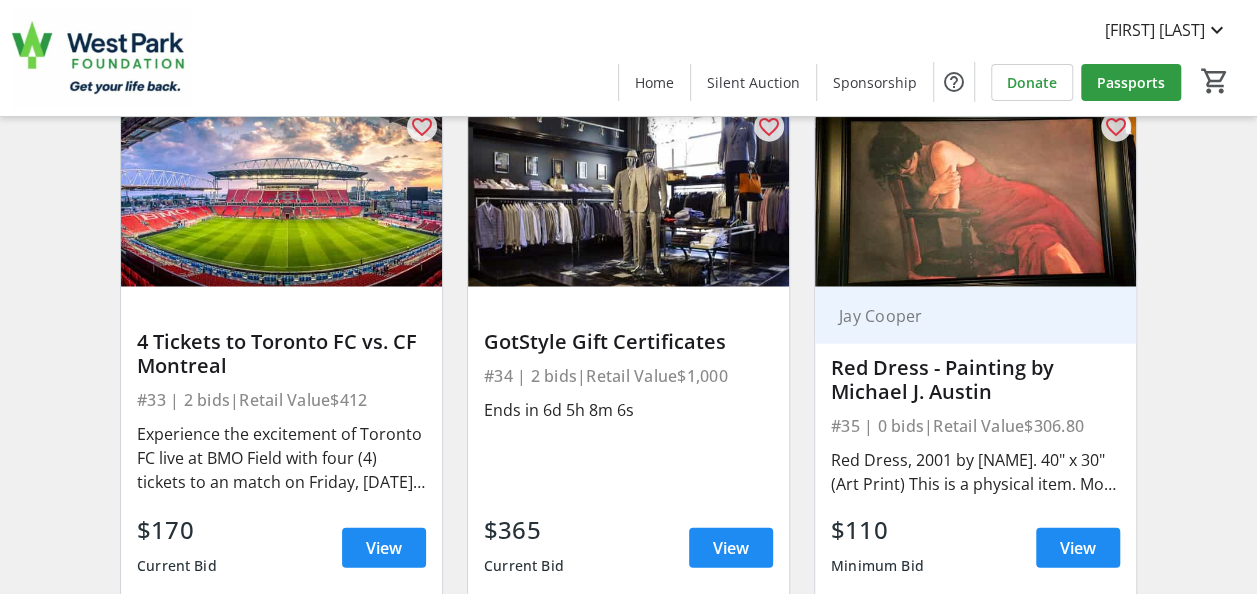 scroll, scrollTop: 0, scrollLeft: 0, axis: both 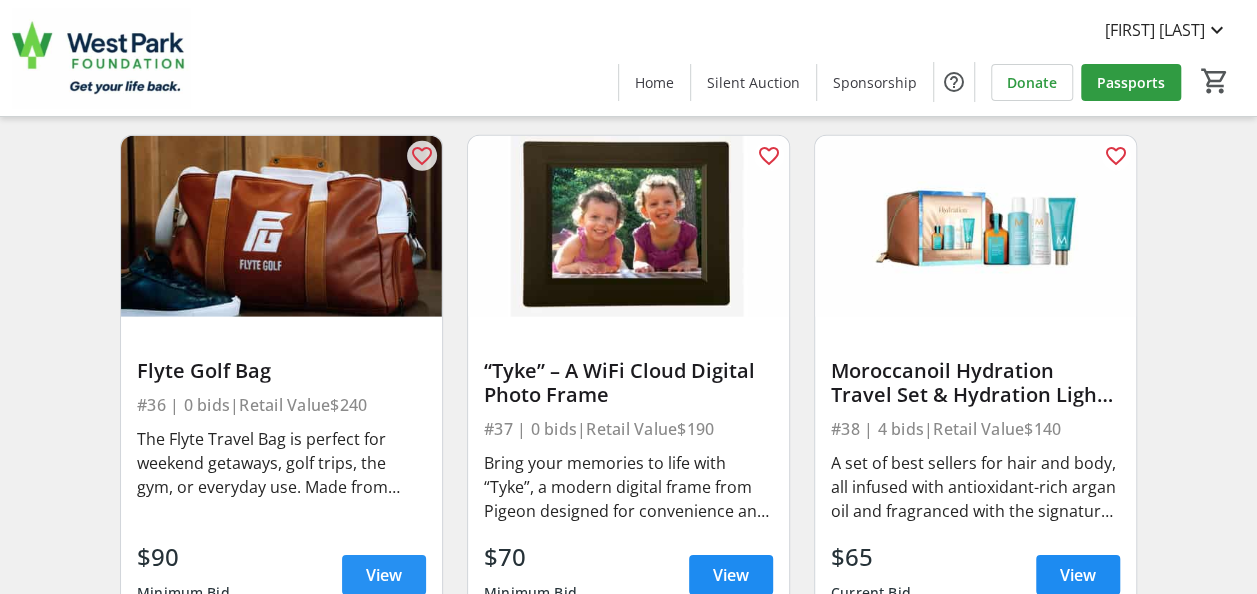click at bounding box center (384, 575) 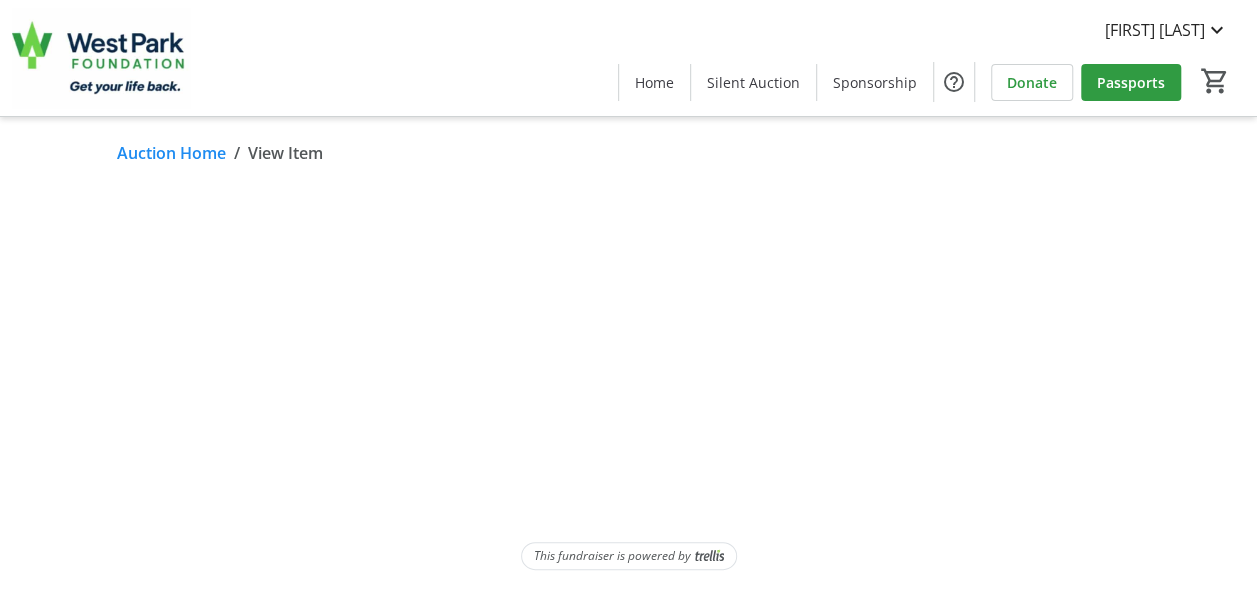 scroll, scrollTop: 0, scrollLeft: 0, axis: both 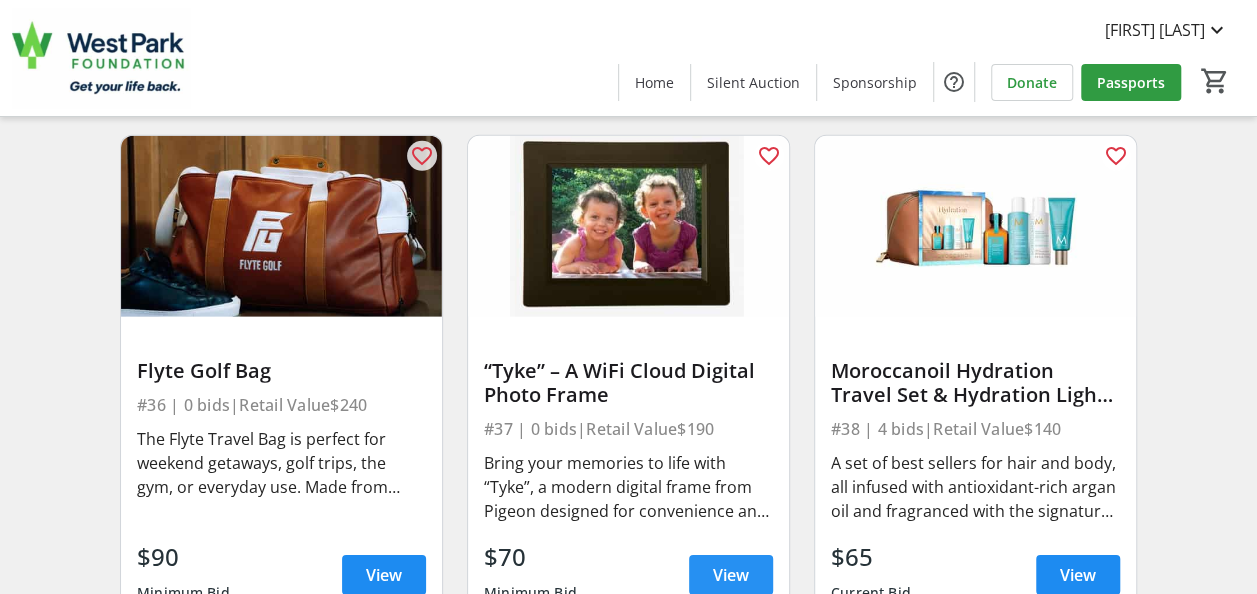 click on "View" at bounding box center (731, 575) 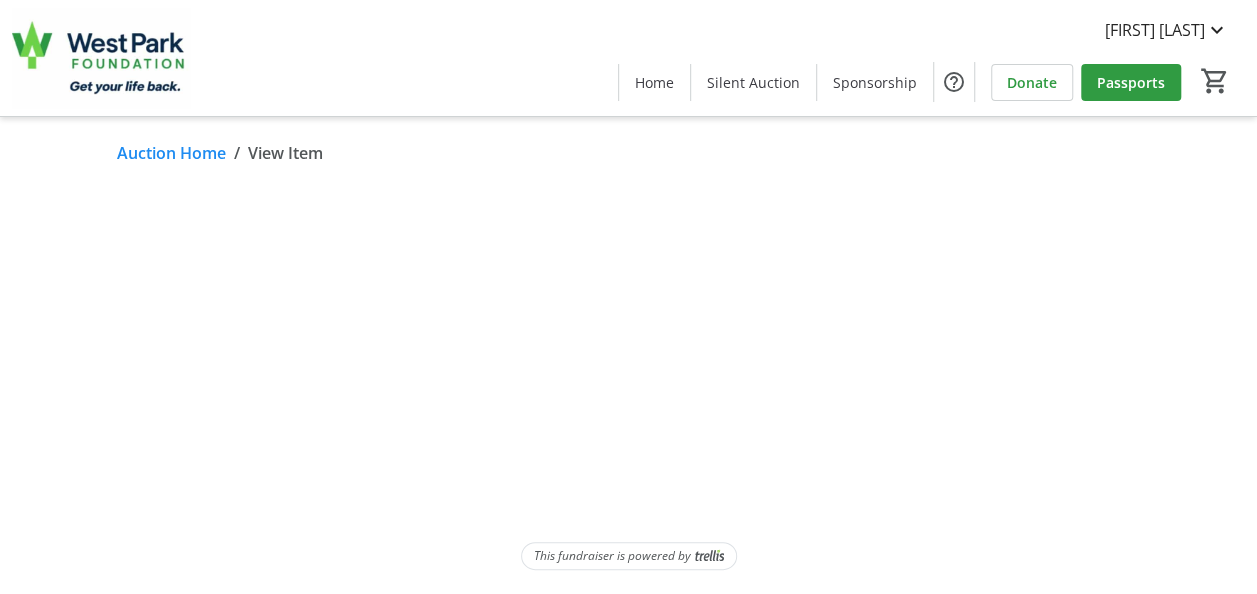 scroll, scrollTop: 0, scrollLeft: 0, axis: both 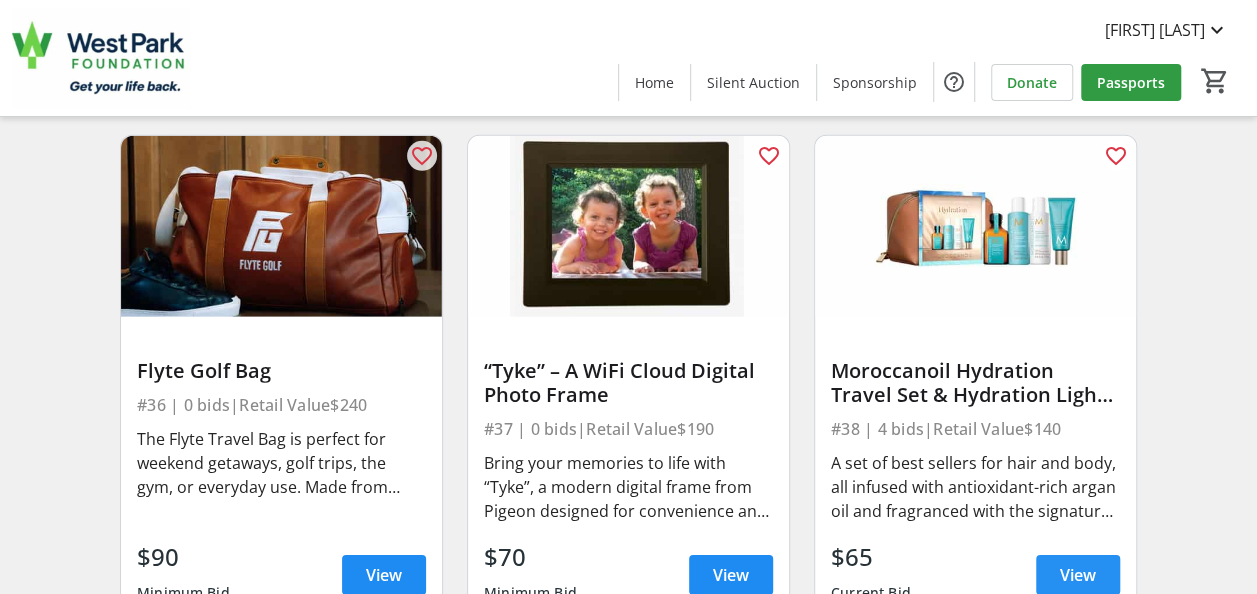 click at bounding box center [1078, 575] 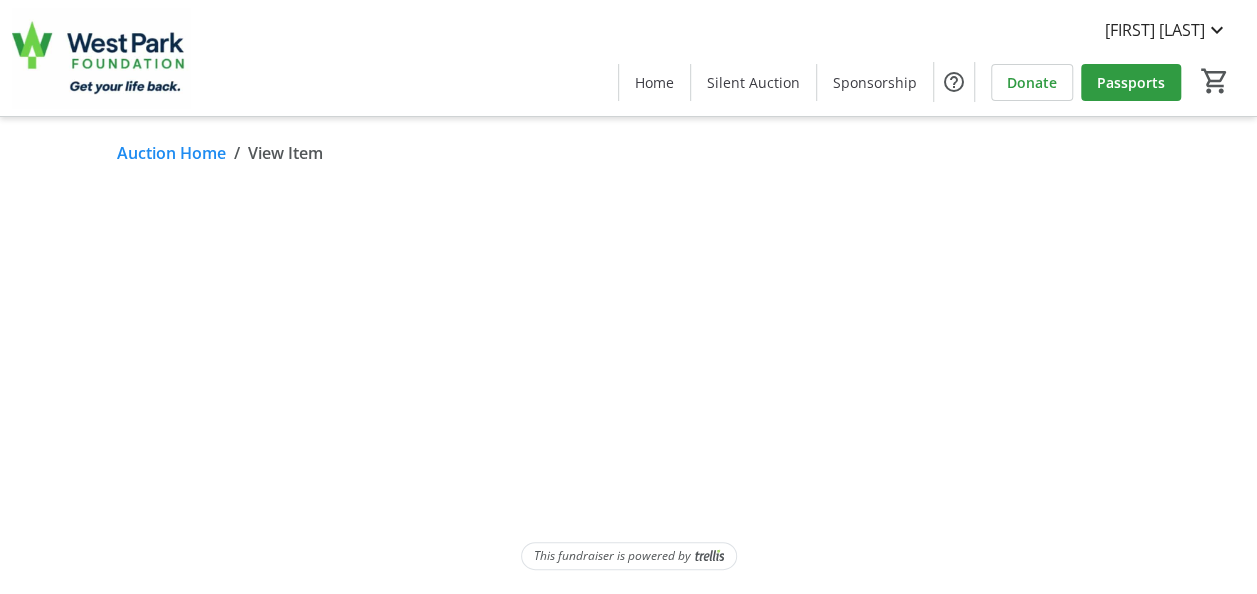 scroll, scrollTop: 0, scrollLeft: 0, axis: both 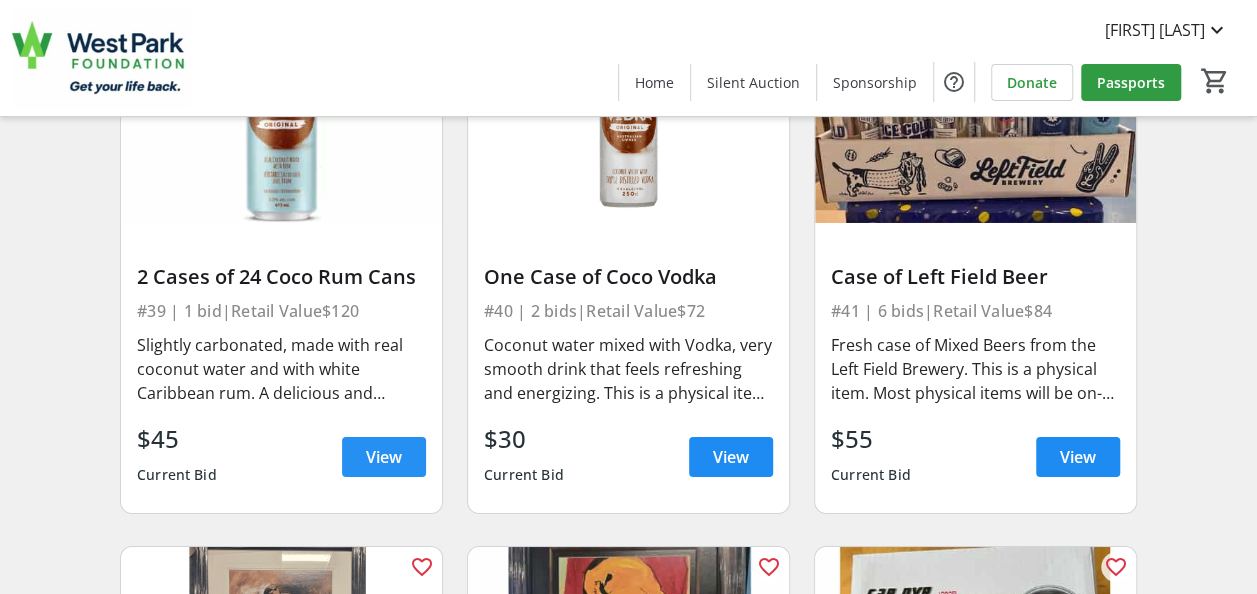 click on "View" at bounding box center [384, 457] 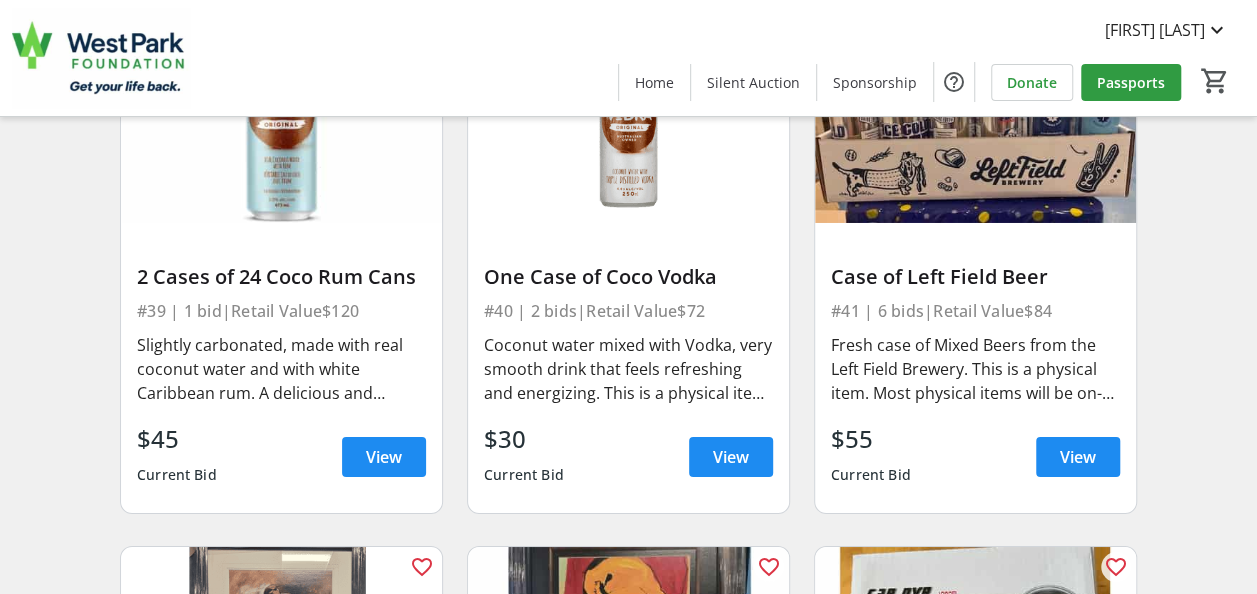 scroll, scrollTop: 0, scrollLeft: 0, axis: both 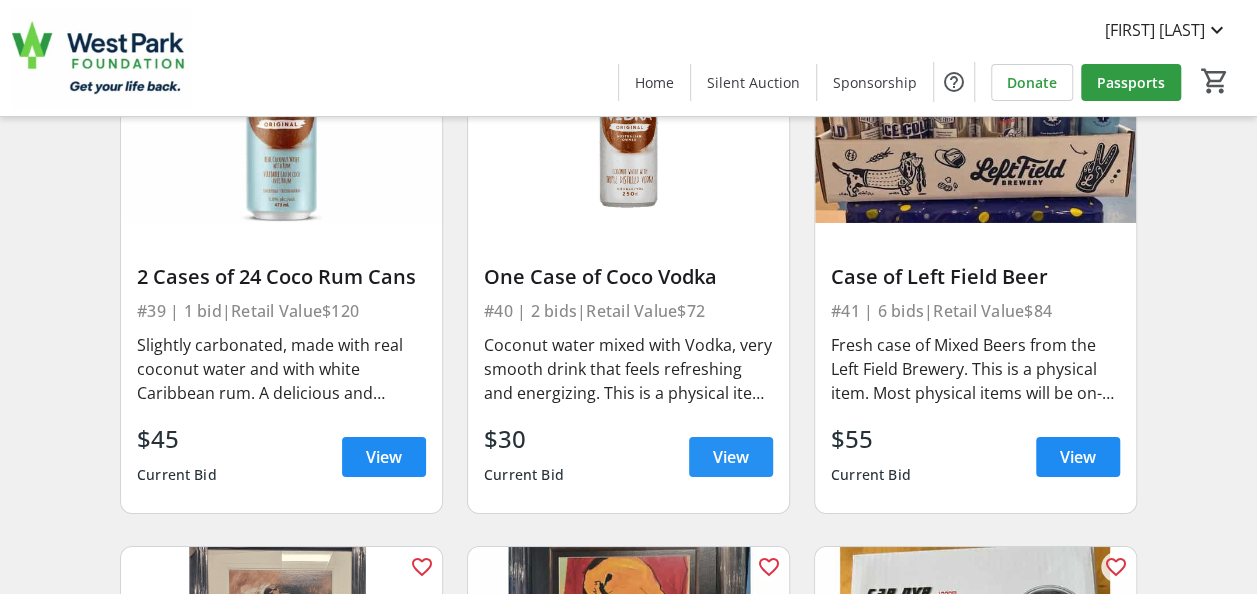 click at bounding box center (731, 457) 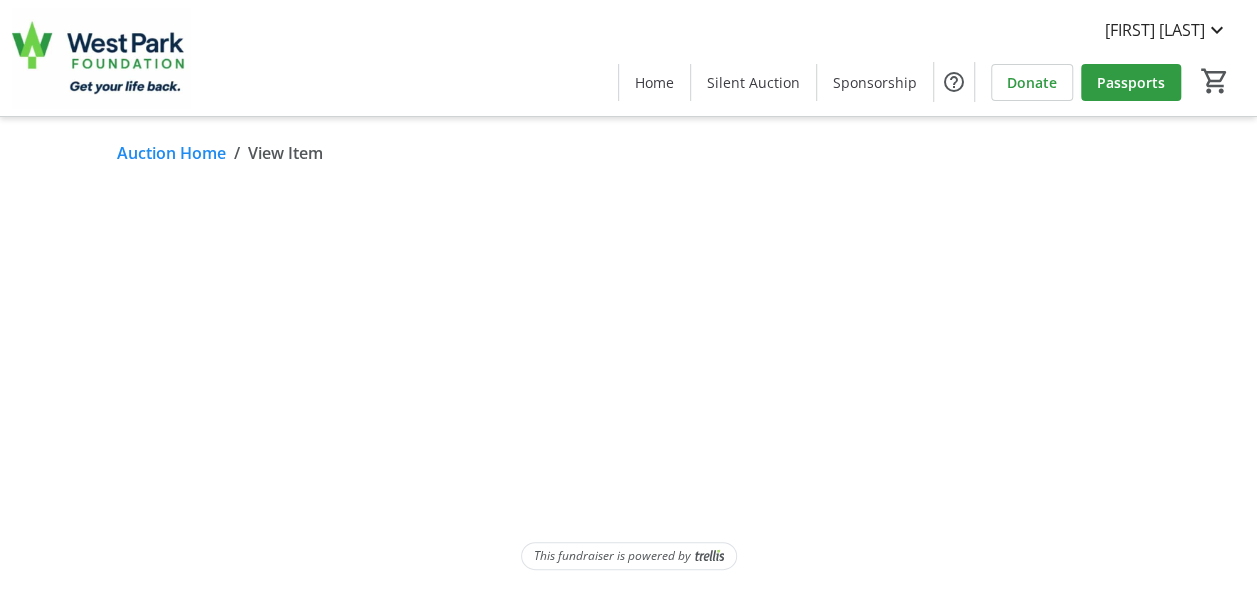 scroll, scrollTop: 0, scrollLeft: 0, axis: both 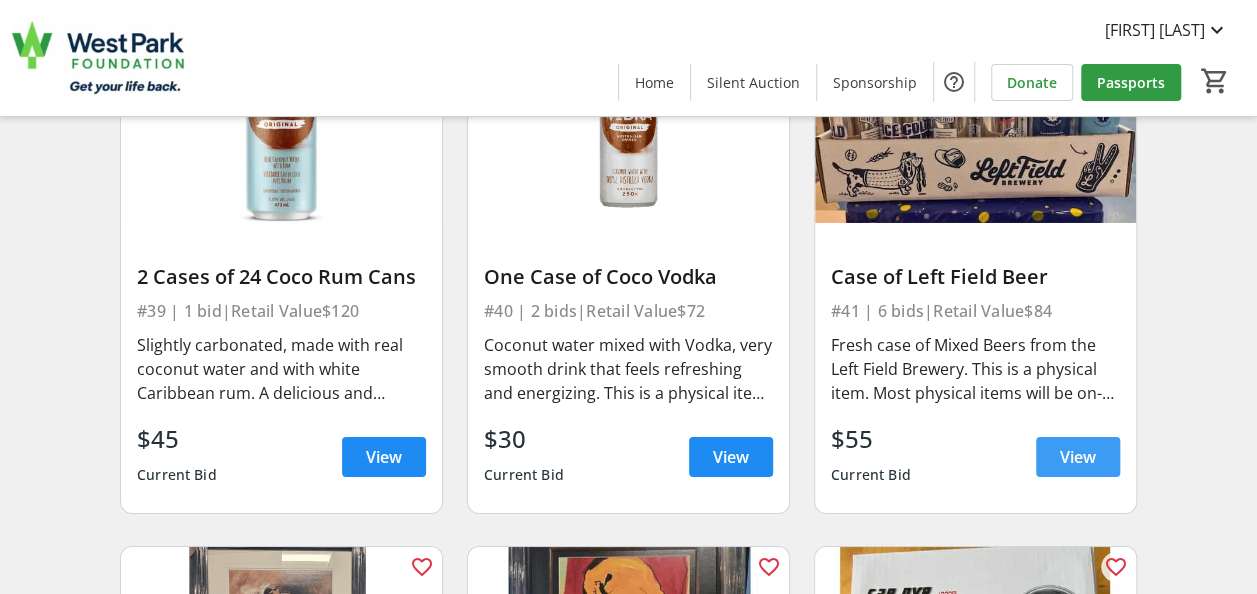 click on "View" at bounding box center [1078, 457] 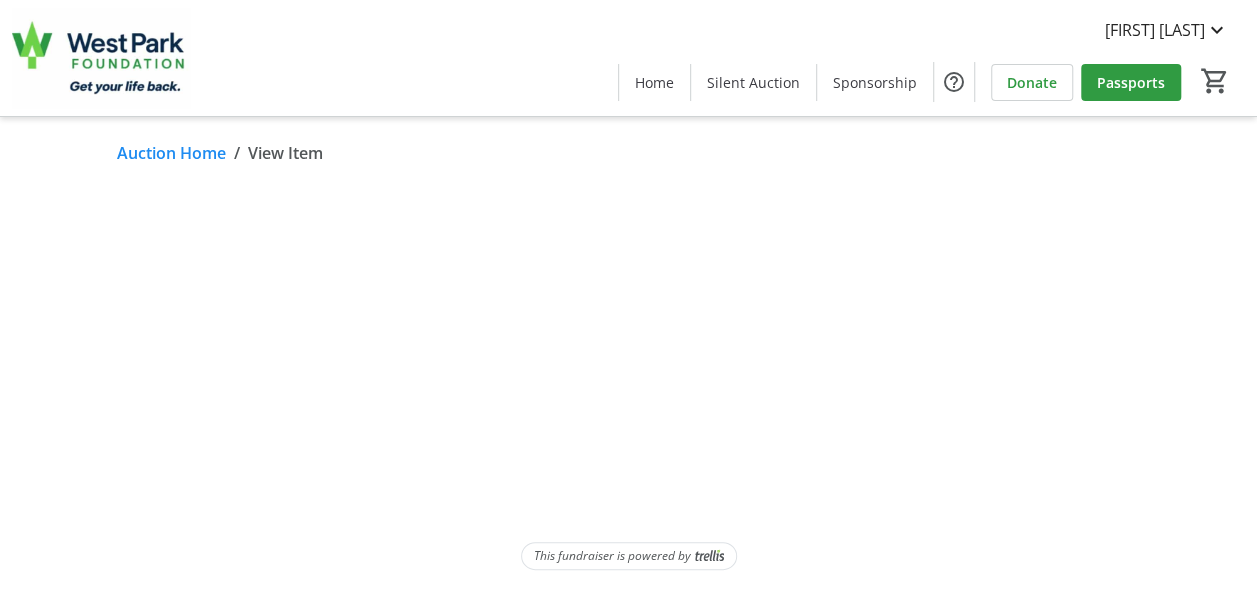 scroll, scrollTop: 0, scrollLeft: 0, axis: both 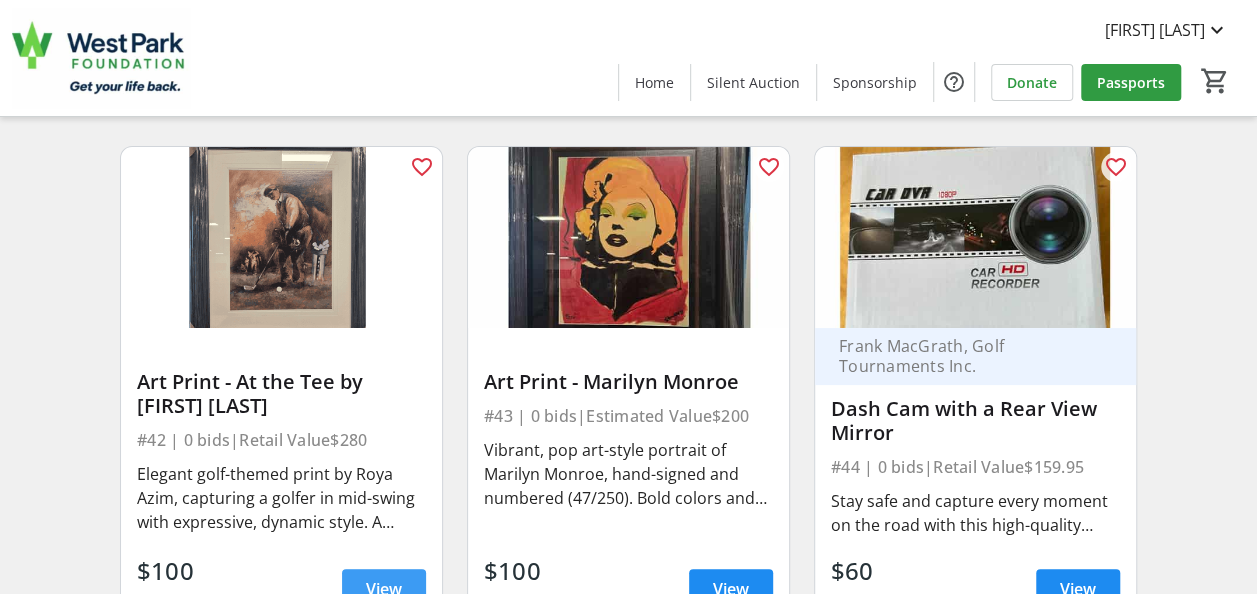 click at bounding box center (384, 589) 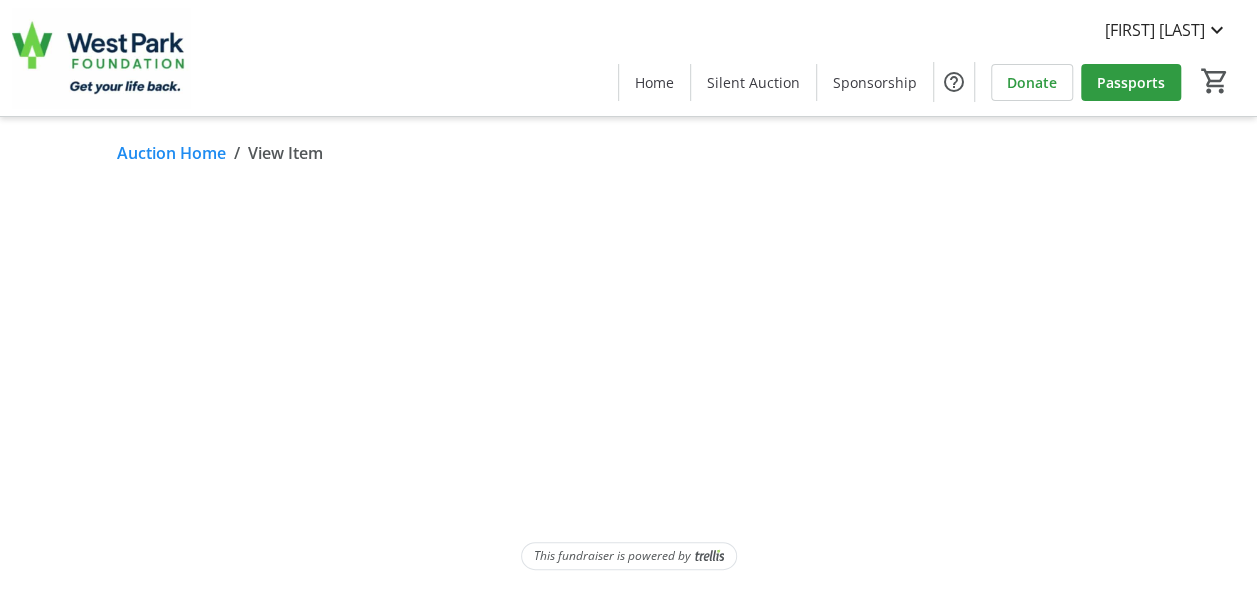 scroll, scrollTop: 0, scrollLeft: 0, axis: both 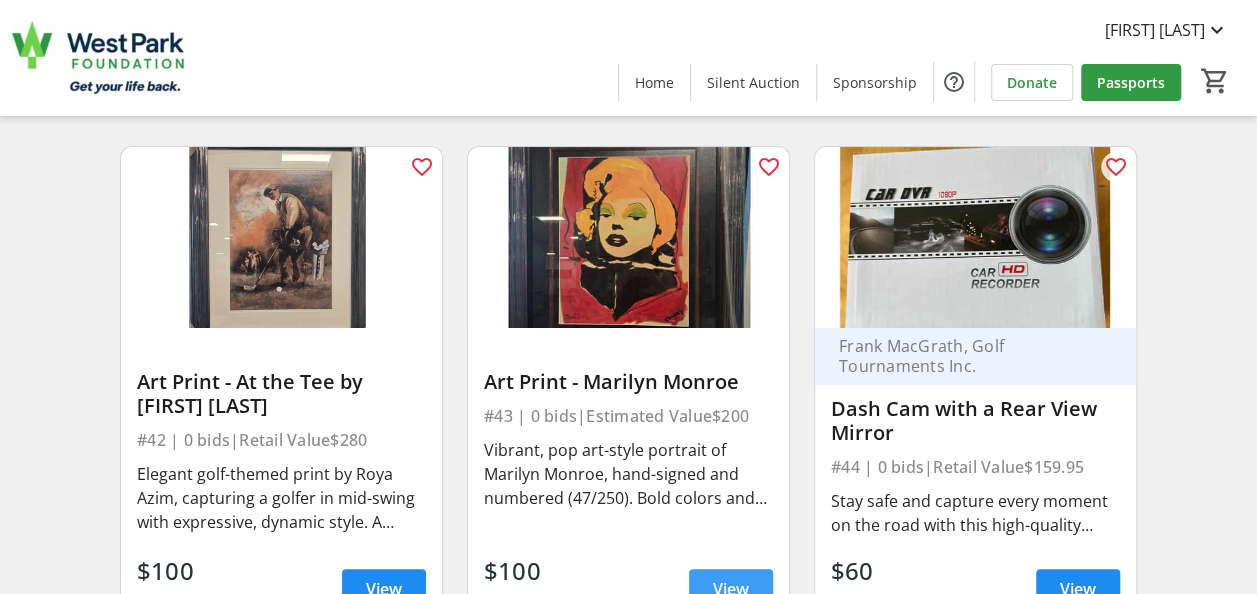 click at bounding box center (731, 589) 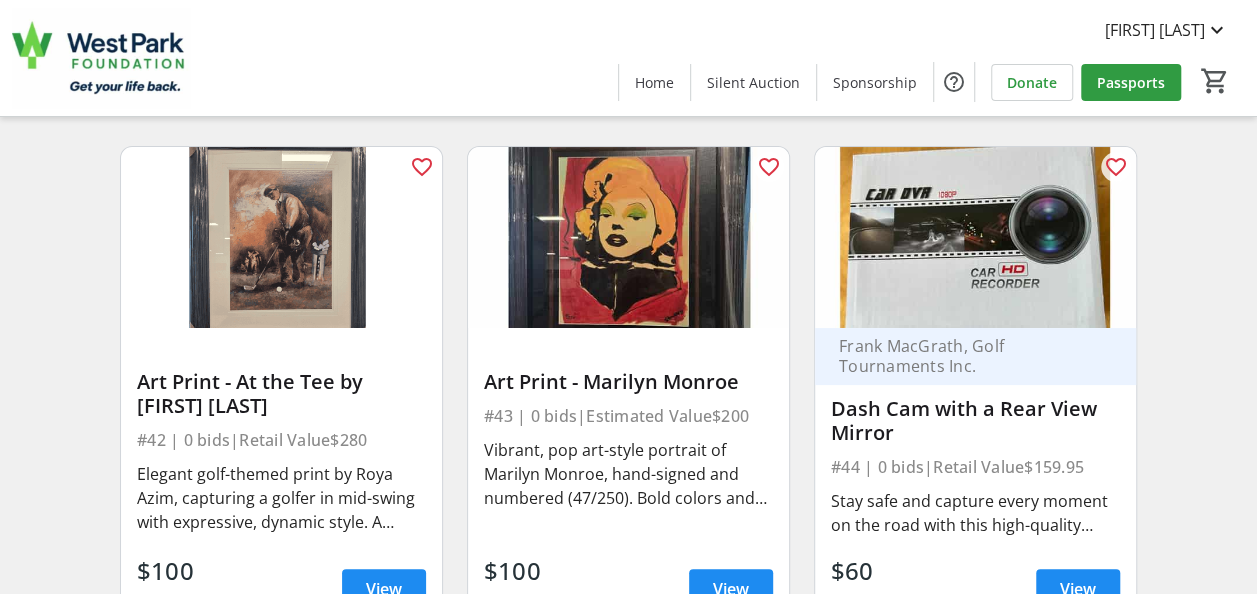 scroll, scrollTop: 0, scrollLeft: 0, axis: both 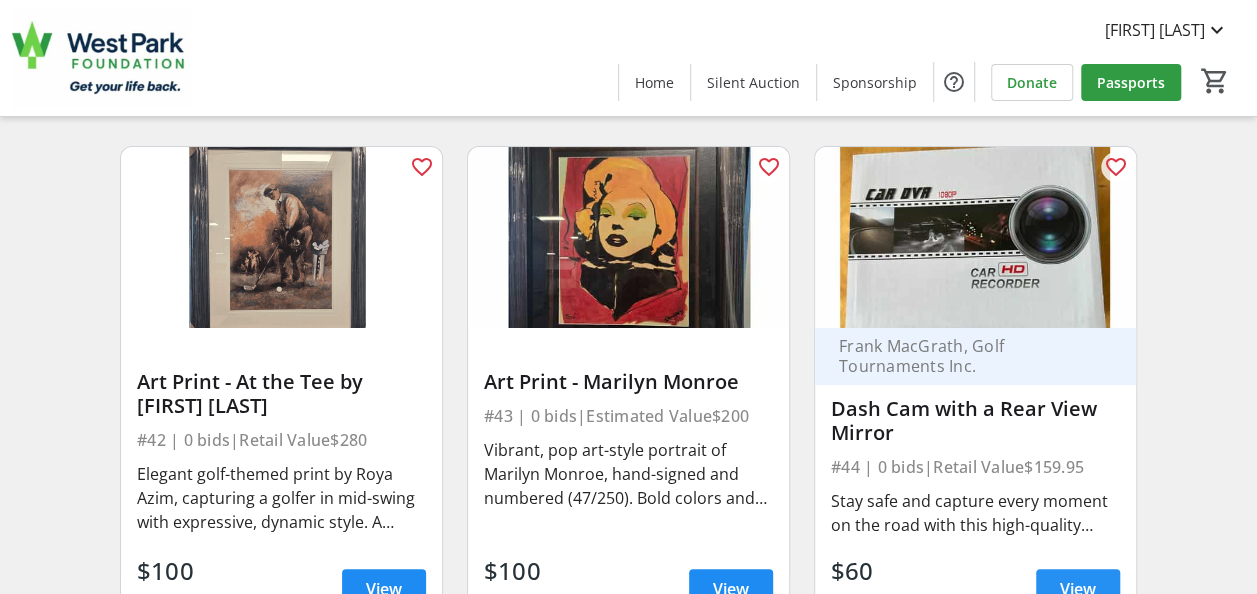 click on "View" at bounding box center [1078, 589] 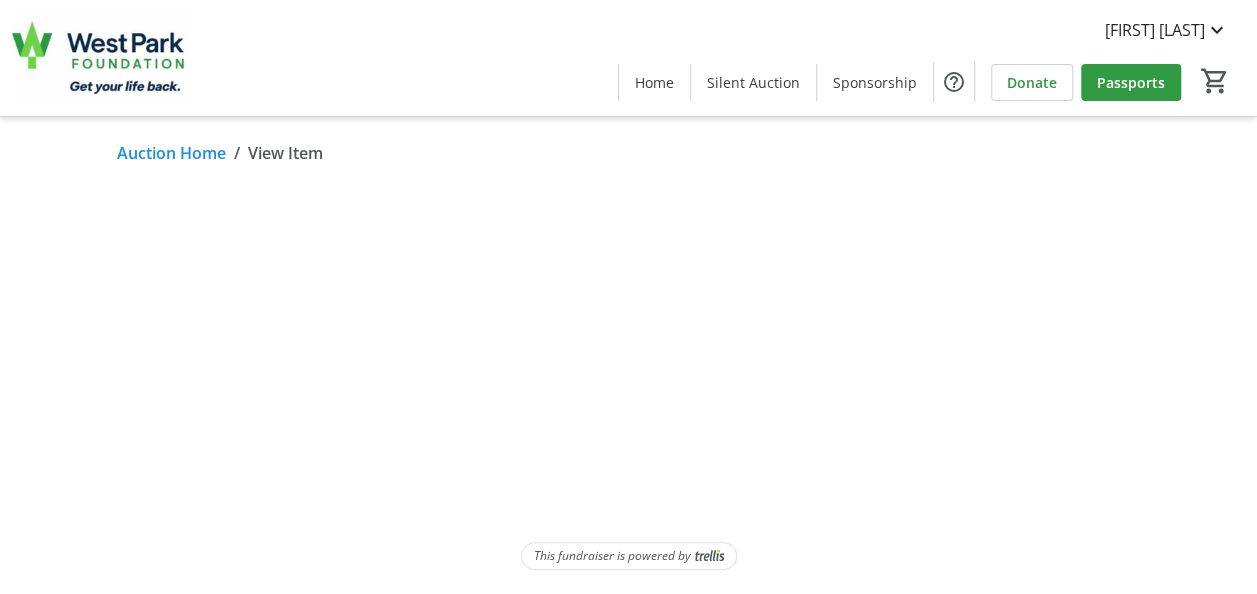 scroll, scrollTop: 0, scrollLeft: 0, axis: both 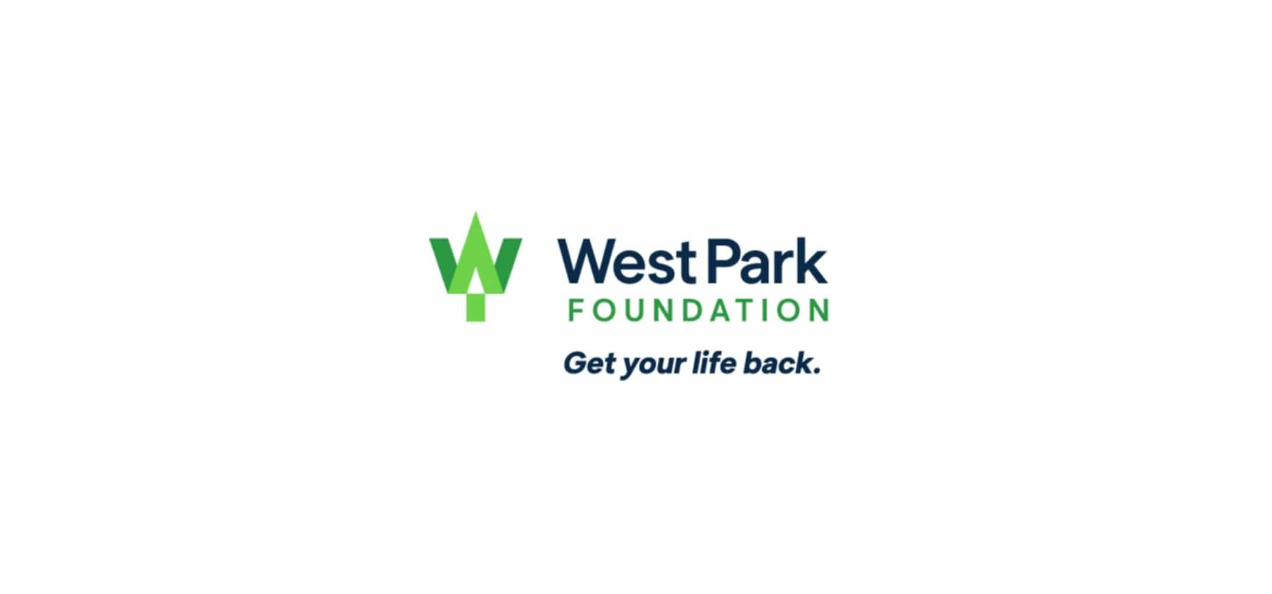 click 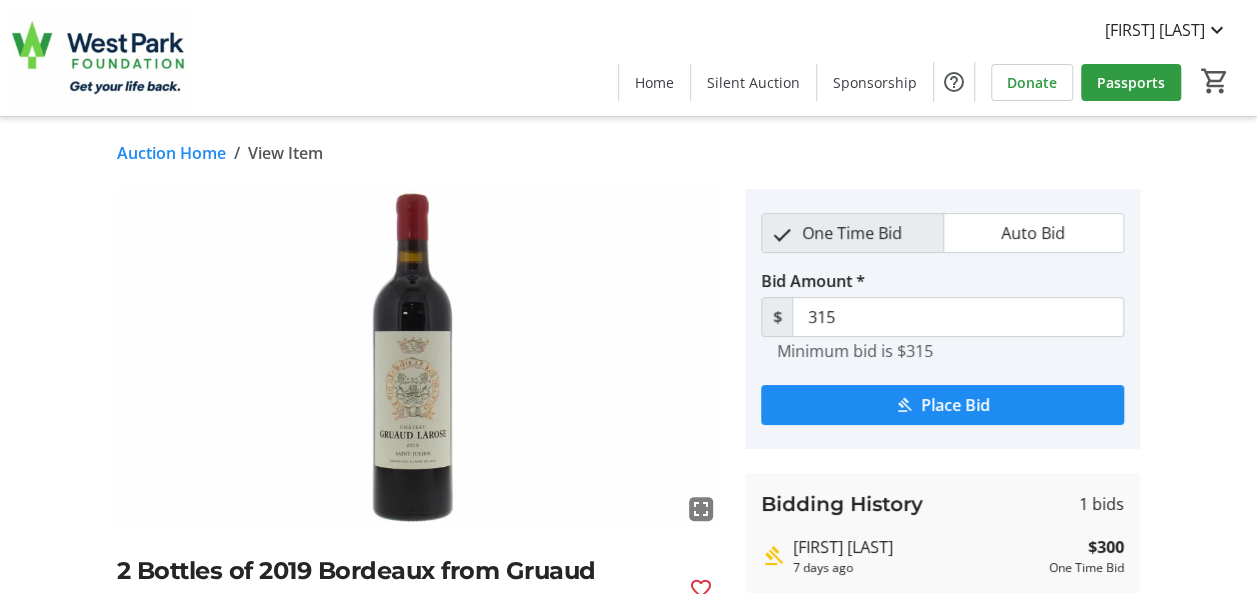 scroll, scrollTop: 300, scrollLeft: 0, axis: vertical 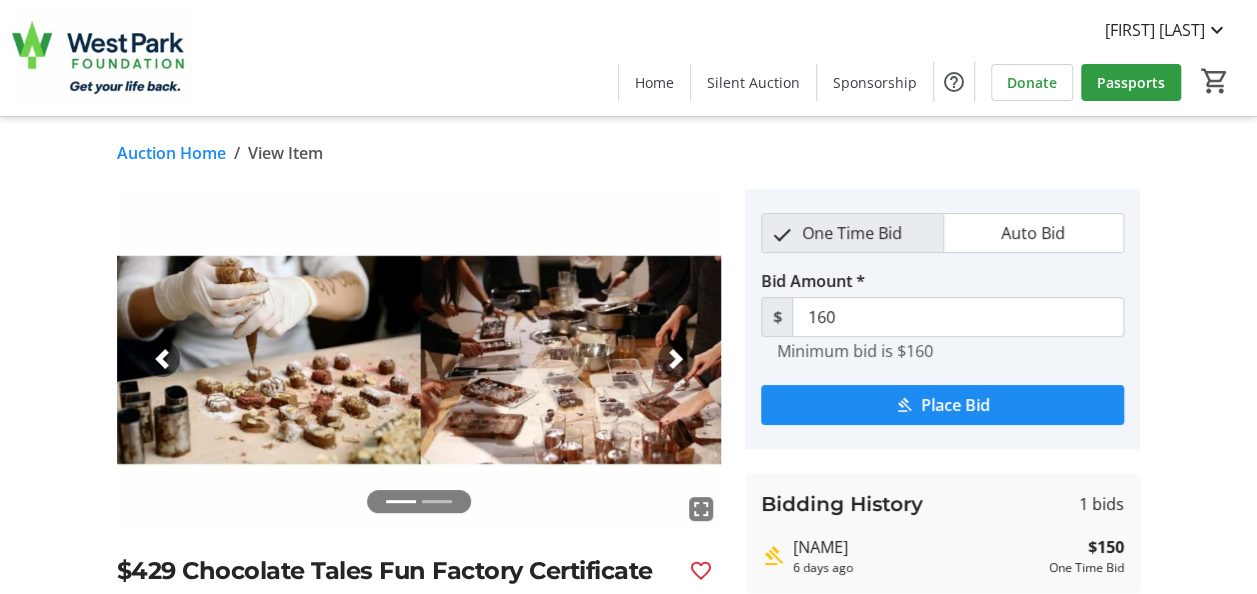 click on "Auction Home" 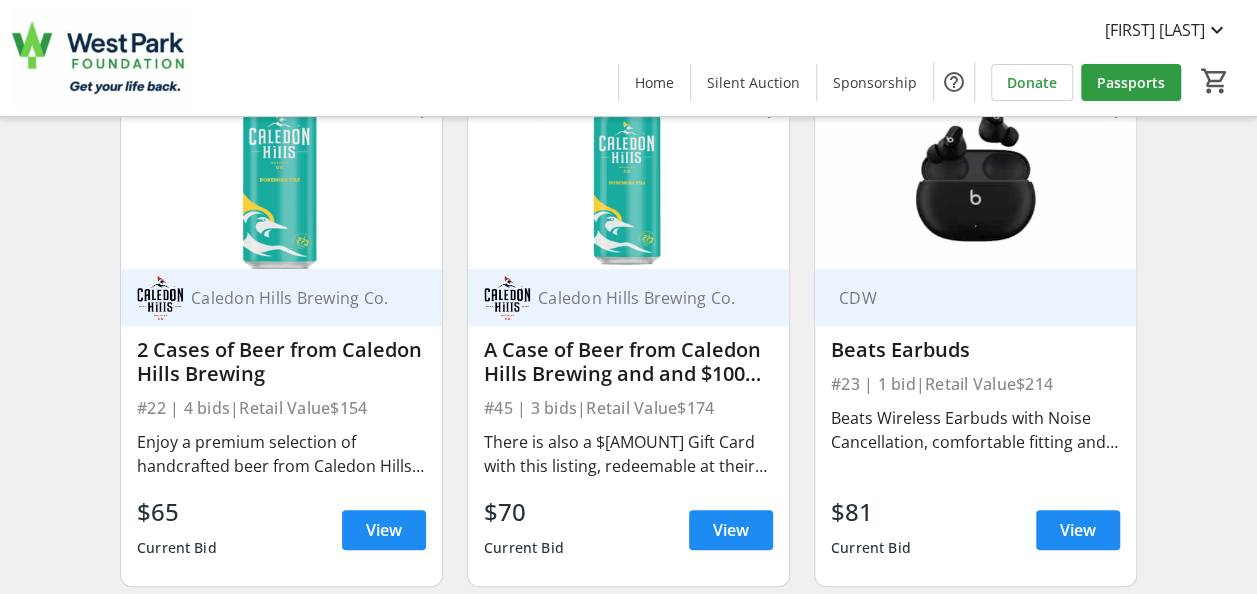 scroll, scrollTop: 3974, scrollLeft: 0, axis: vertical 